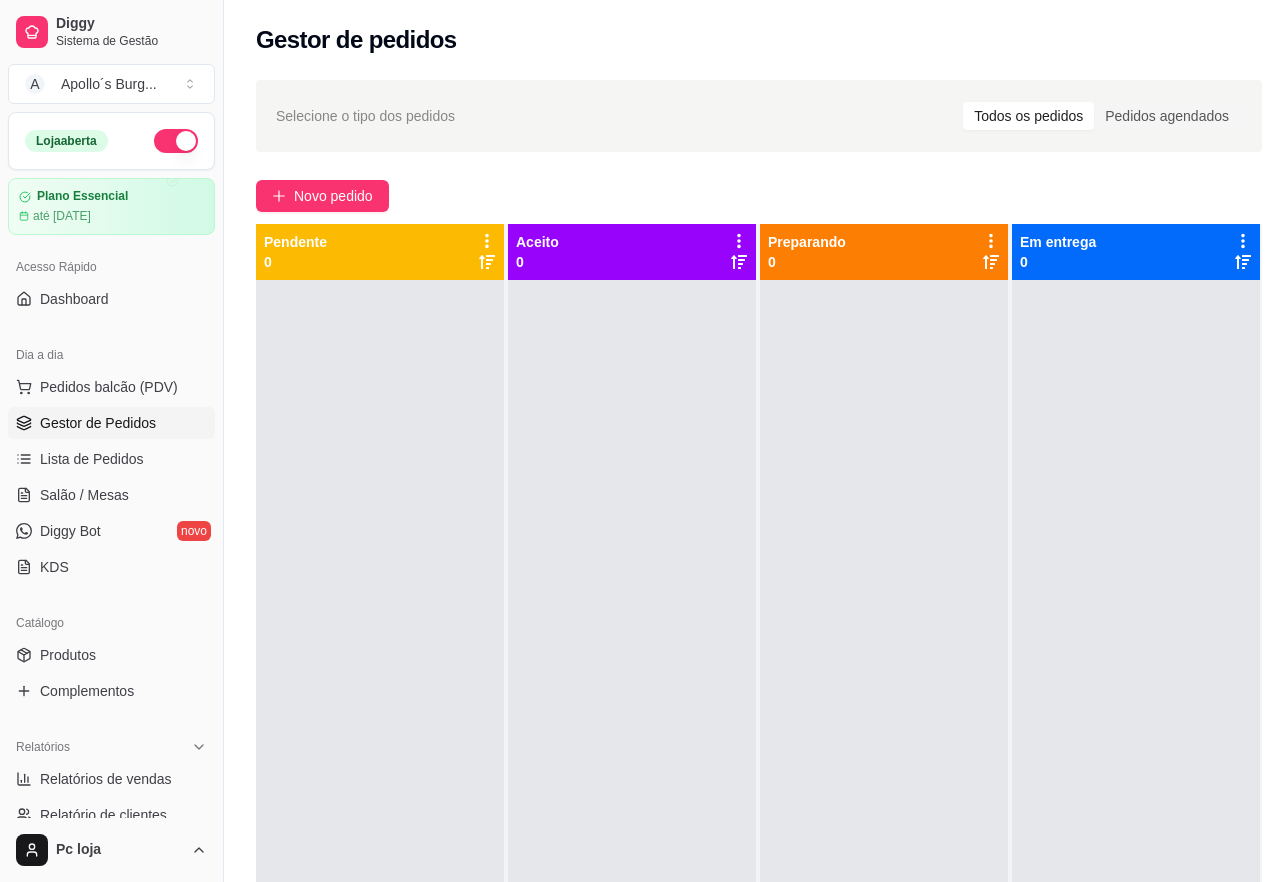scroll, scrollTop: 0, scrollLeft: 0, axis: both 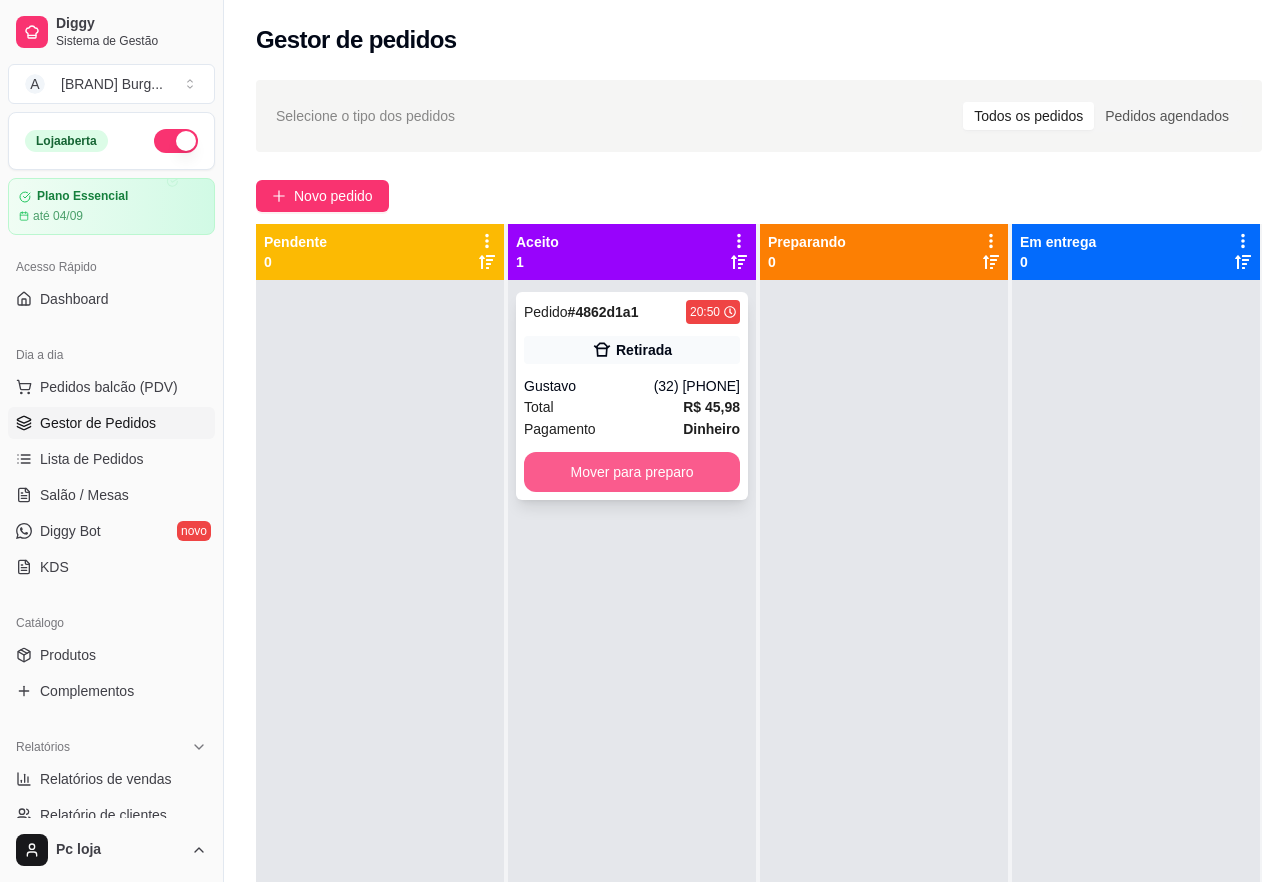 click on "Mover para preparo" at bounding box center [632, 472] 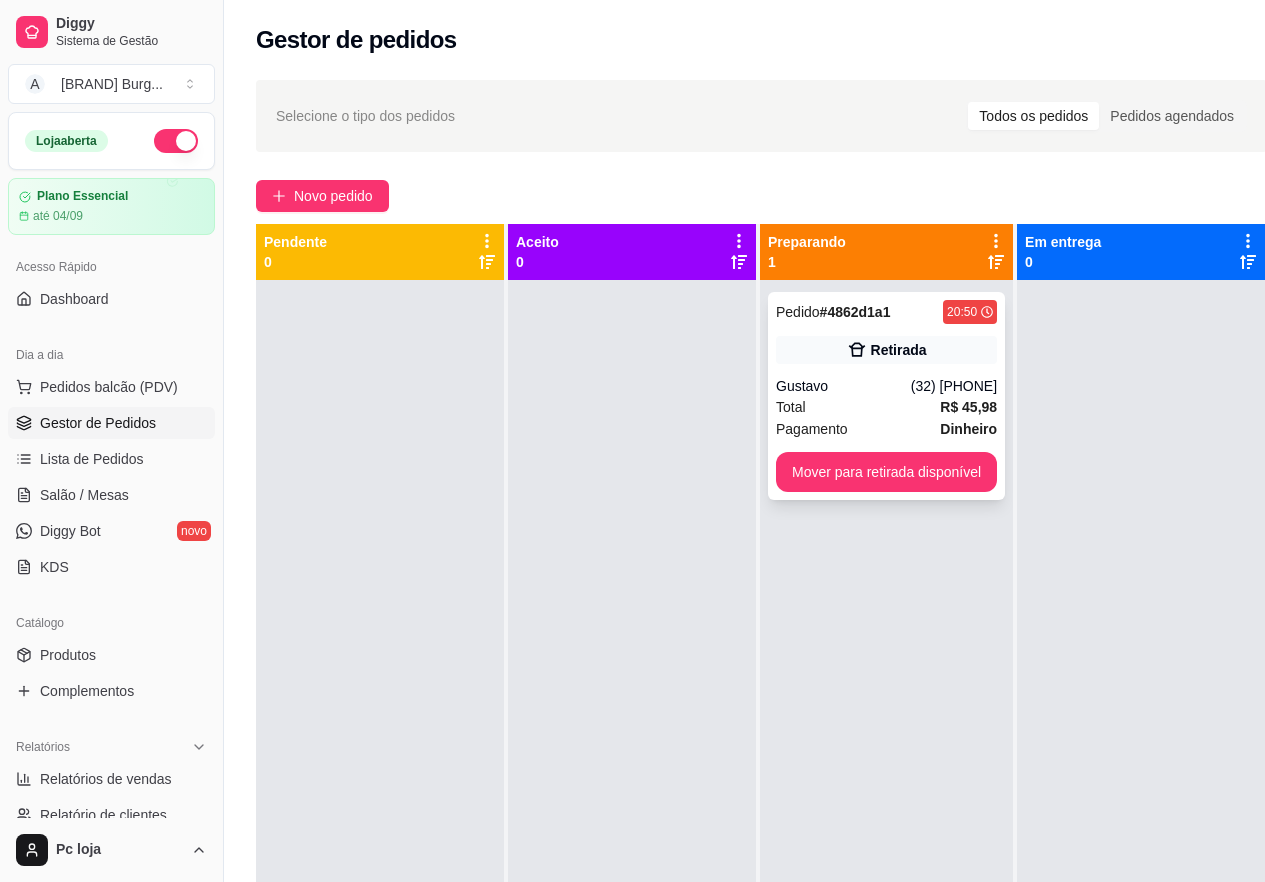 click on "Total R$ 45,98" at bounding box center [886, 407] 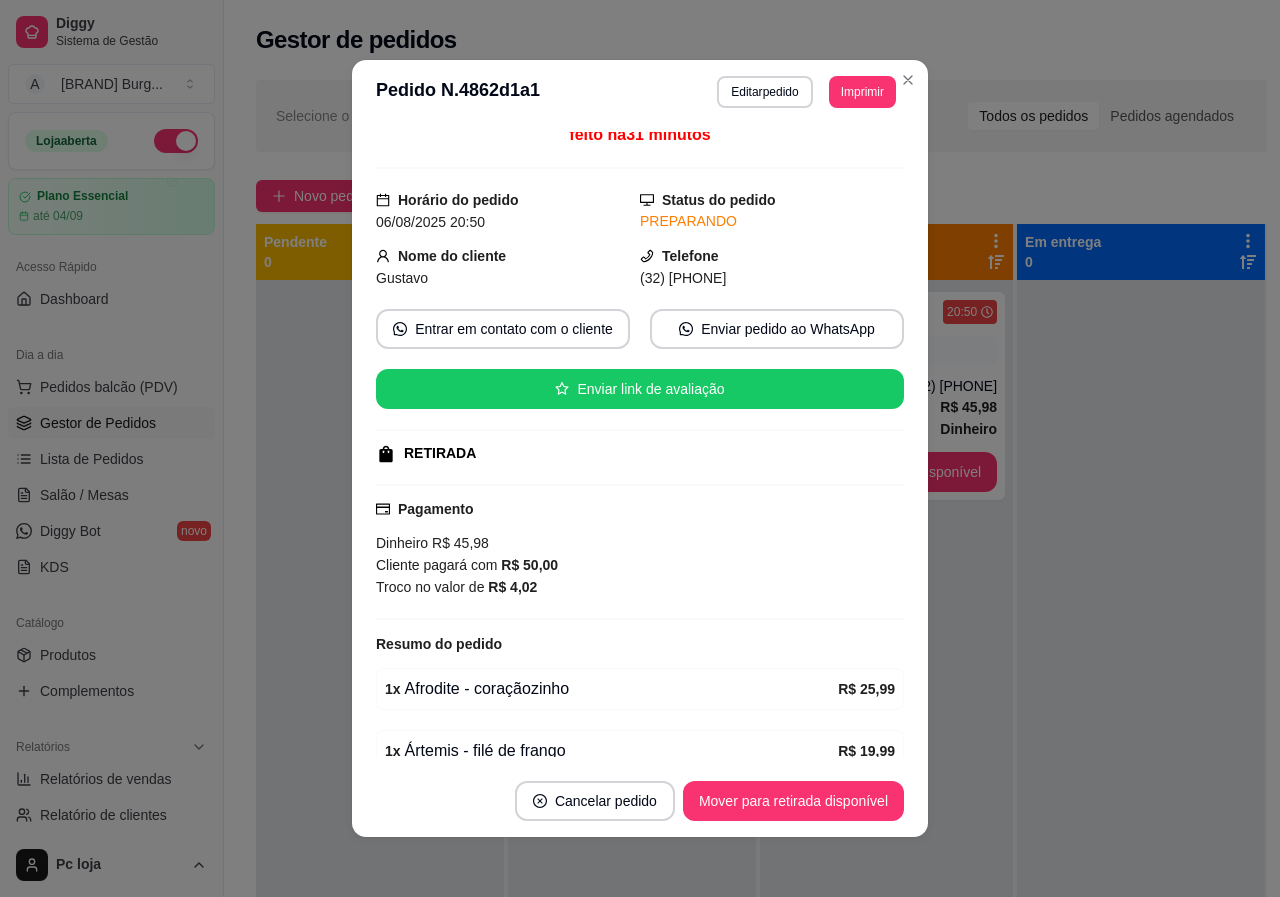 scroll, scrollTop: 0, scrollLeft: 0, axis: both 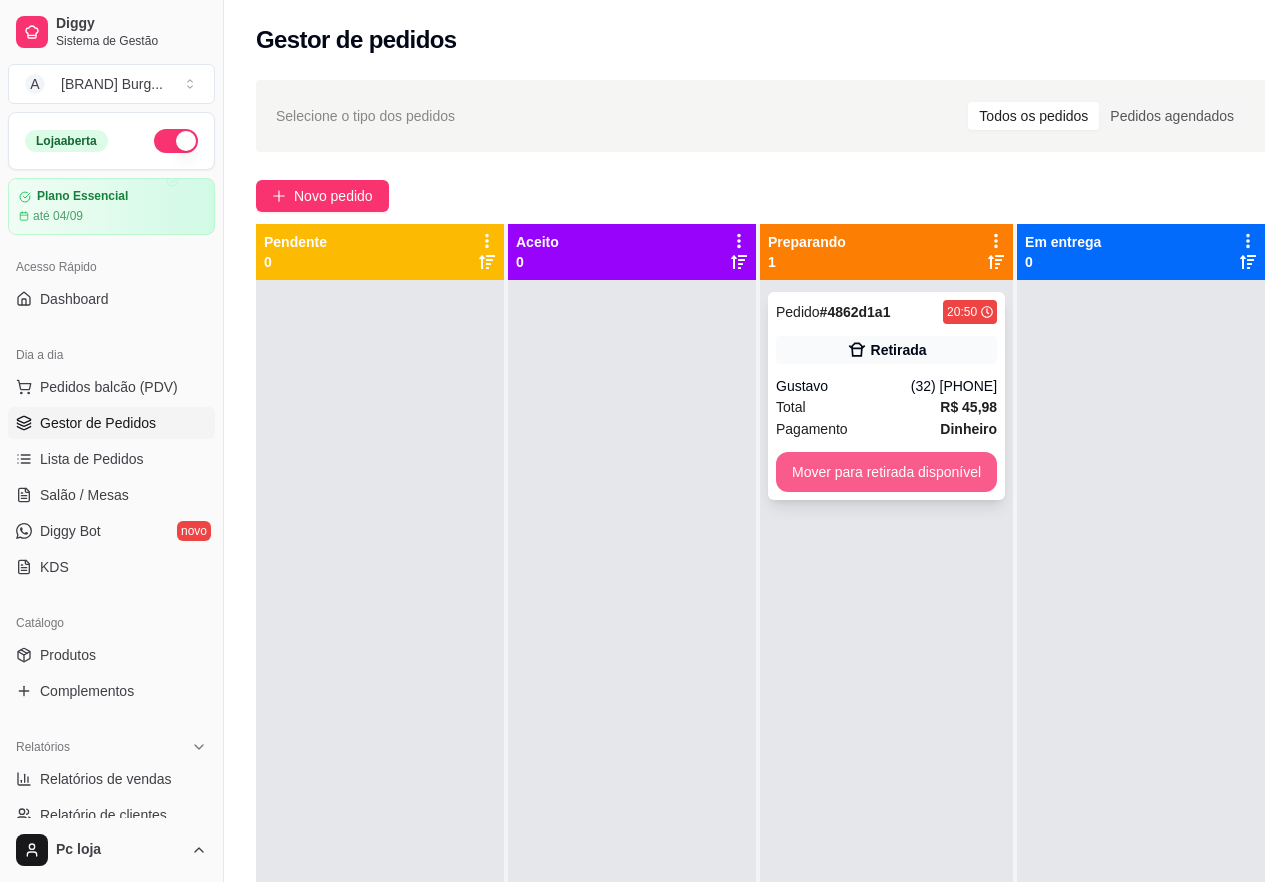 click on "Mover para retirada disponível" at bounding box center (886, 472) 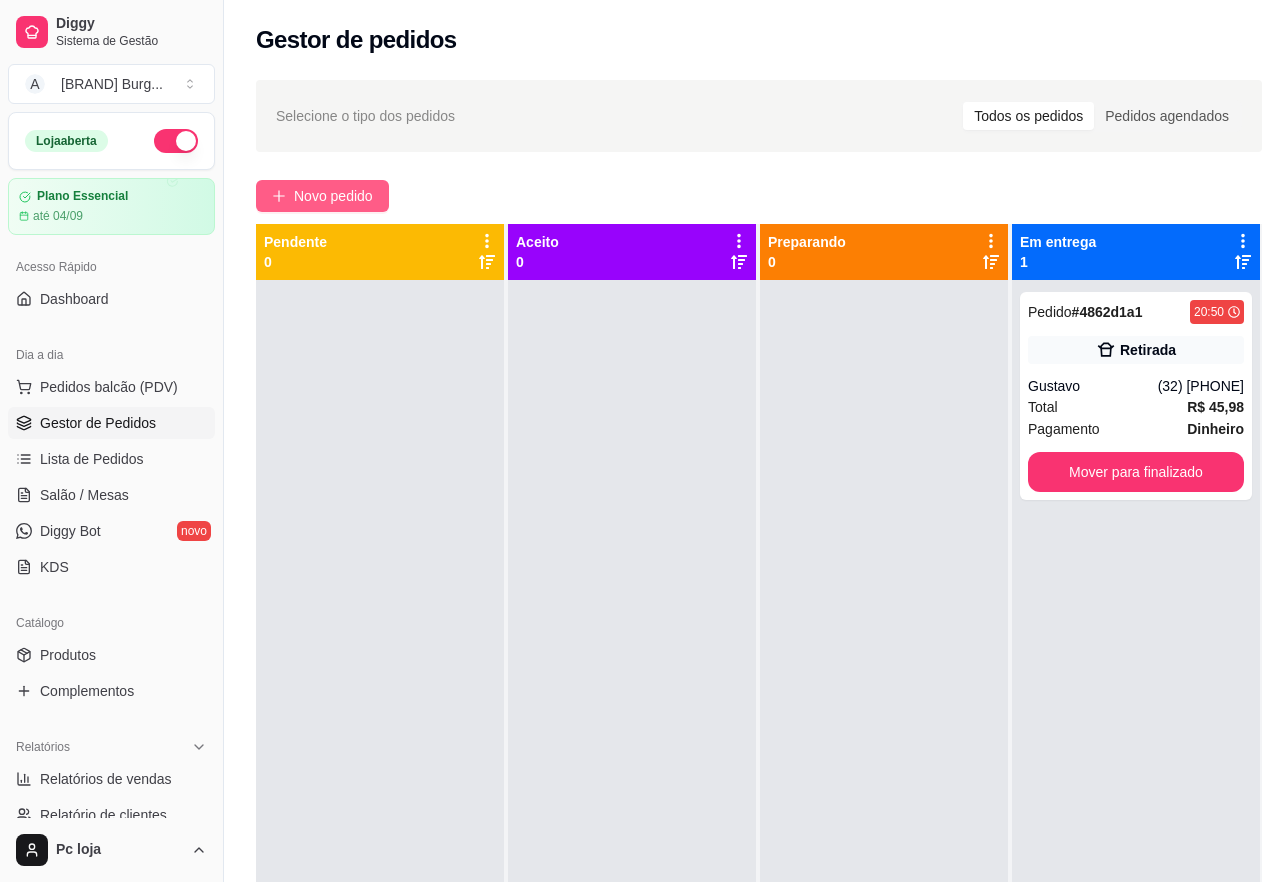 click on "Novo pedido" at bounding box center [333, 196] 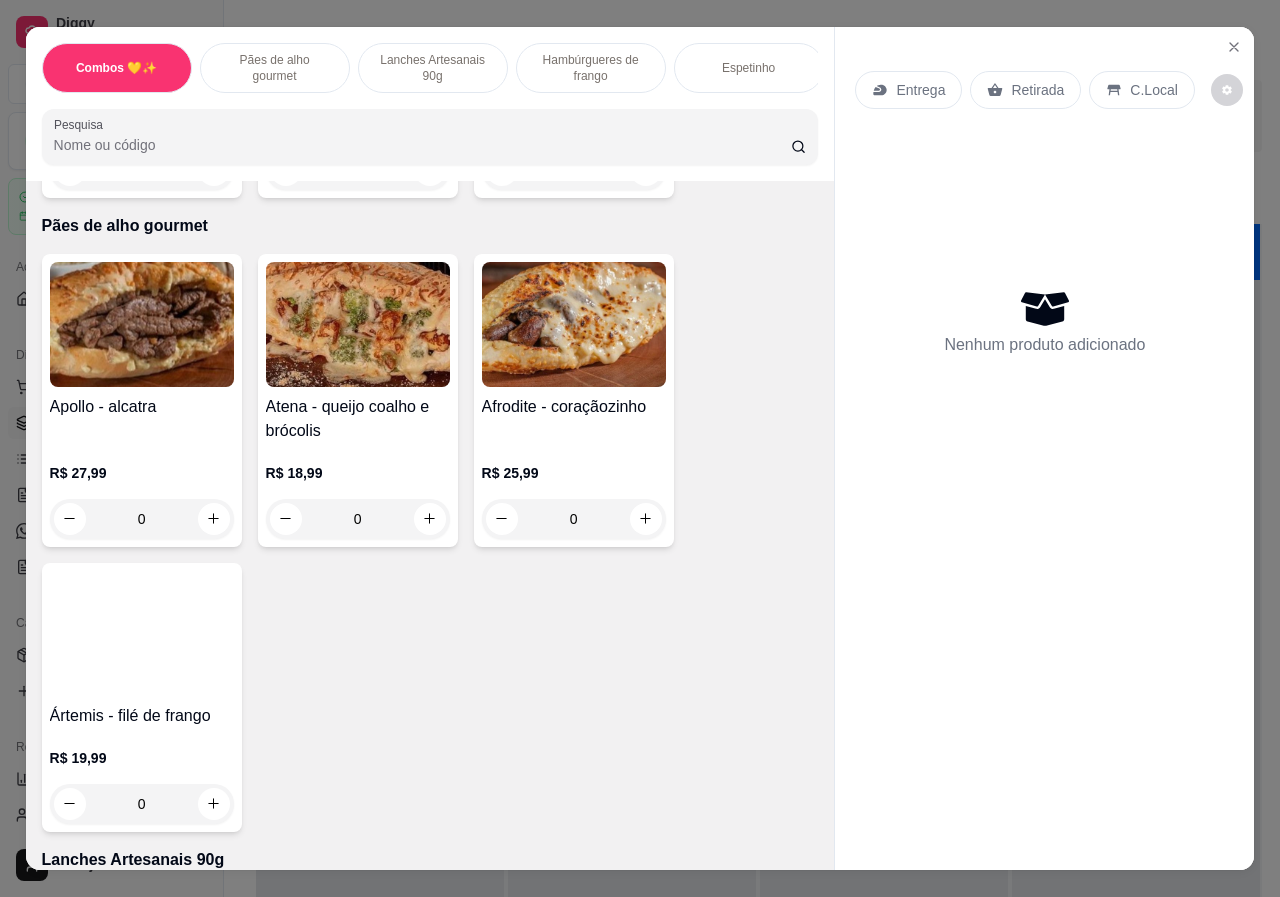 scroll, scrollTop: 500, scrollLeft: 0, axis: vertical 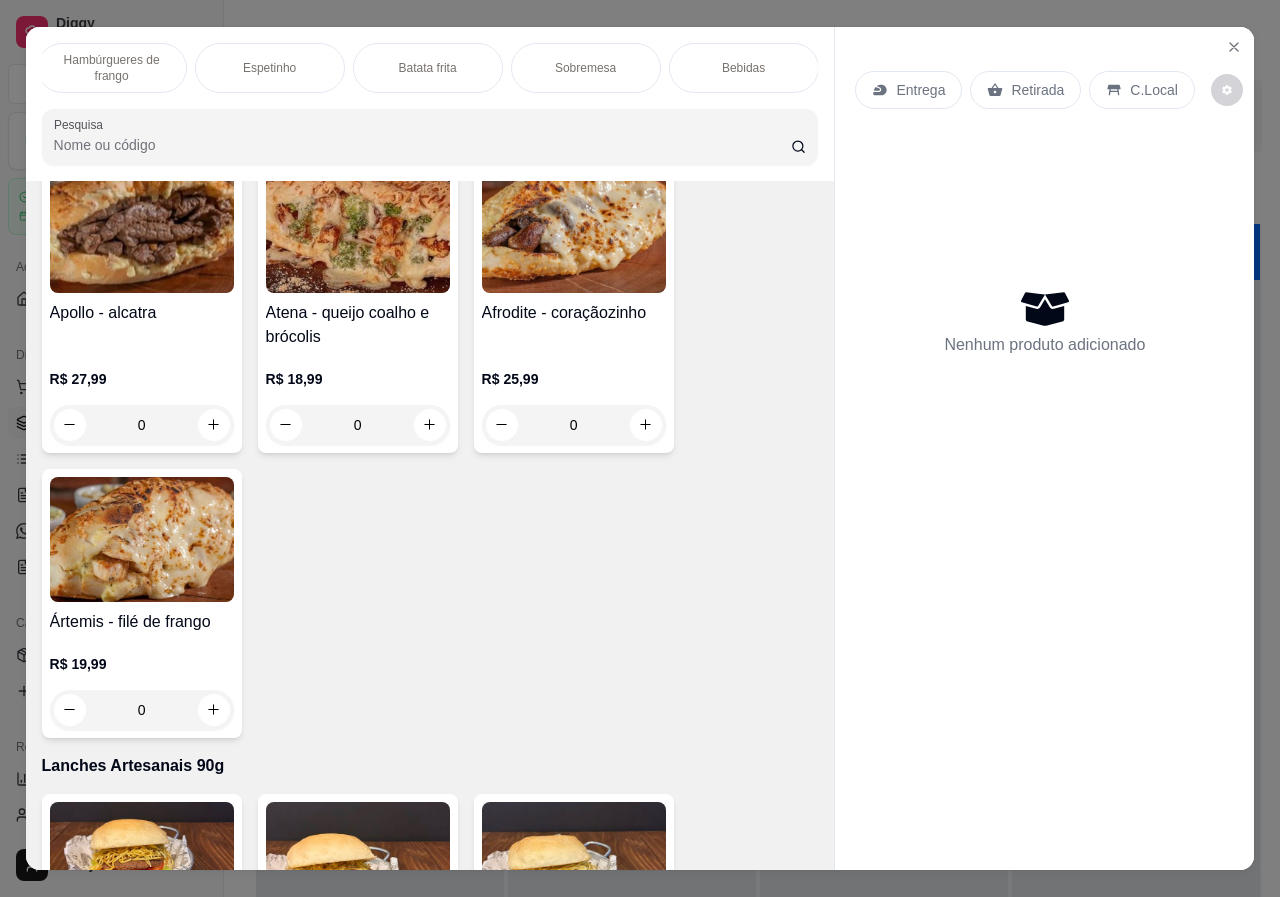 click on "Bebidas" at bounding box center (743, 68) 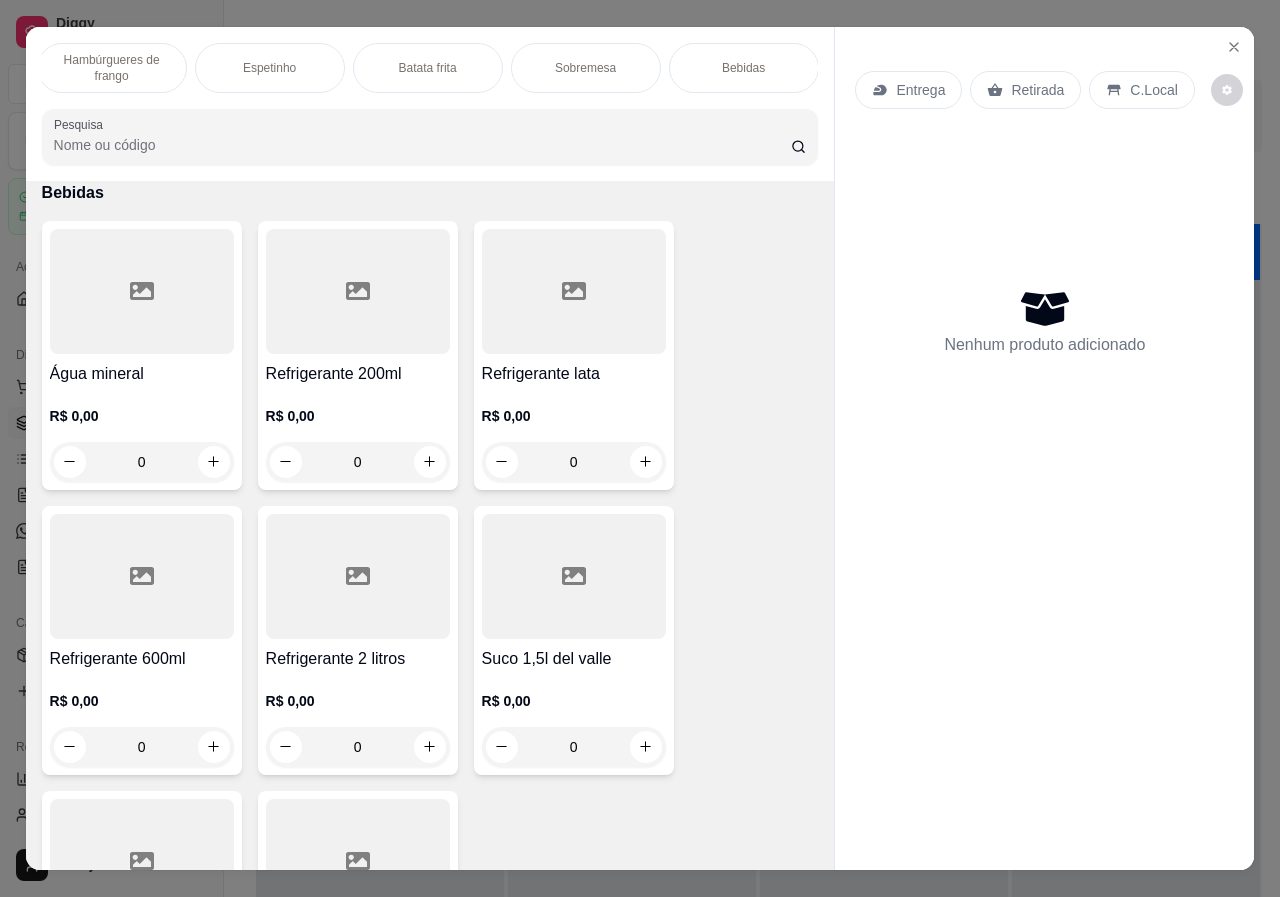 scroll, scrollTop: 45, scrollLeft: 0, axis: vertical 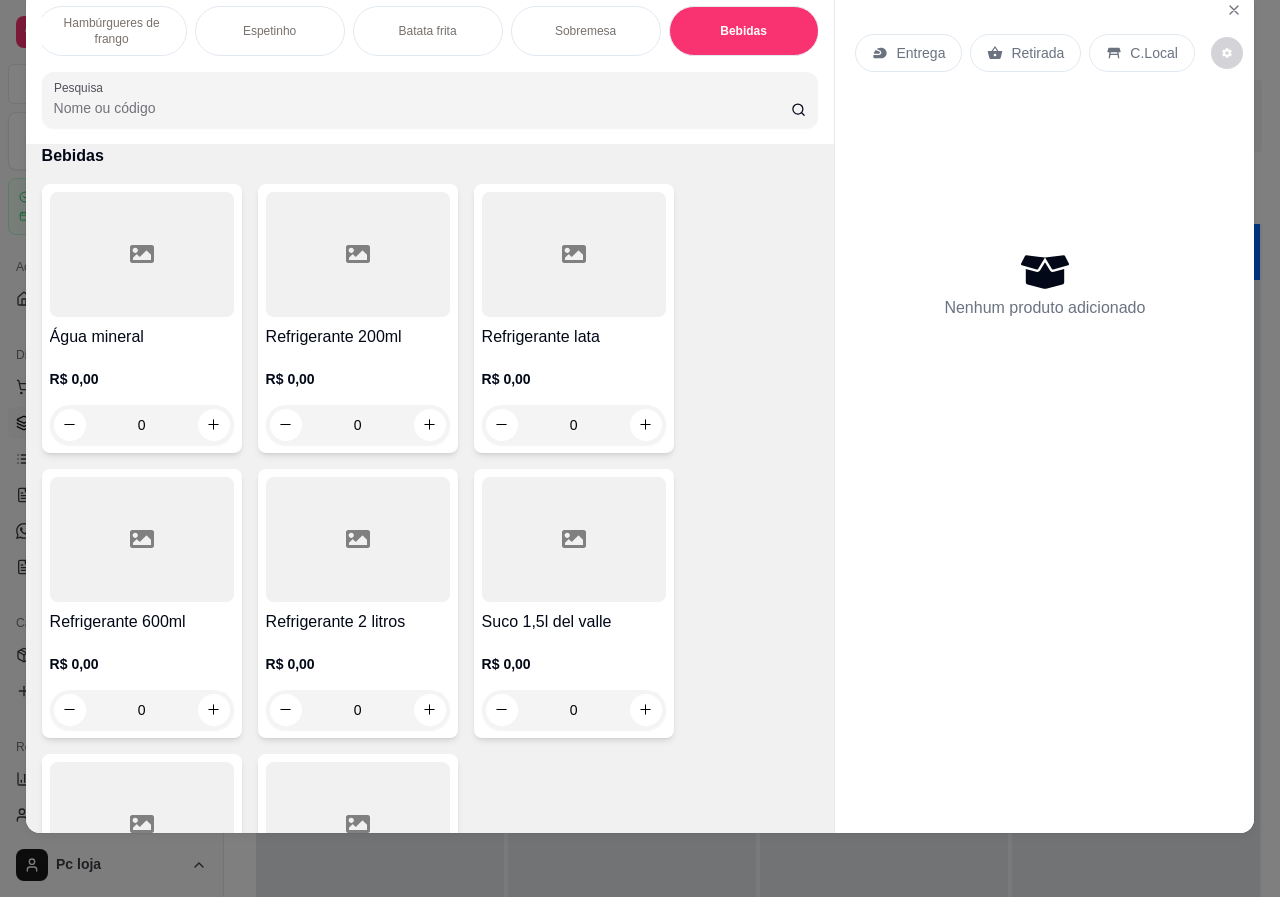 click on "R$ 0,00 0" at bounding box center [574, 397] 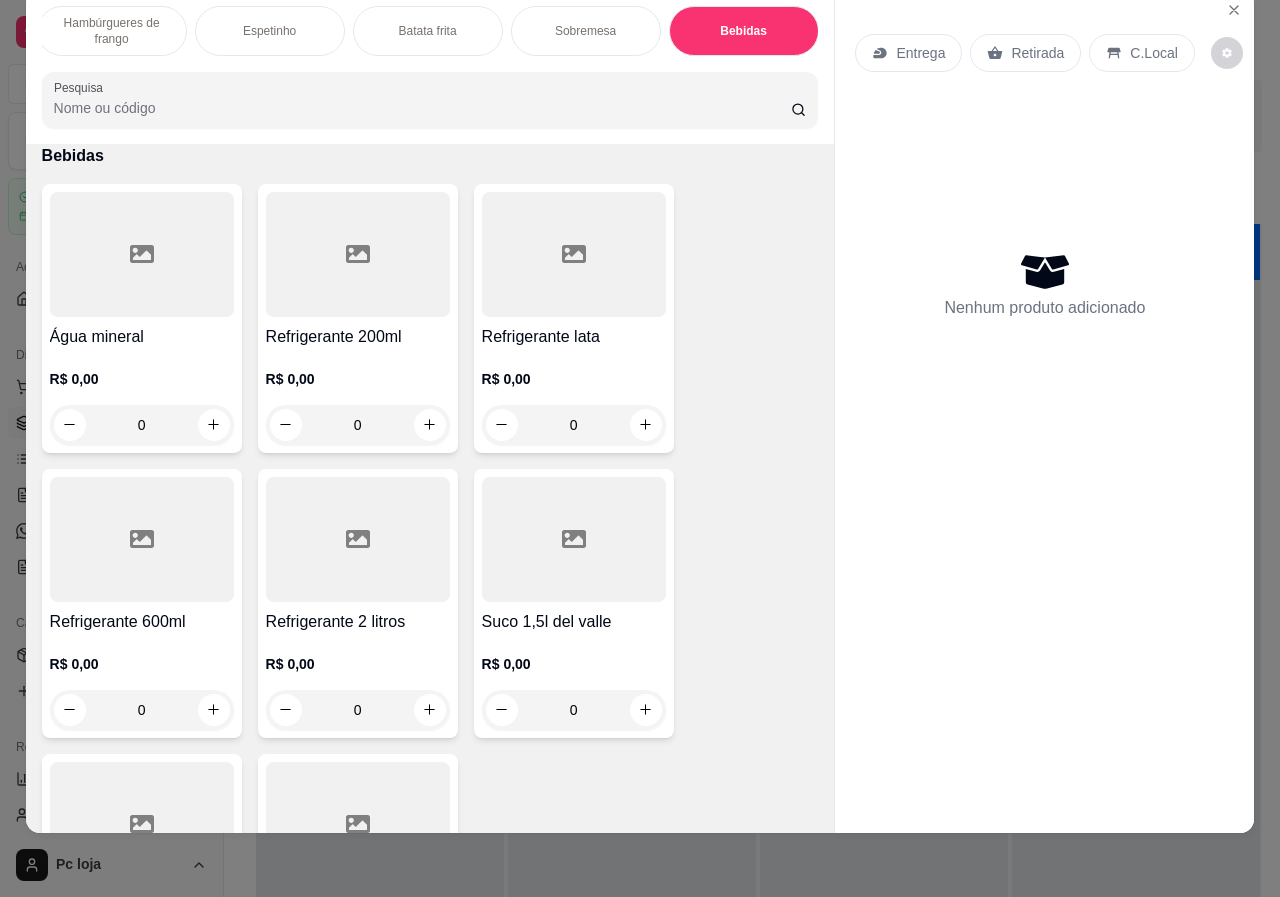 click on "Bebidas" at bounding box center (744, 31) 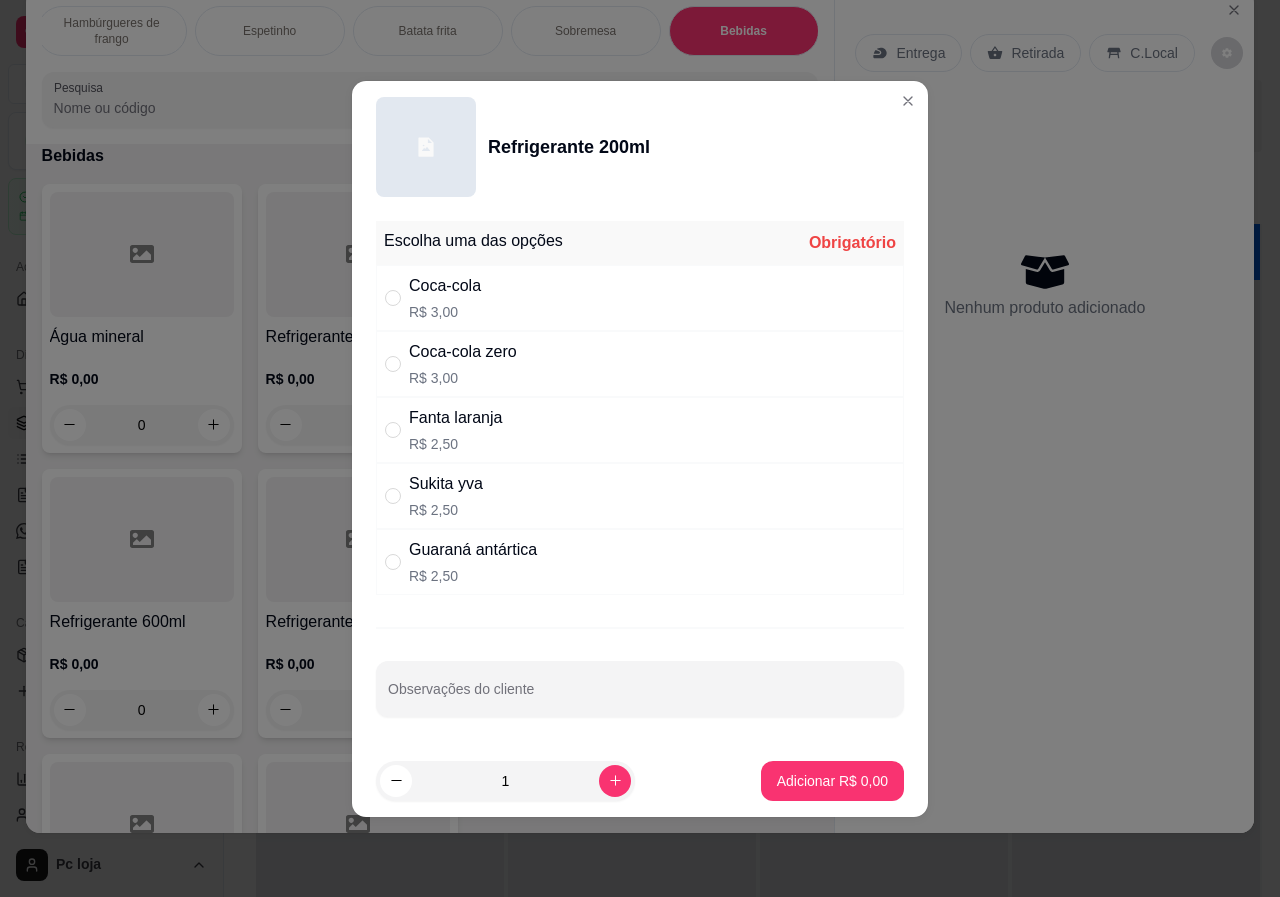 click at bounding box center (397, 298) 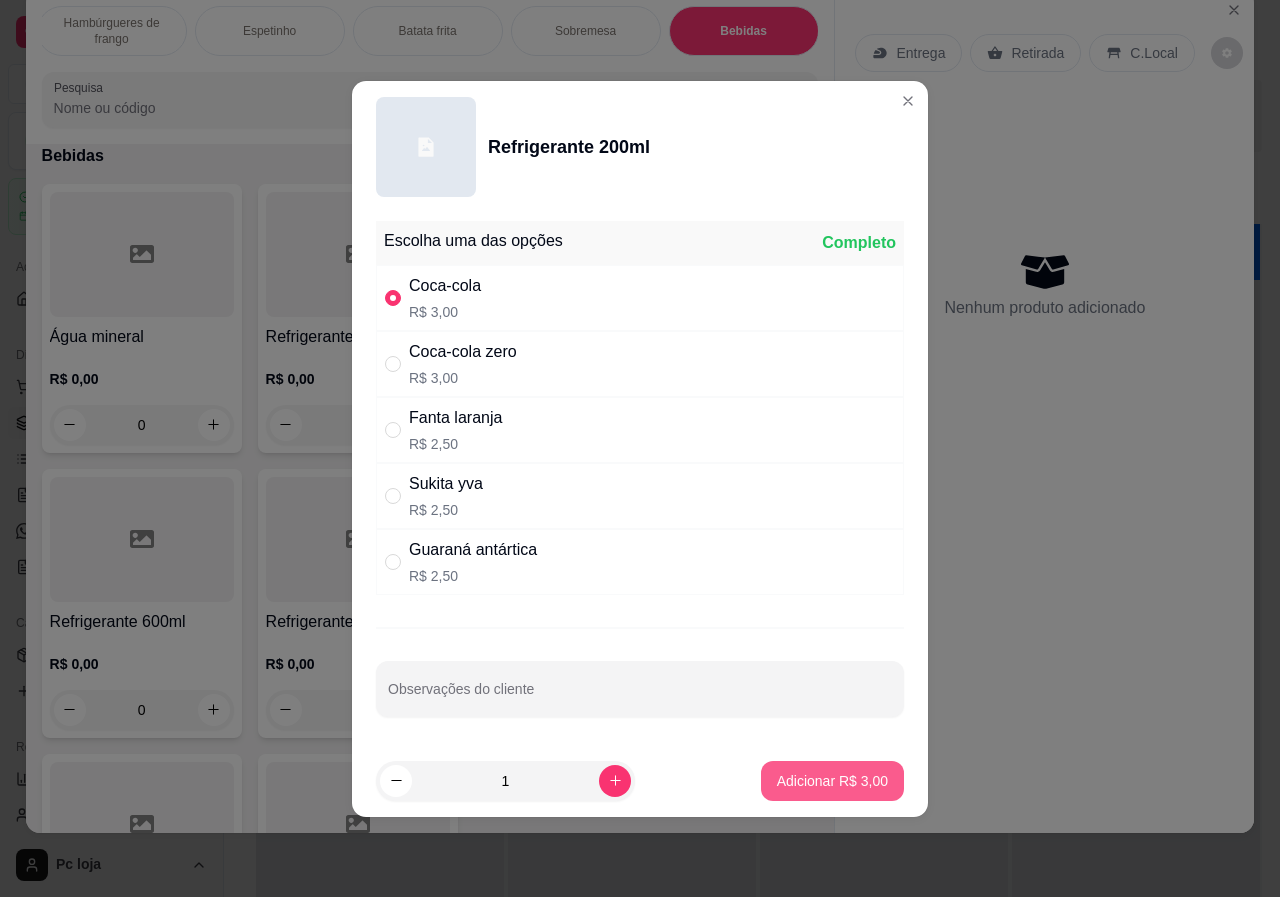 click on "Adicionar   R$ 3,00" at bounding box center [832, 781] 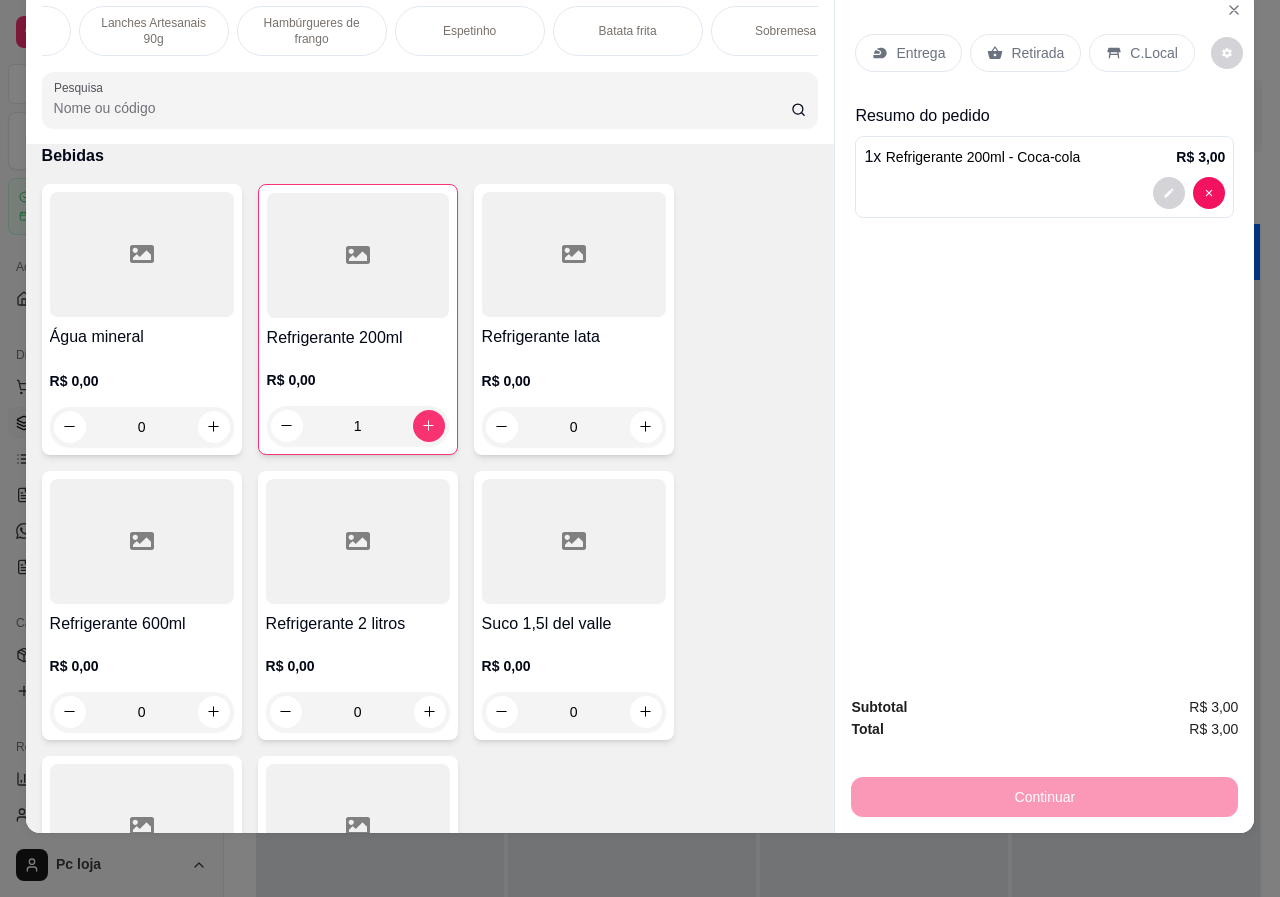 scroll, scrollTop: 0, scrollLeft: 271, axis: horizontal 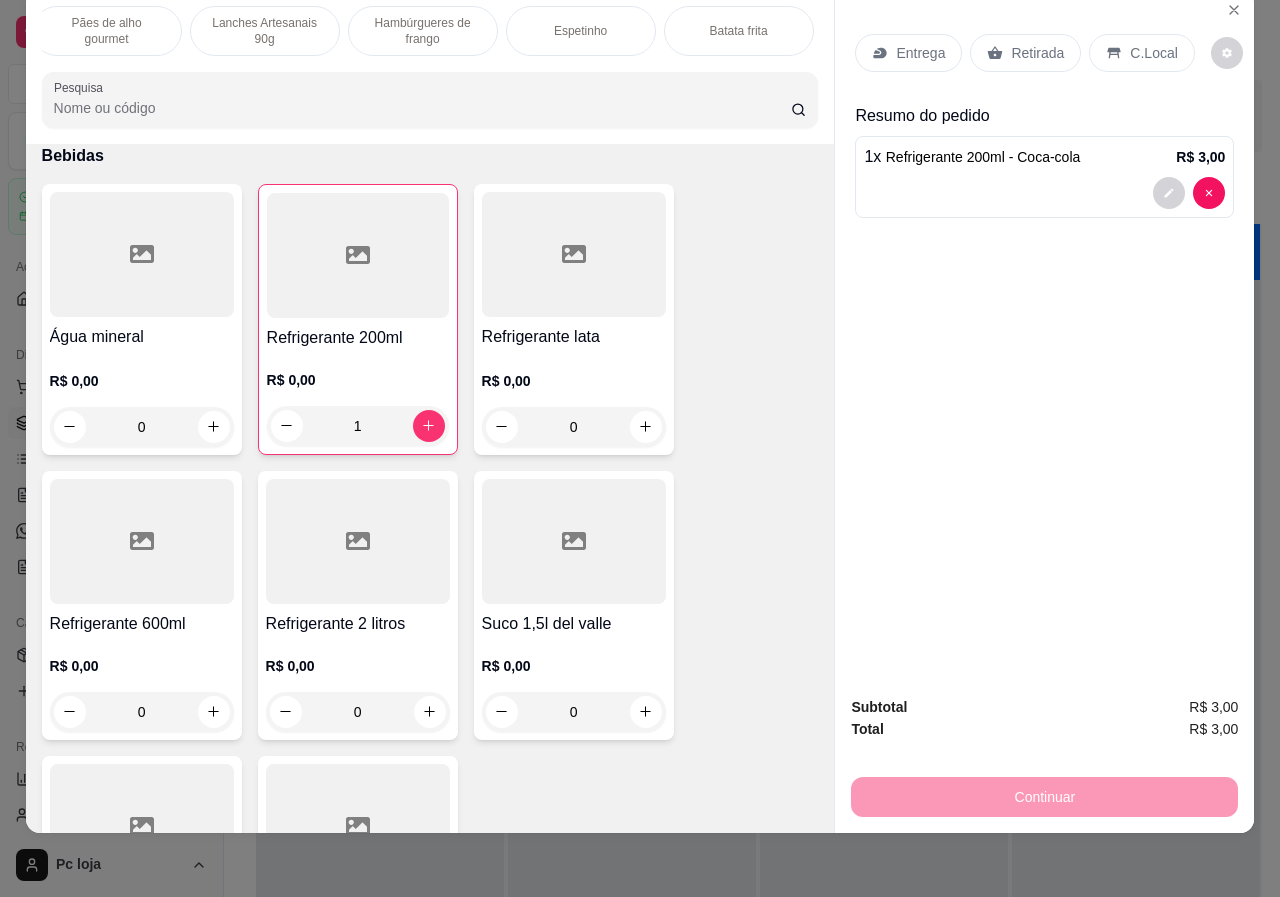 click on "Lanches Artesanais 90g" at bounding box center [265, 31] 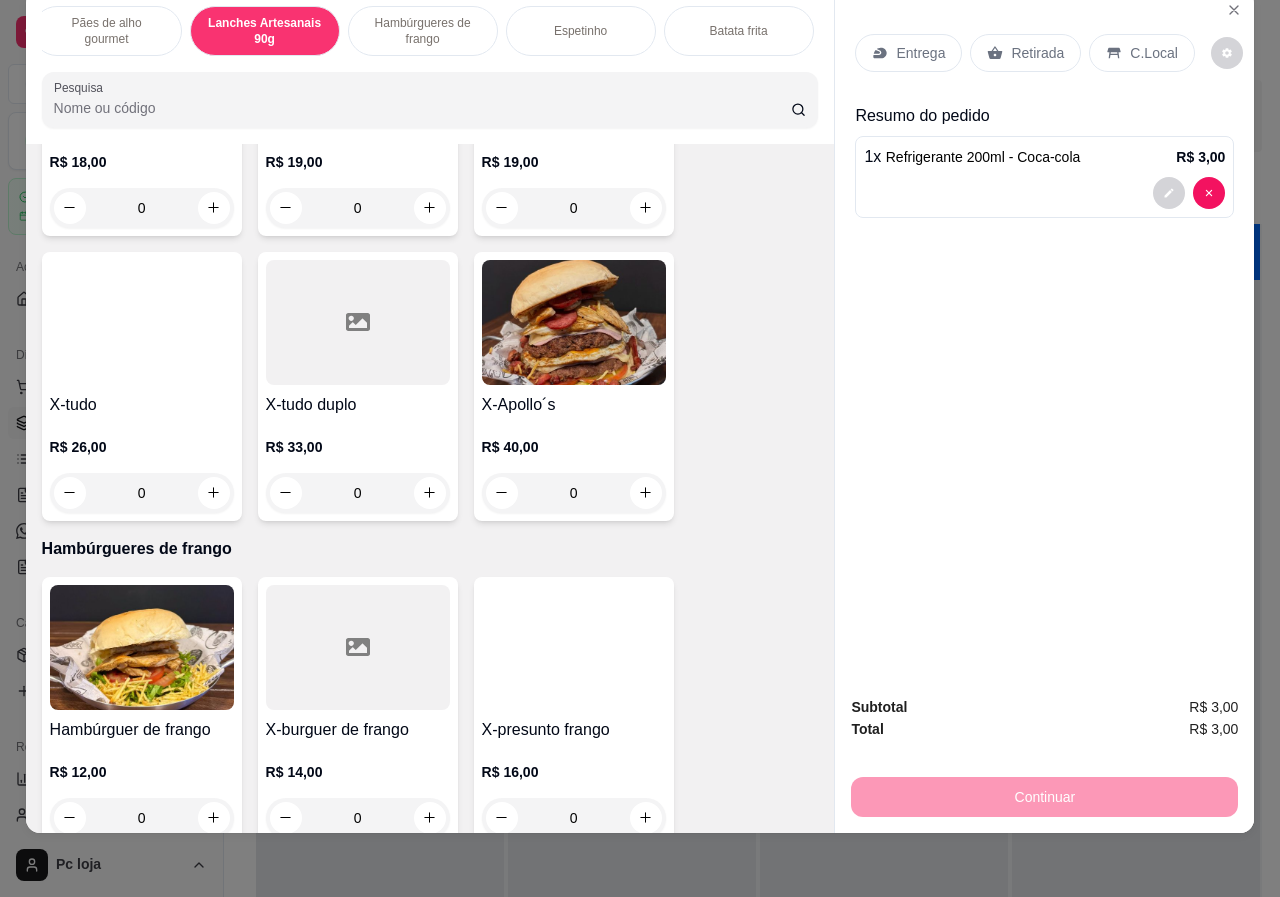 scroll, scrollTop: 1673, scrollLeft: 0, axis: vertical 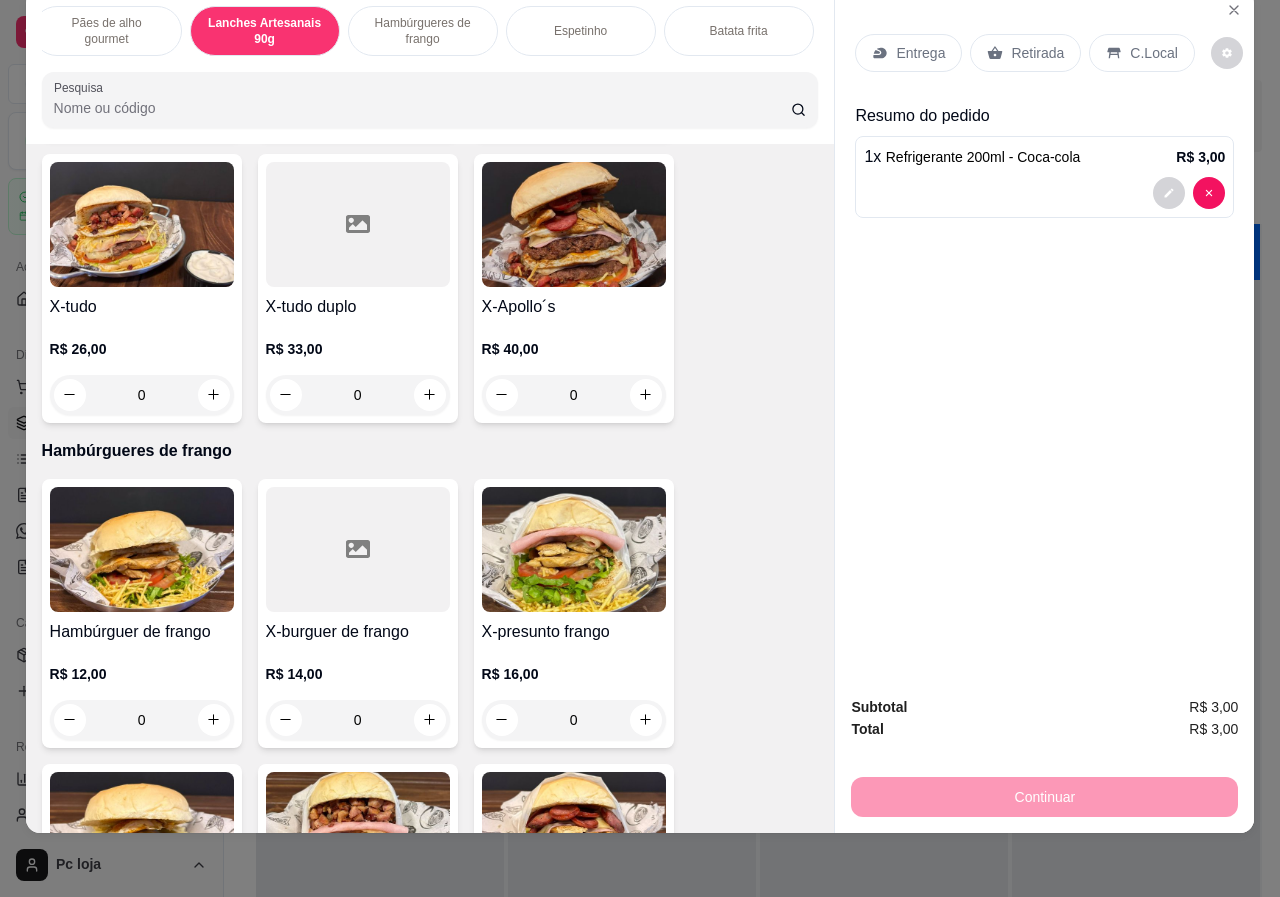 click on "0" at bounding box center [142, 395] 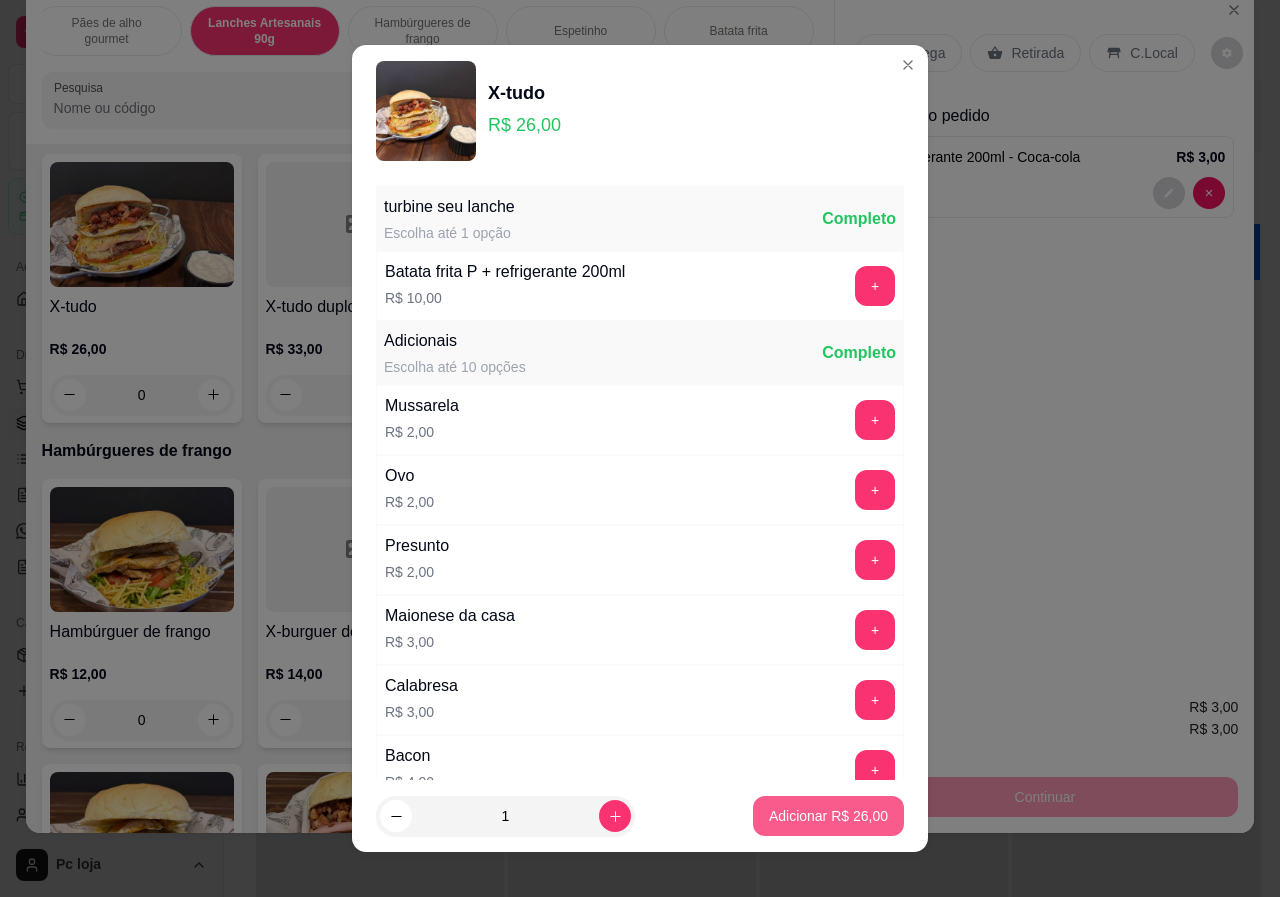 click on "Adicionar   R$ 26,00" at bounding box center [828, 816] 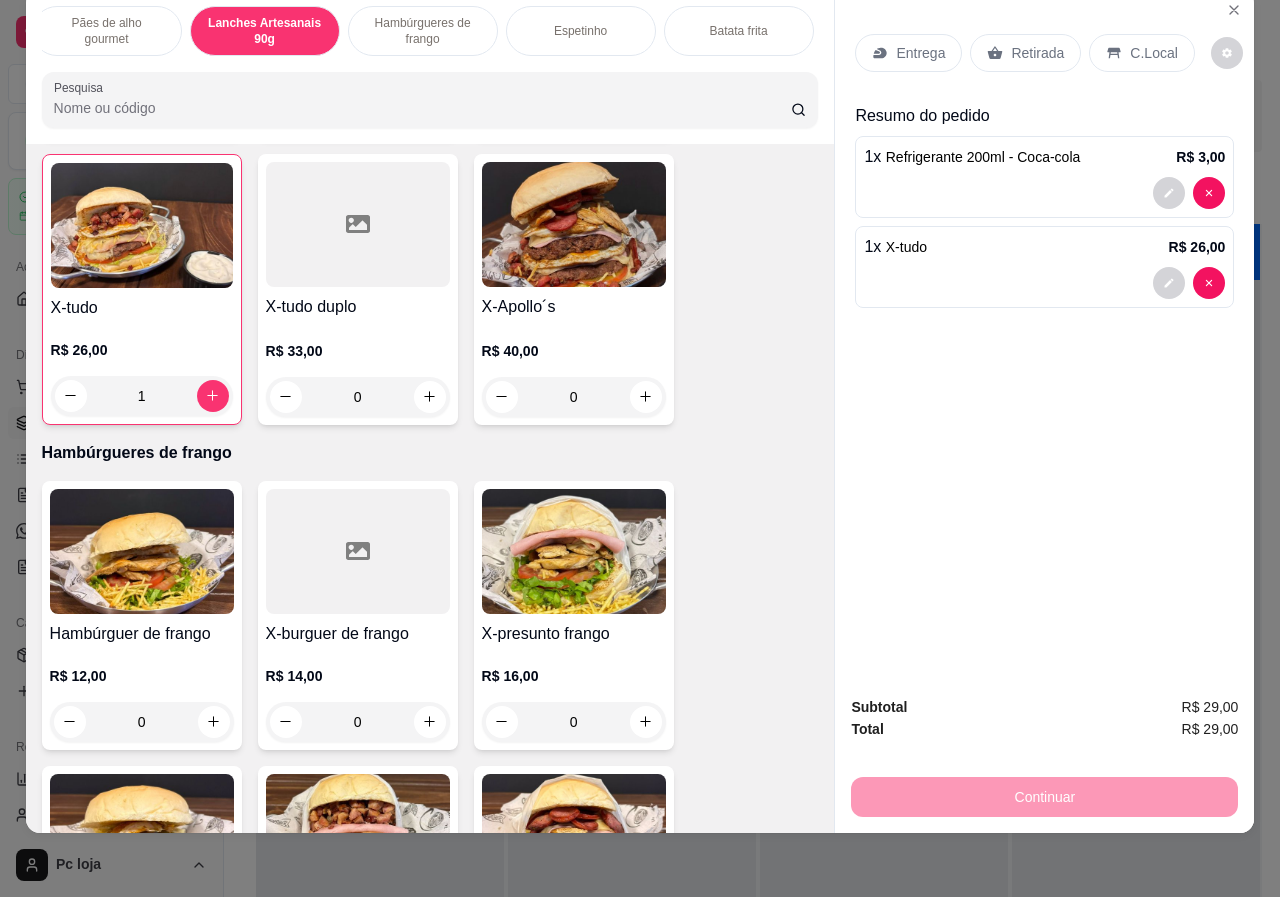 click 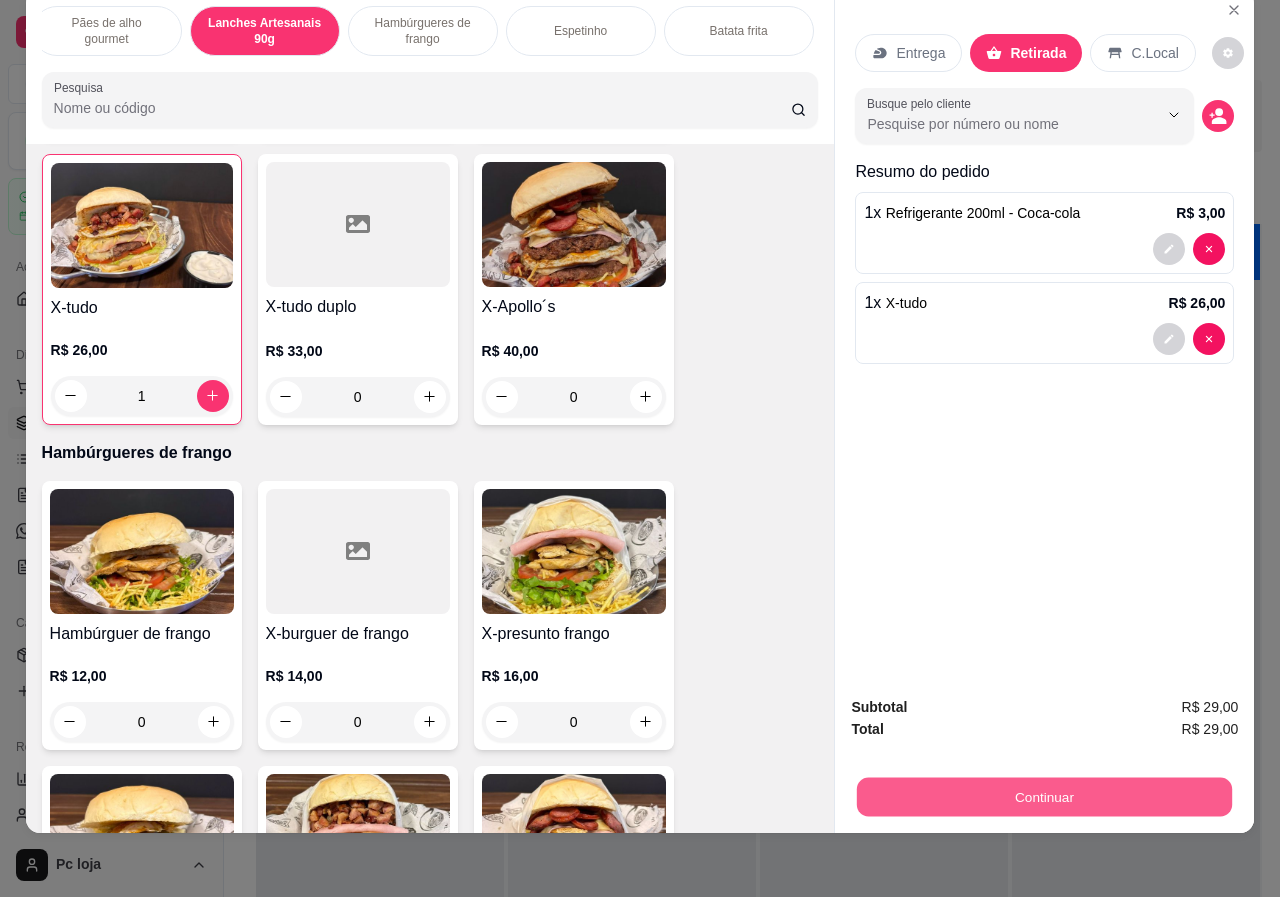 click on "Continuar" at bounding box center [1044, 797] 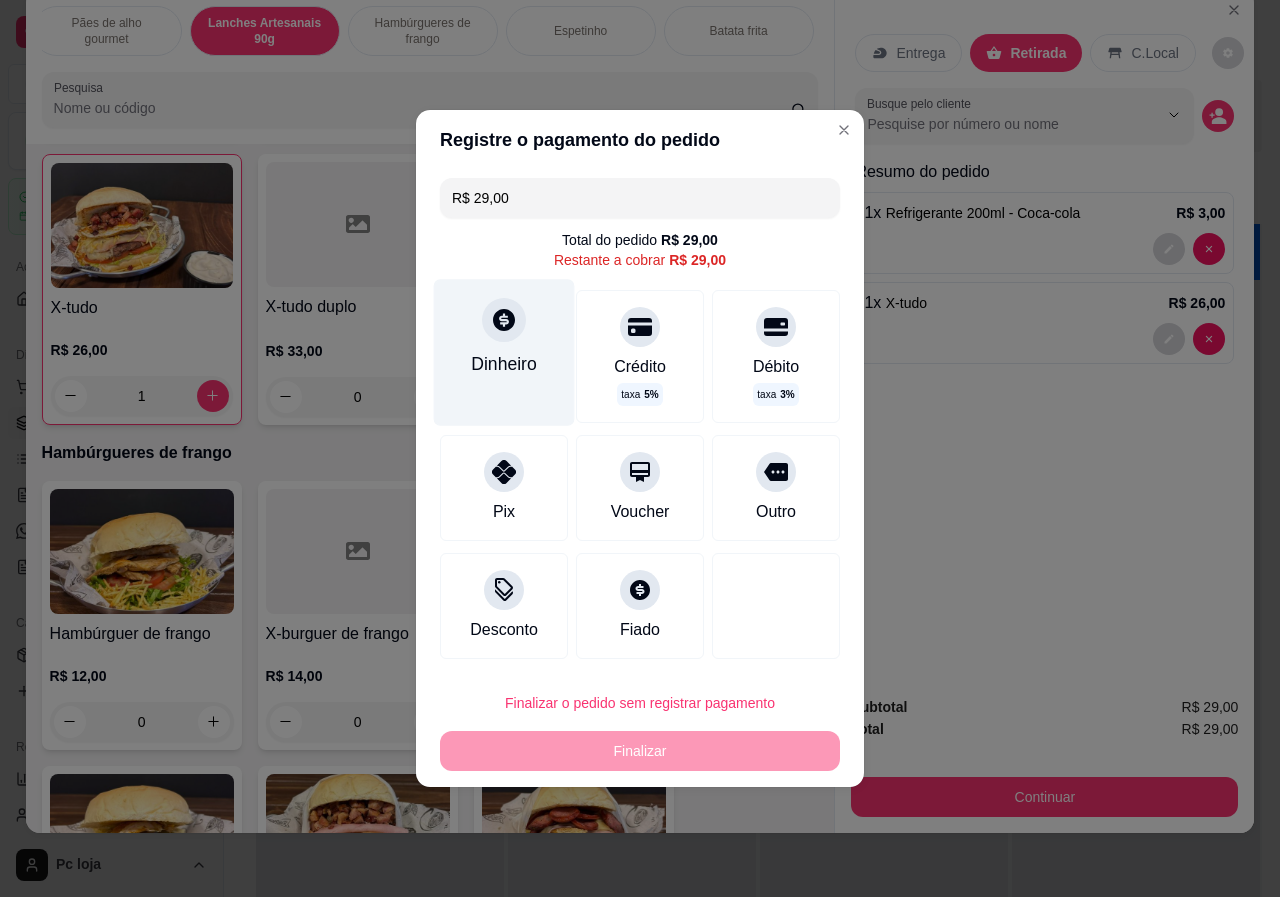 click on "Dinheiro" at bounding box center [504, 364] 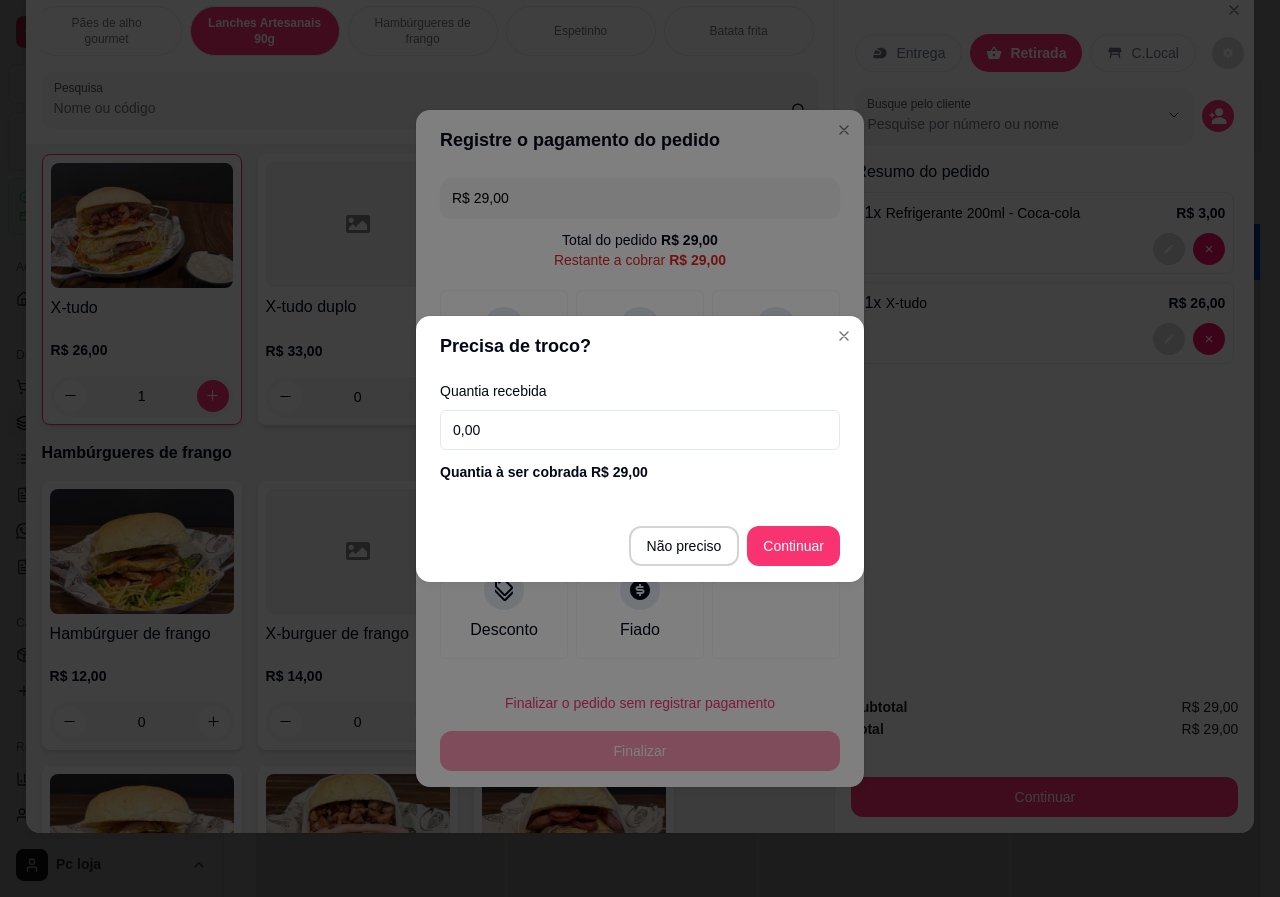 click on "0,00" at bounding box center [640, 430] 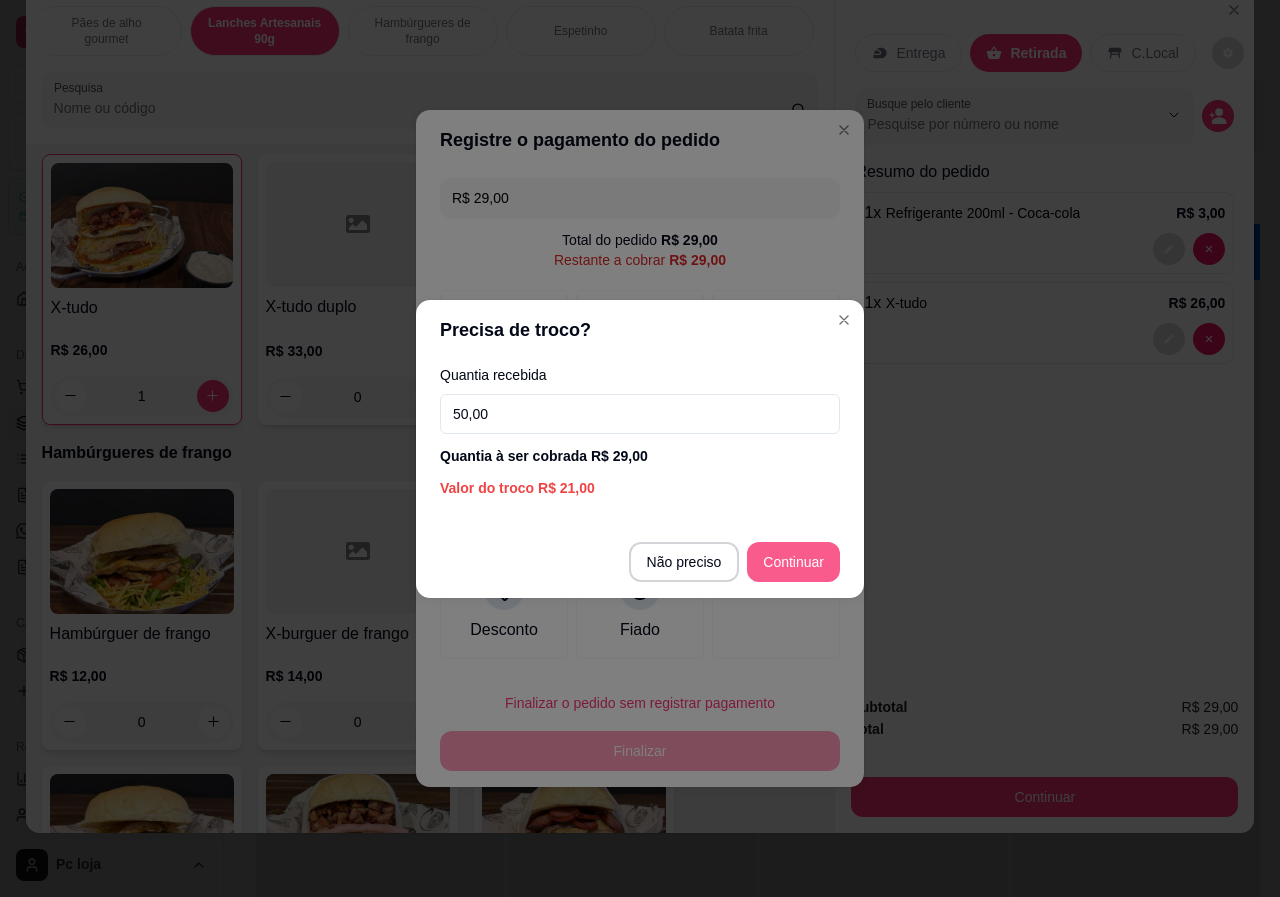 type on "50,00" 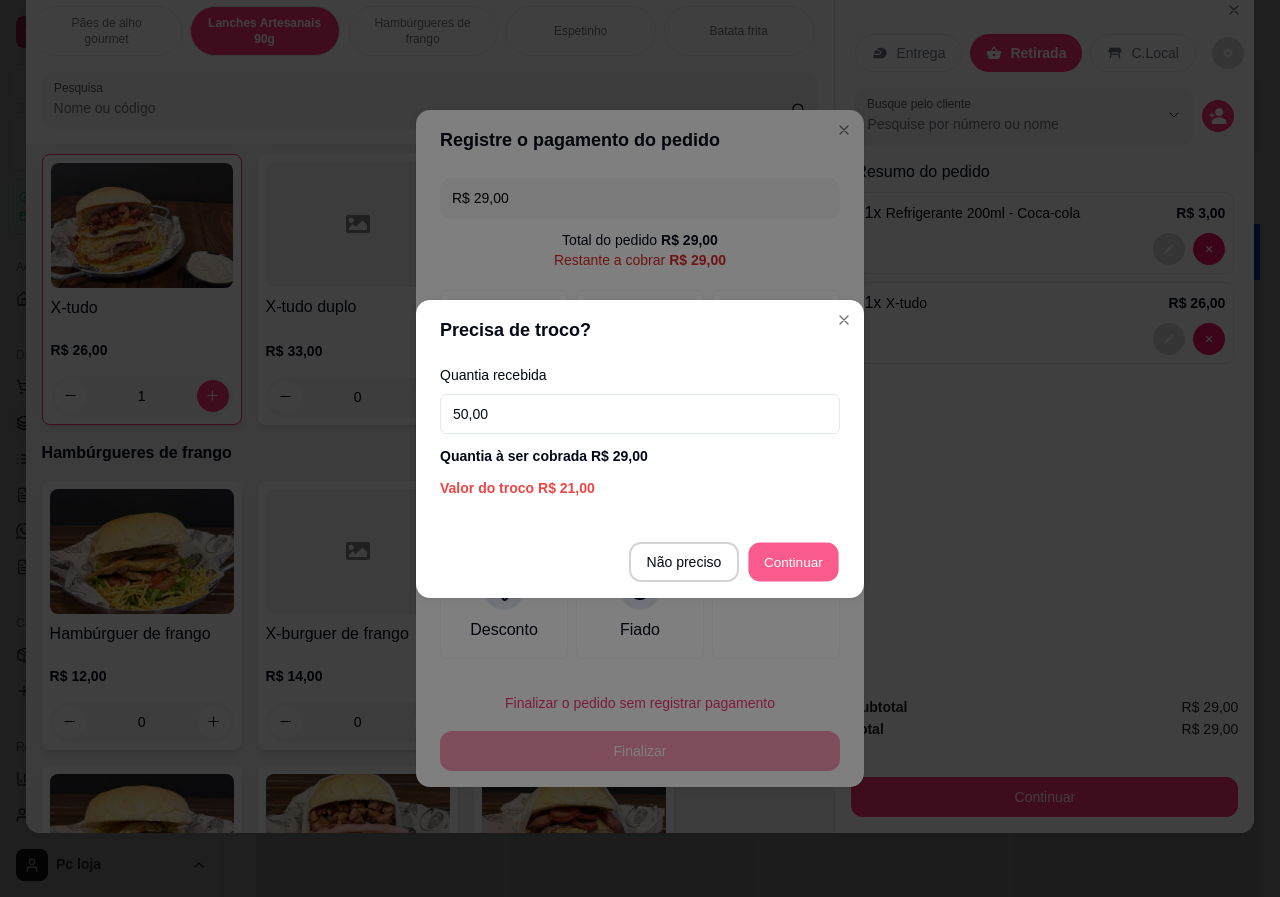 type on "R$ 0,00" 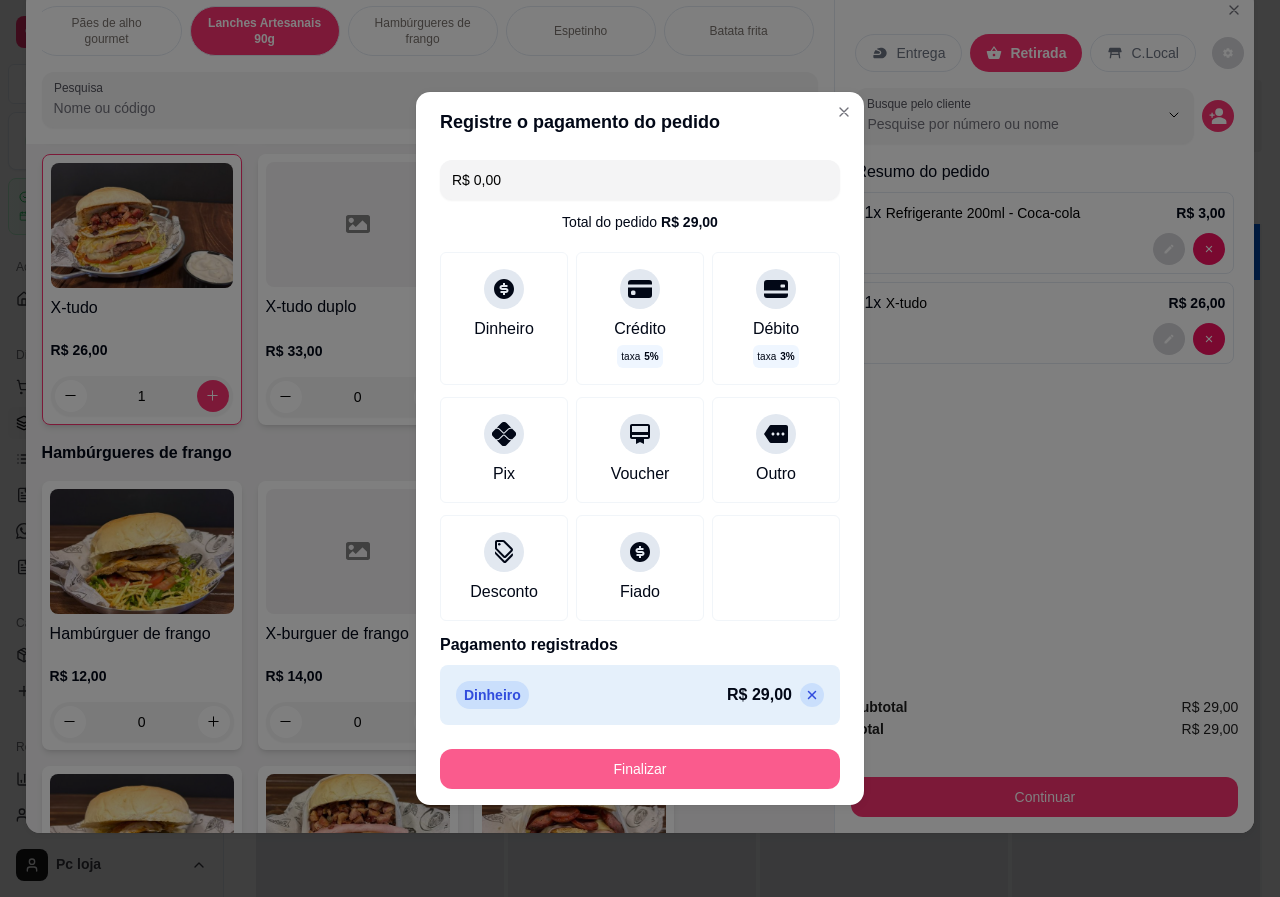 click on "Finalizar" at bounding box center [640, 769] 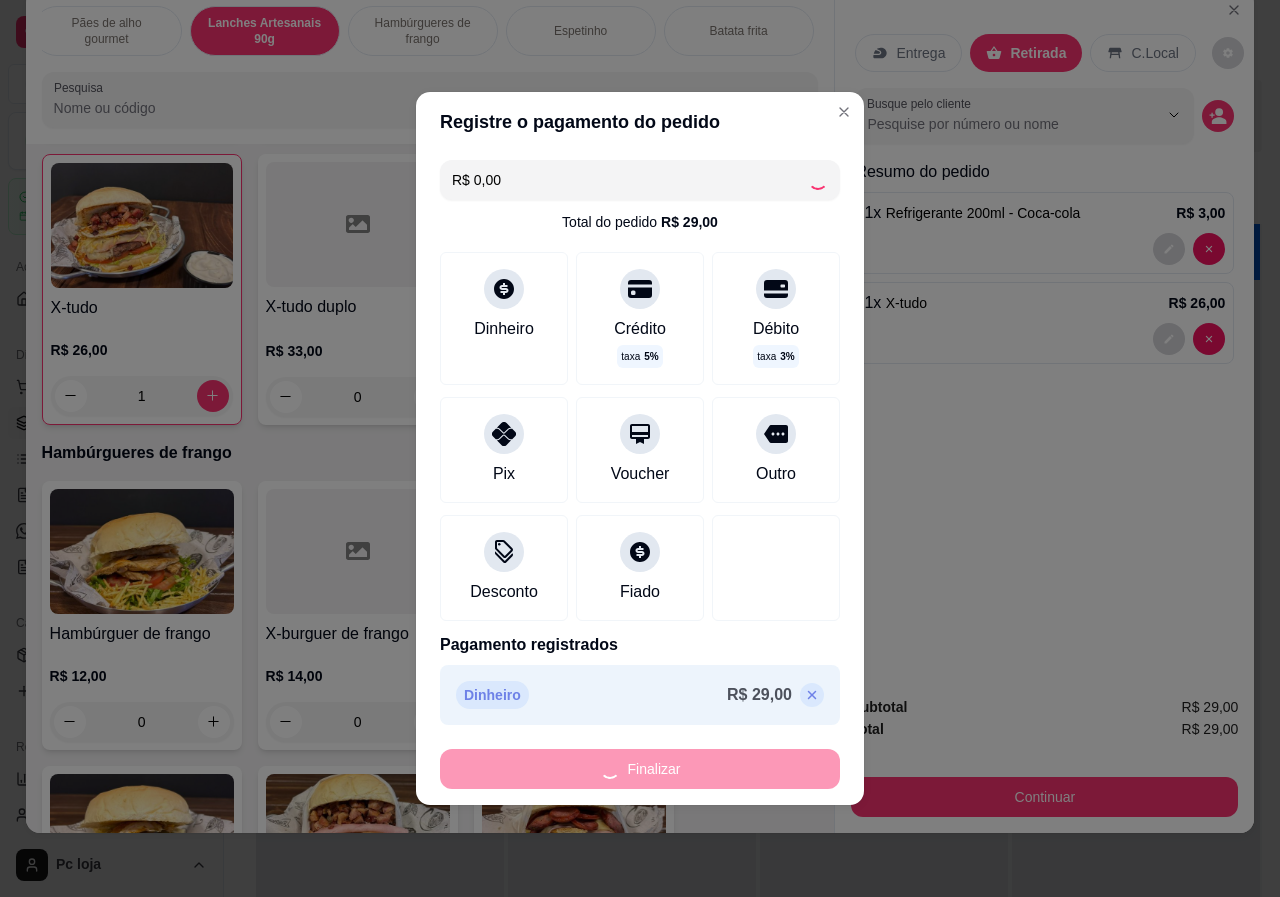 type on "0" 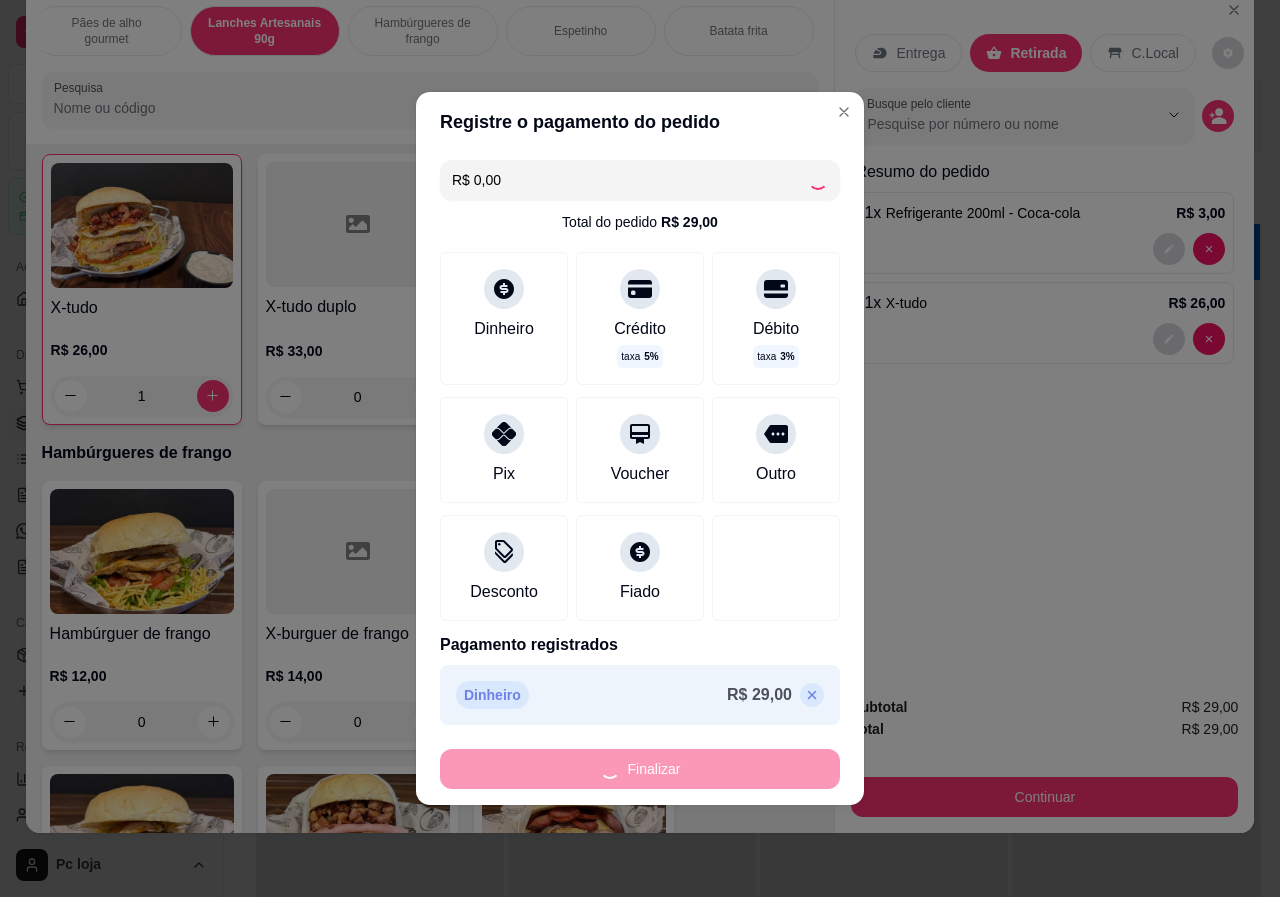 type on "0" 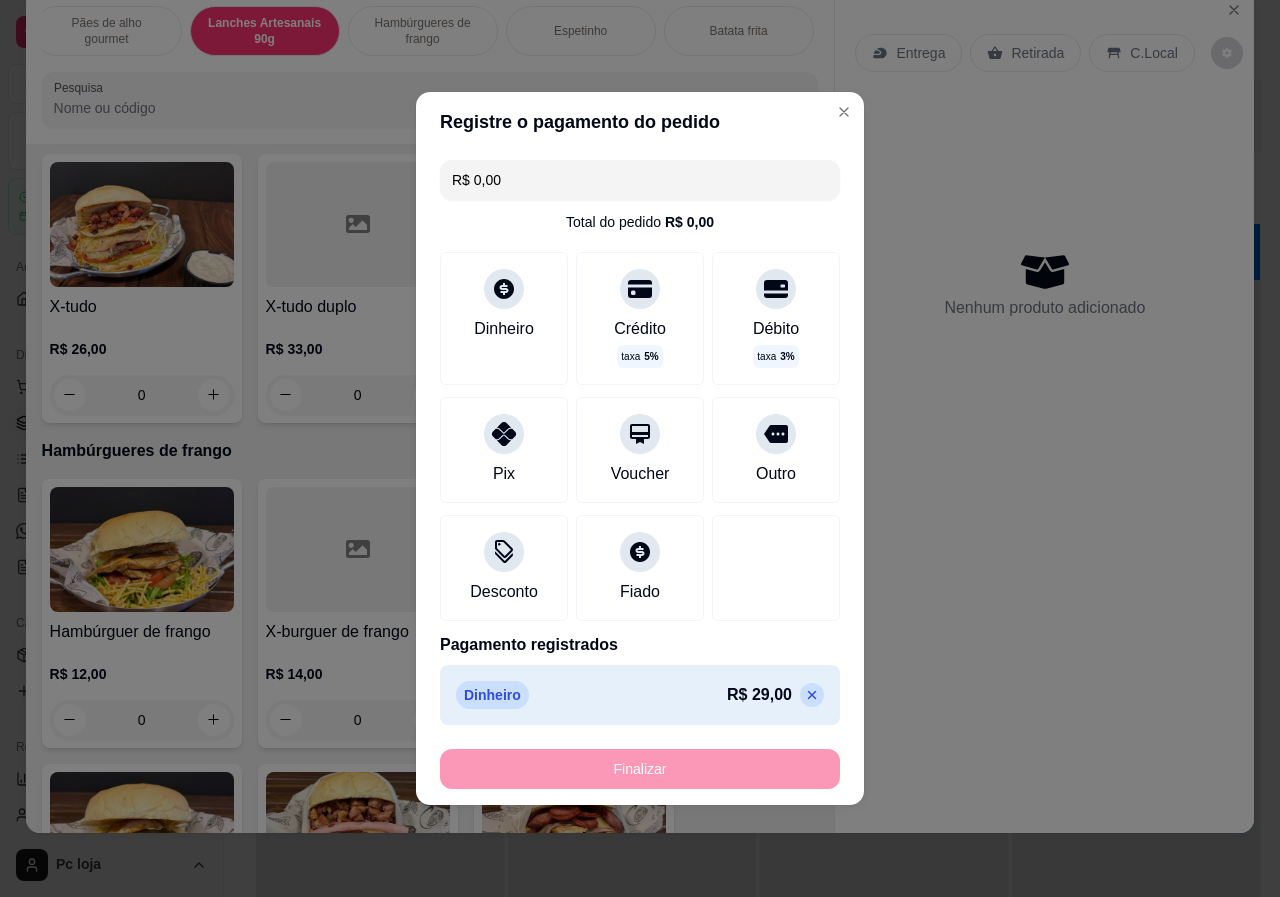 type on "-R$ 29,00" 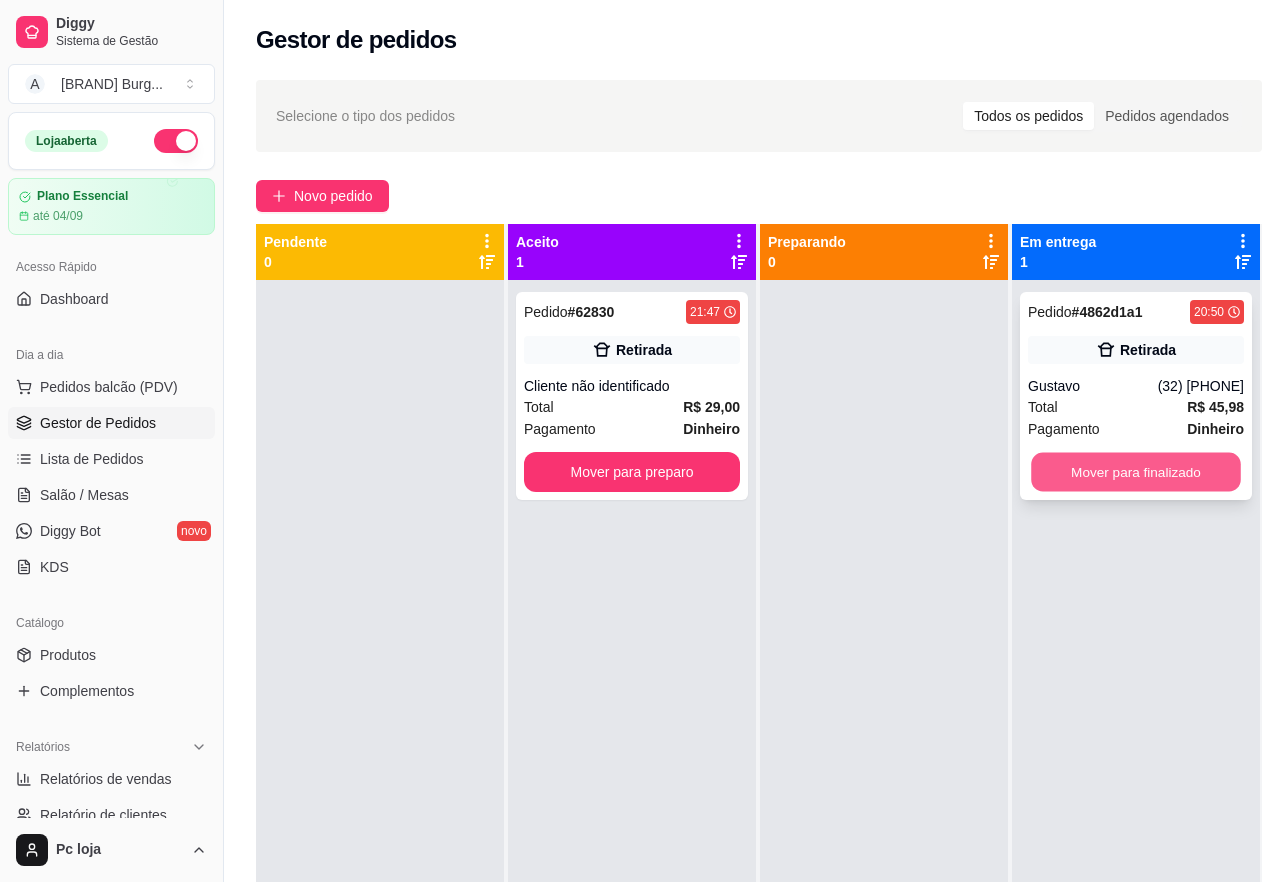 click on "Mover para finalizado" at bounding box center (1136, 472) 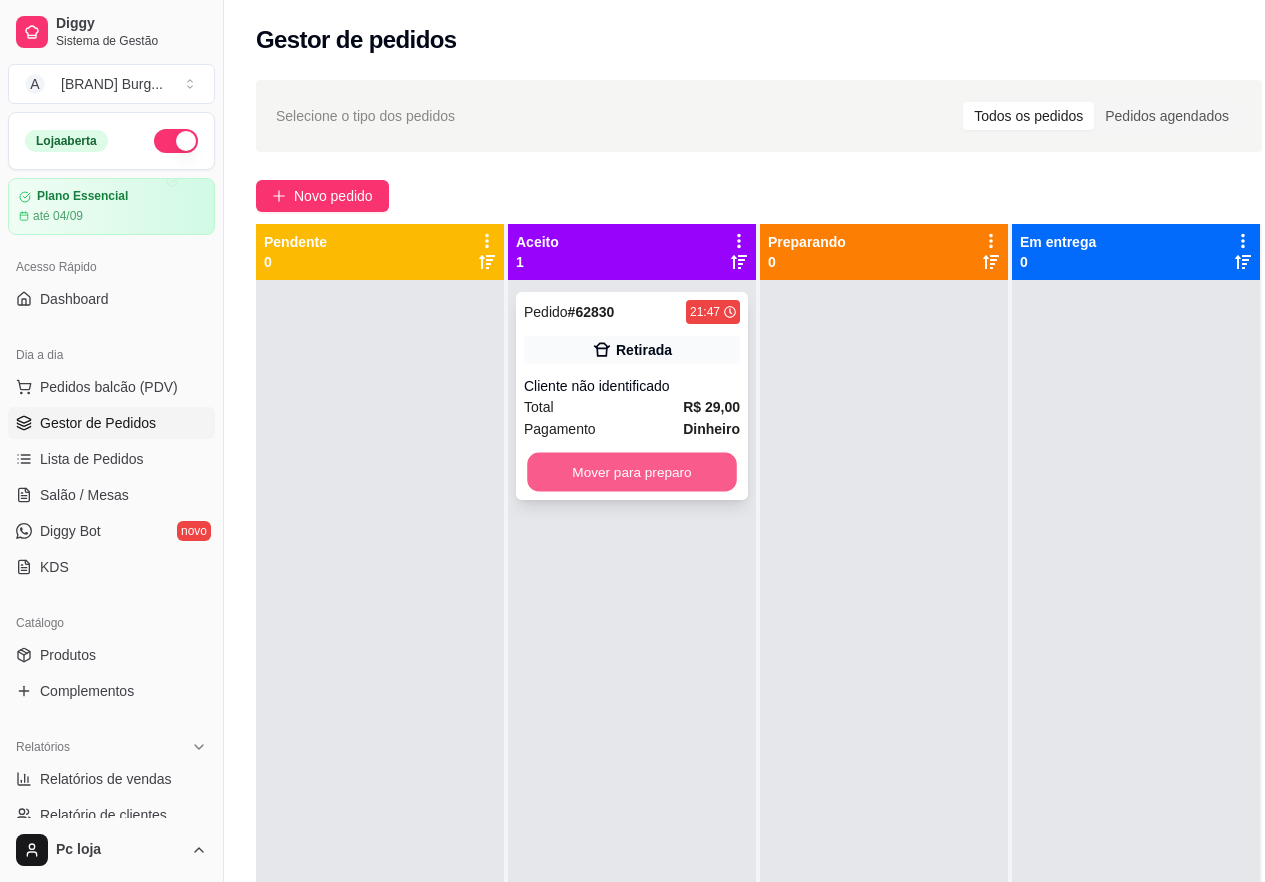 click on "Mover para preparo" at bounding box center (632, 472) 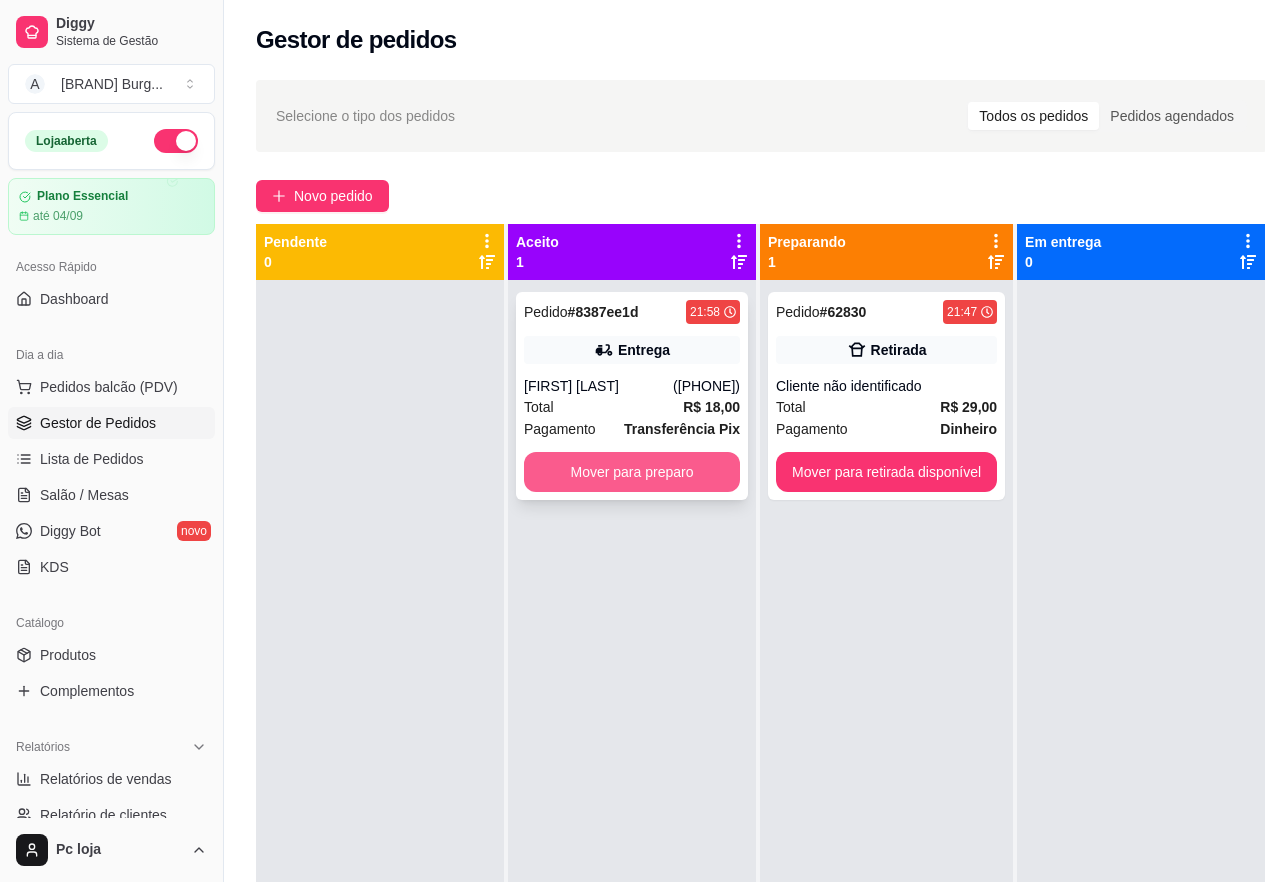 click on "Mover para preparo" at bounding box center (632, 472) 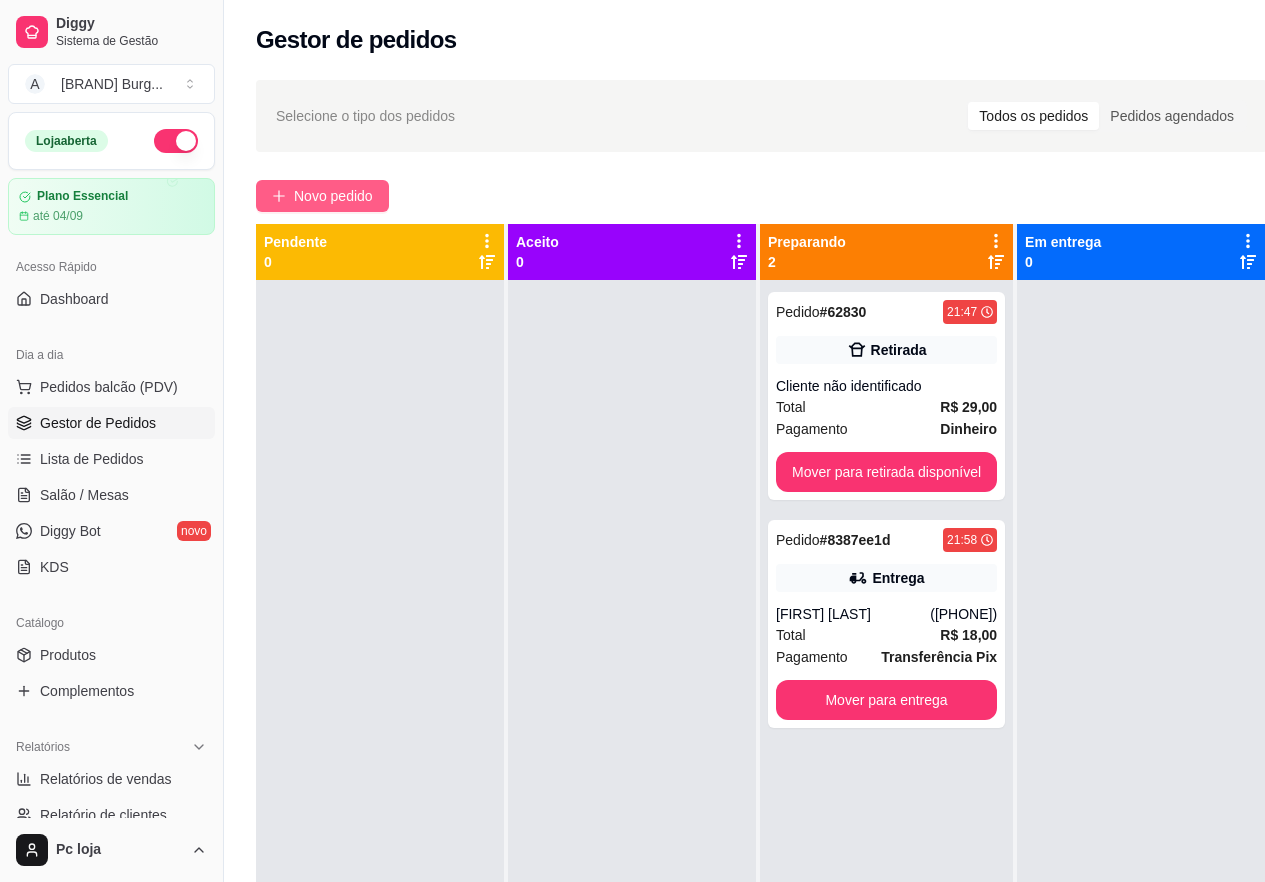 click on "Novo pedido" at bounding box center [333, 196] 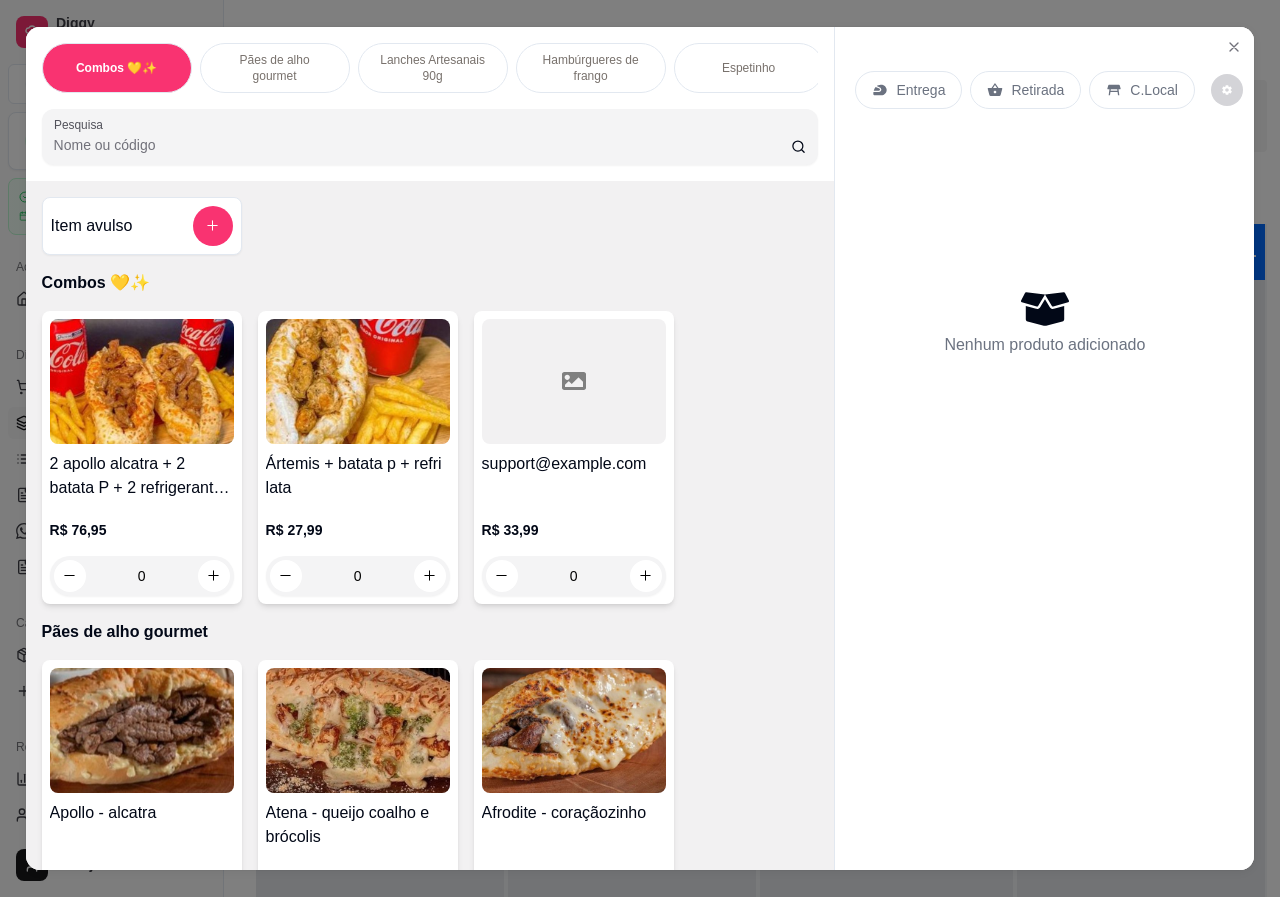 click on "Lanches Artesanais 90g" at bounding box center (433, 68) 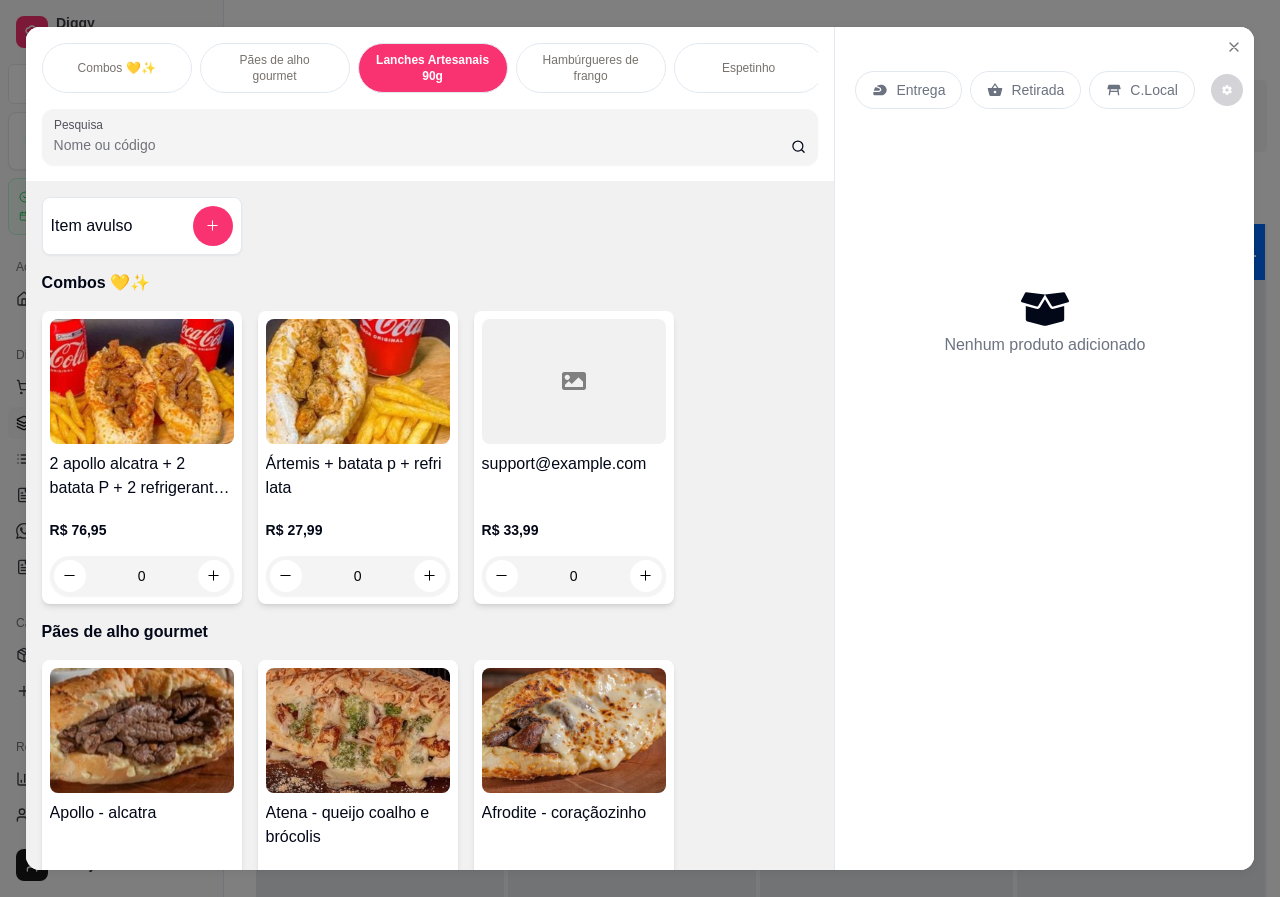 scroll, scrollTop: 1073, scrollLeft: 0, axis: vertical 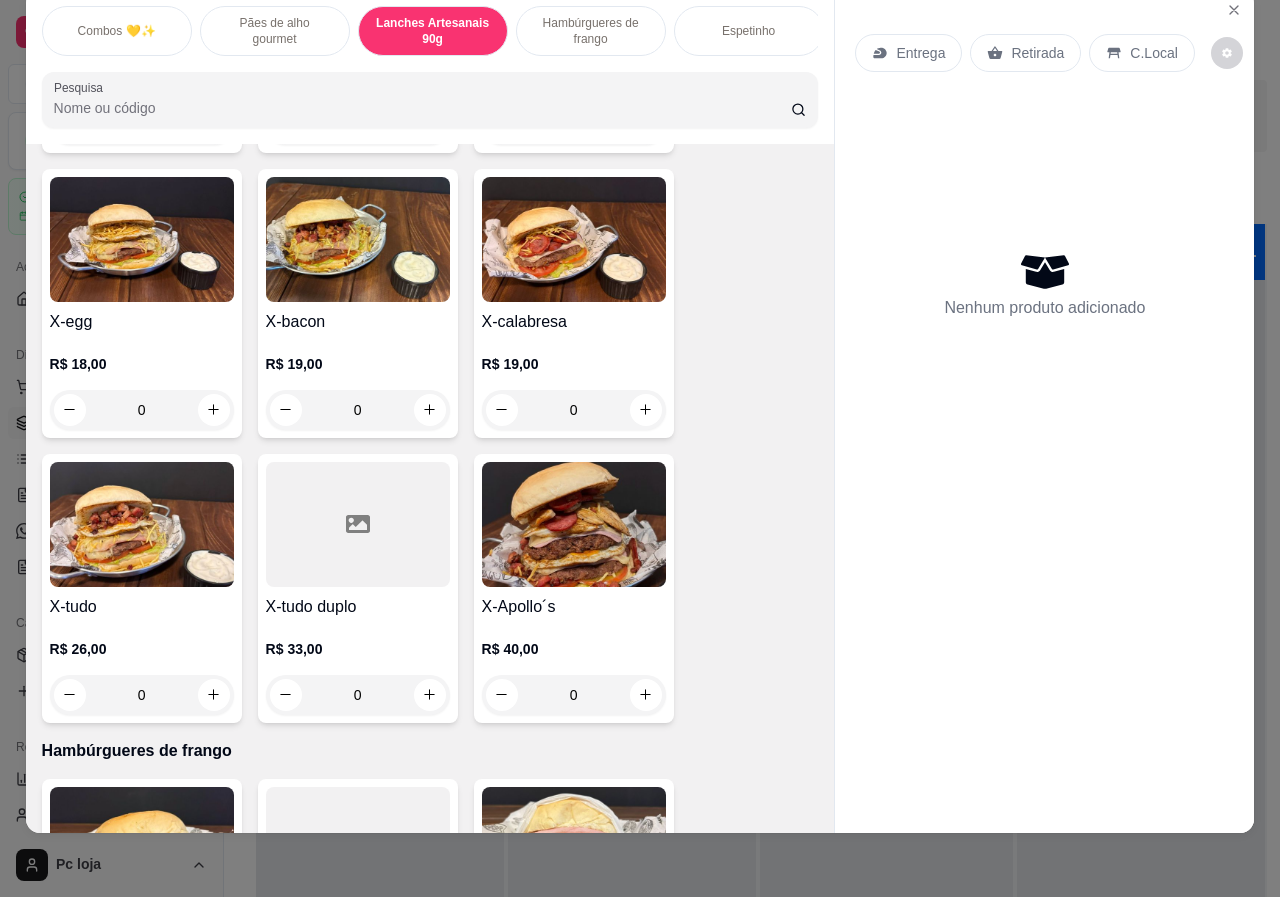 click on "Hambúrgueres de frango" at bounding box center [591, 31] 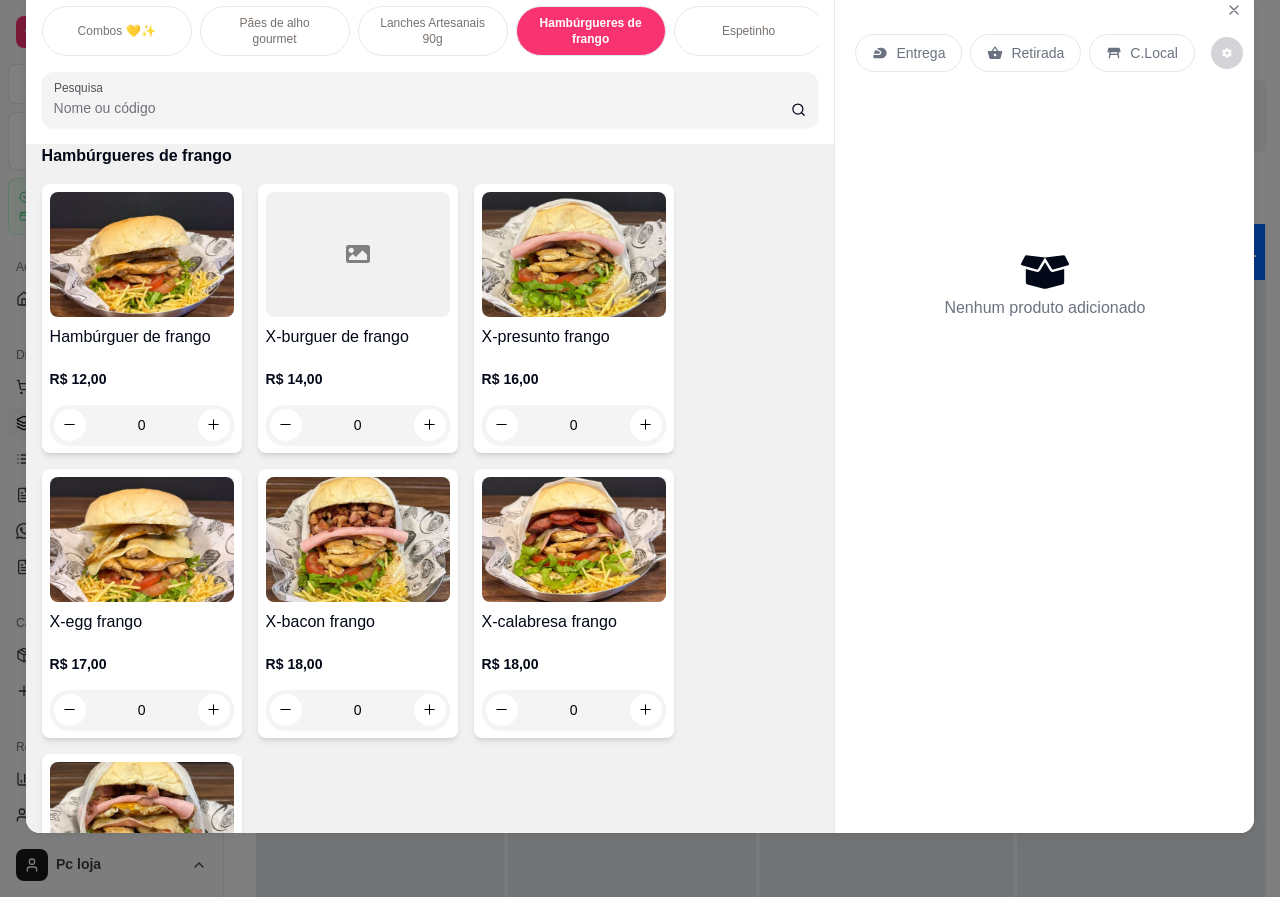 scroll, scrollTop: 0, scrollLeft: 0, axis: both 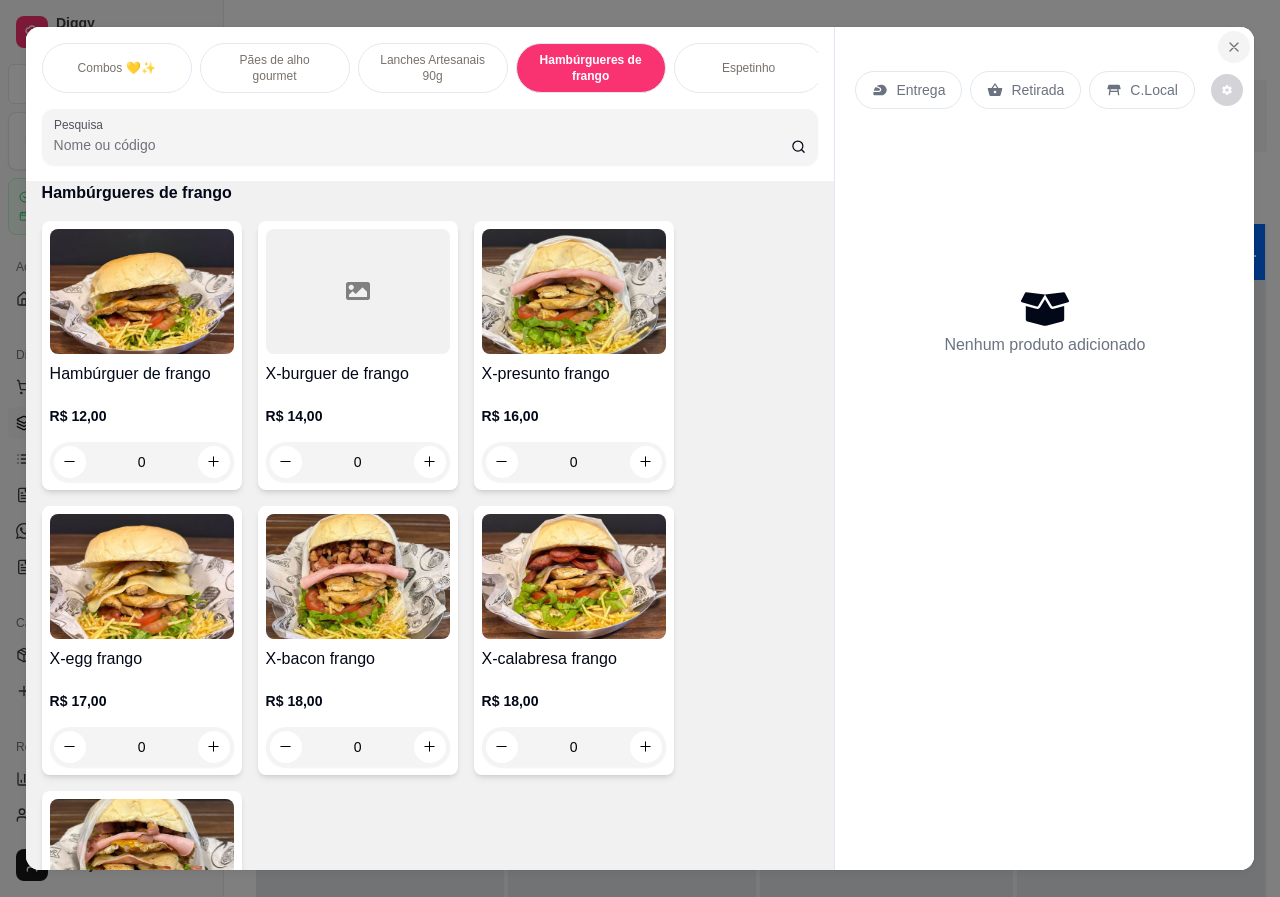 click 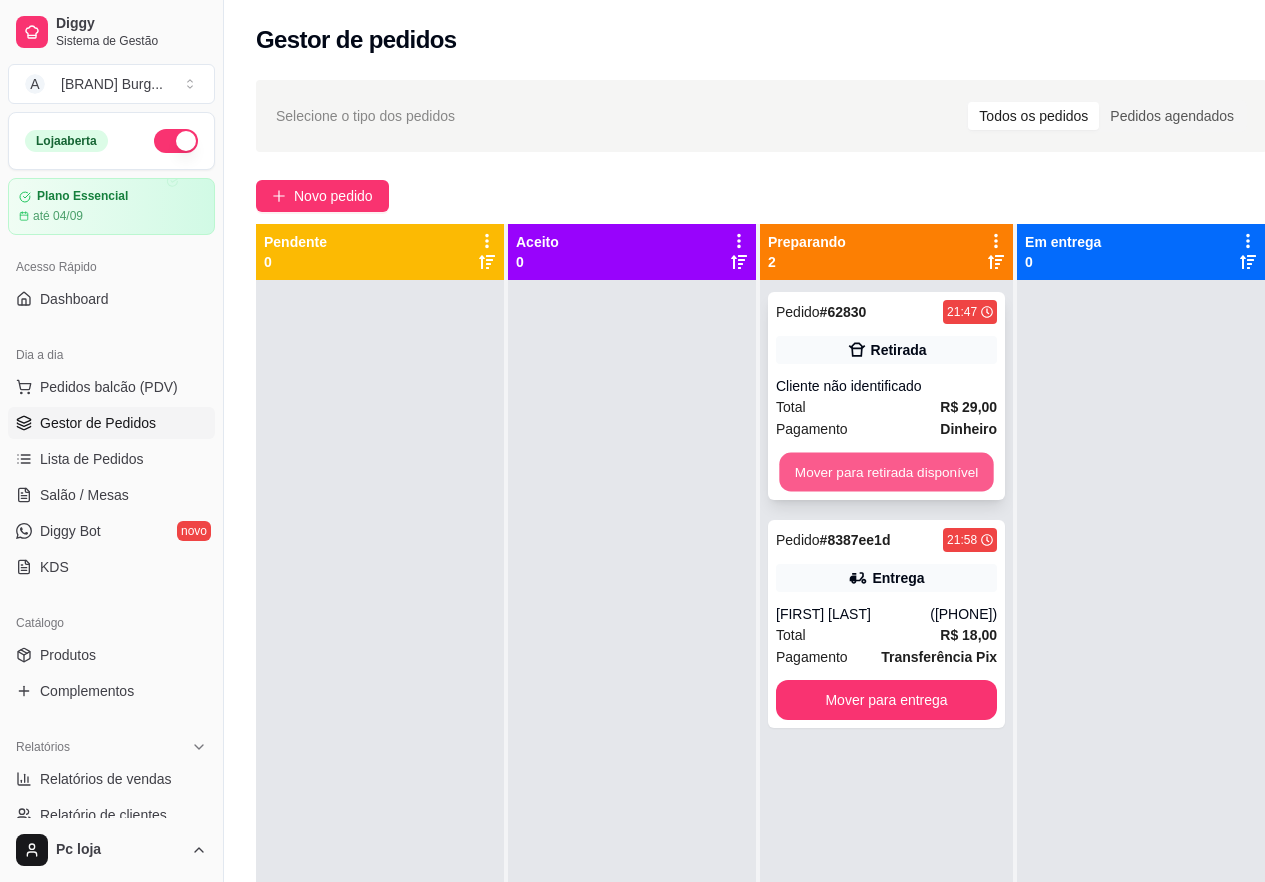 click on "Mover para retirada disponível" at bounding box center [886, 472] 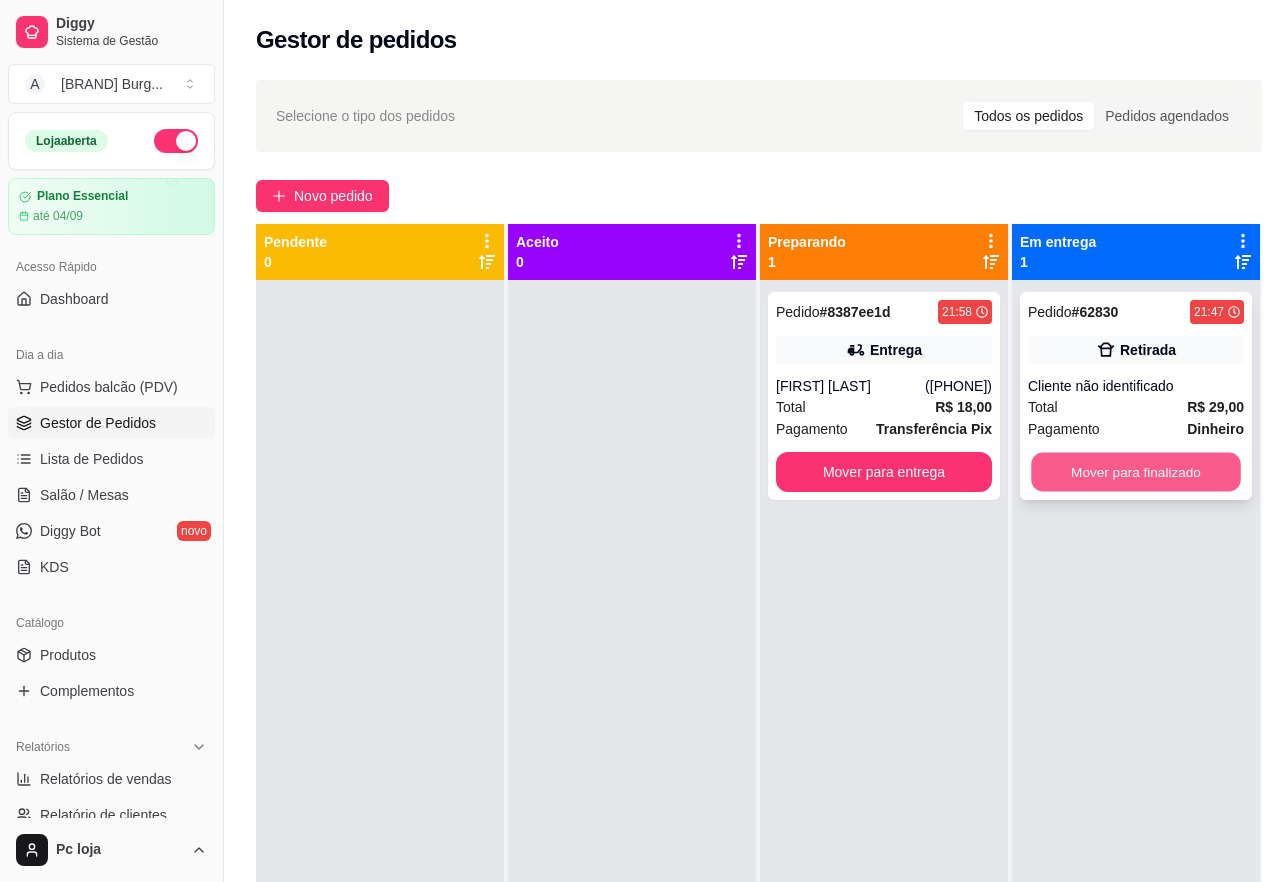 click on "Mover para finalizado" at bounding box center [1136, 472] 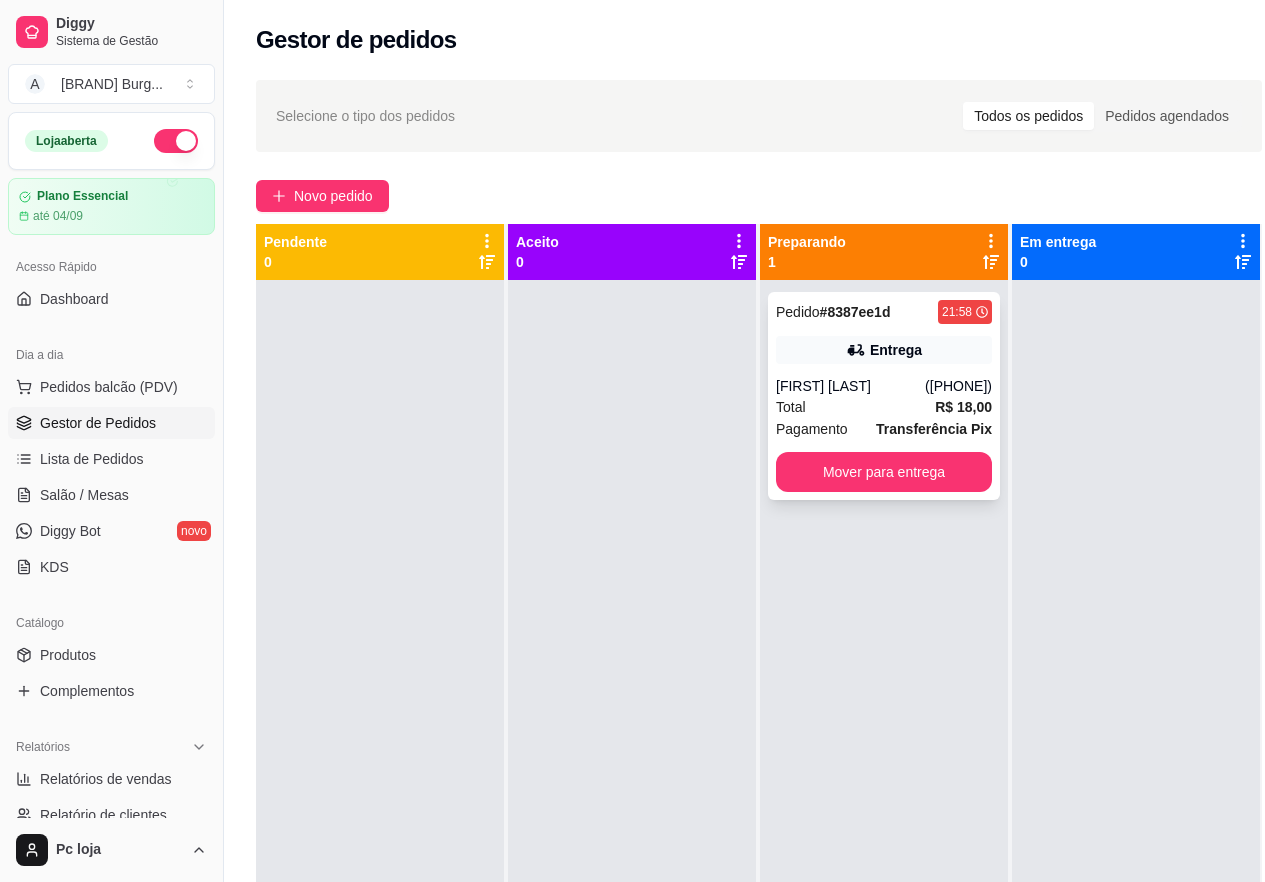 click on "Total R$ 18,00" at bounding box center (884, 407) 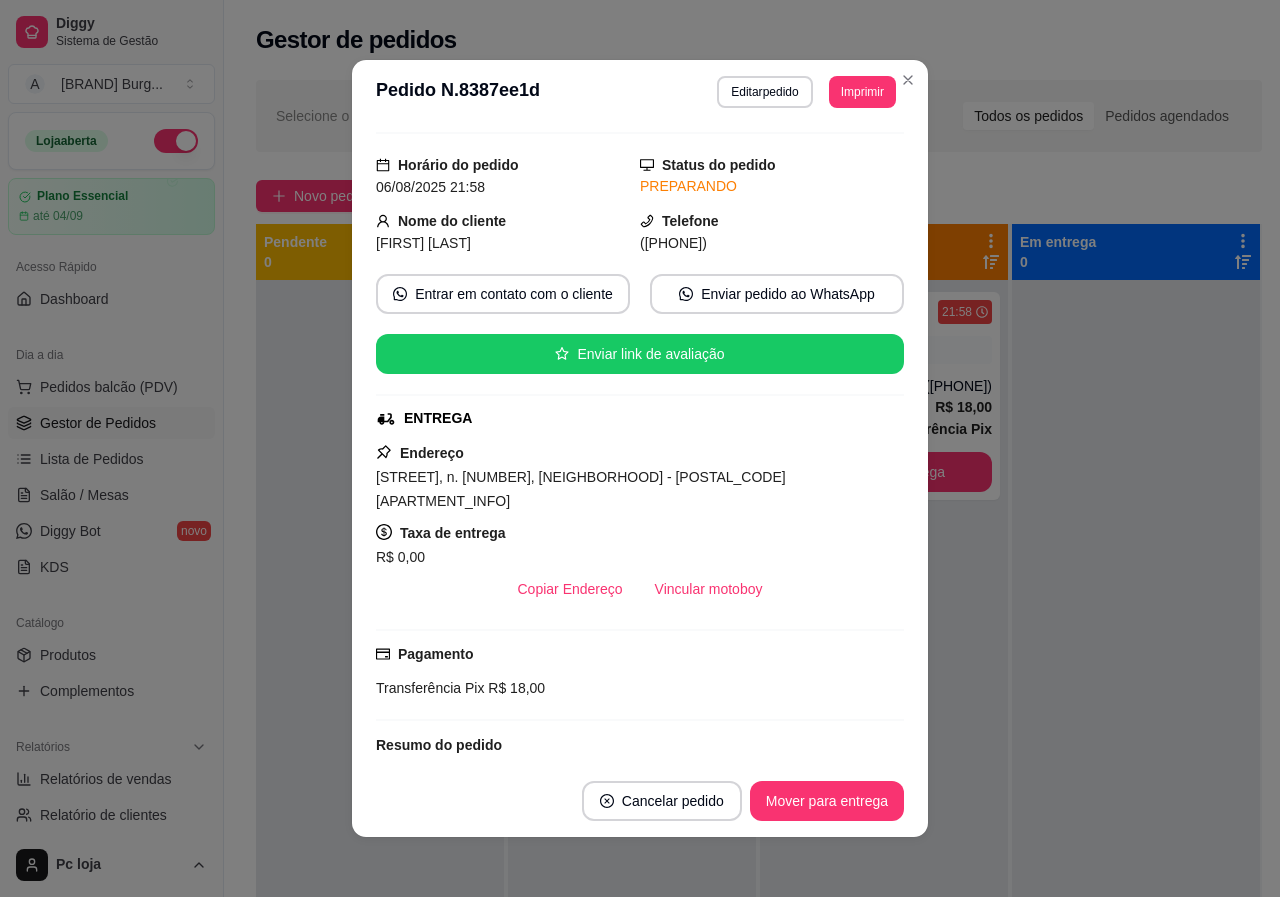 scroll, scrollTop: 152, scrollLeft: 0, axis: vertical 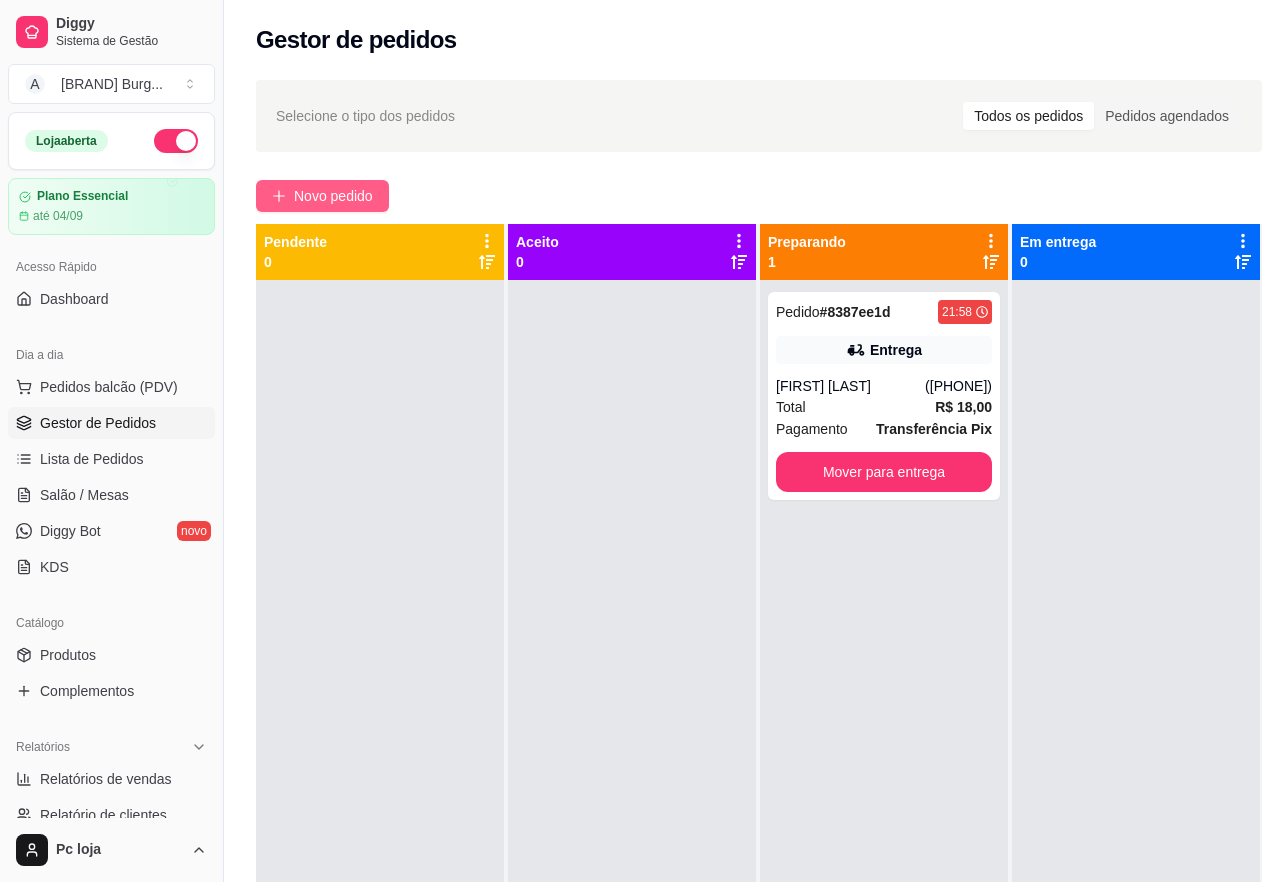 click on "Novo pedido" at bounding box center [333, 196] 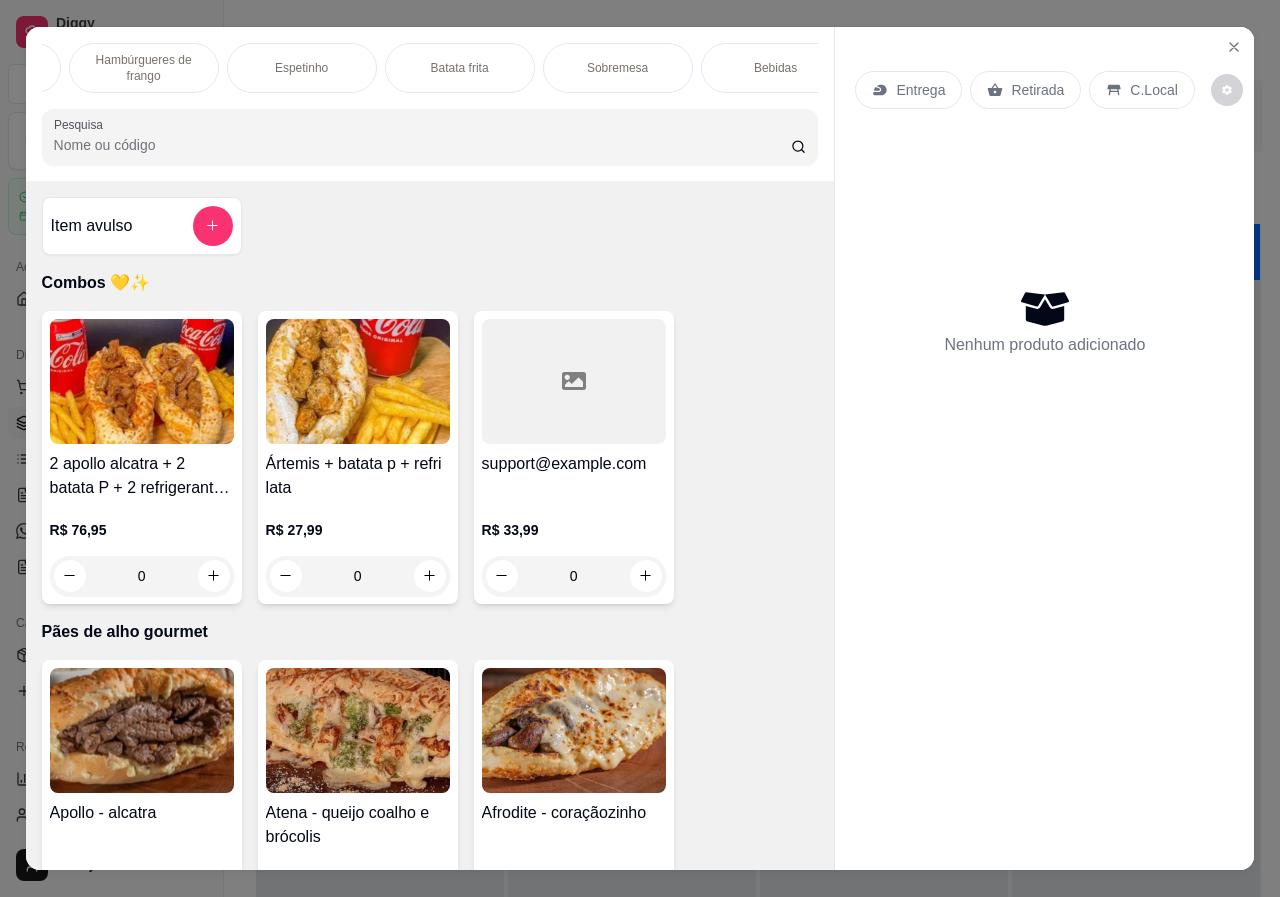 scroll, scrollTop: 0, scrollLeft: 479, axis: horizontal 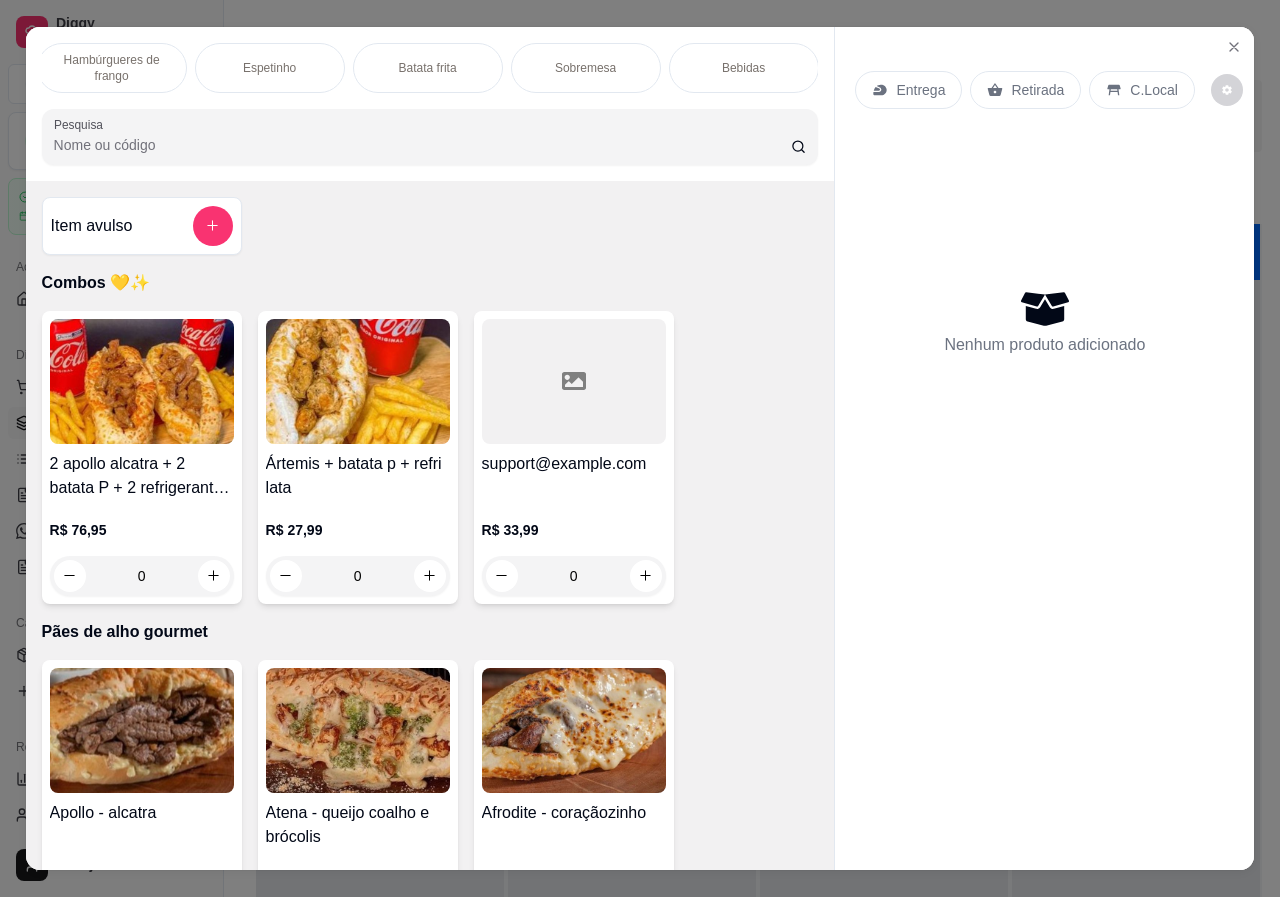 click on "Bebidas" at bounding box center (744, 68) 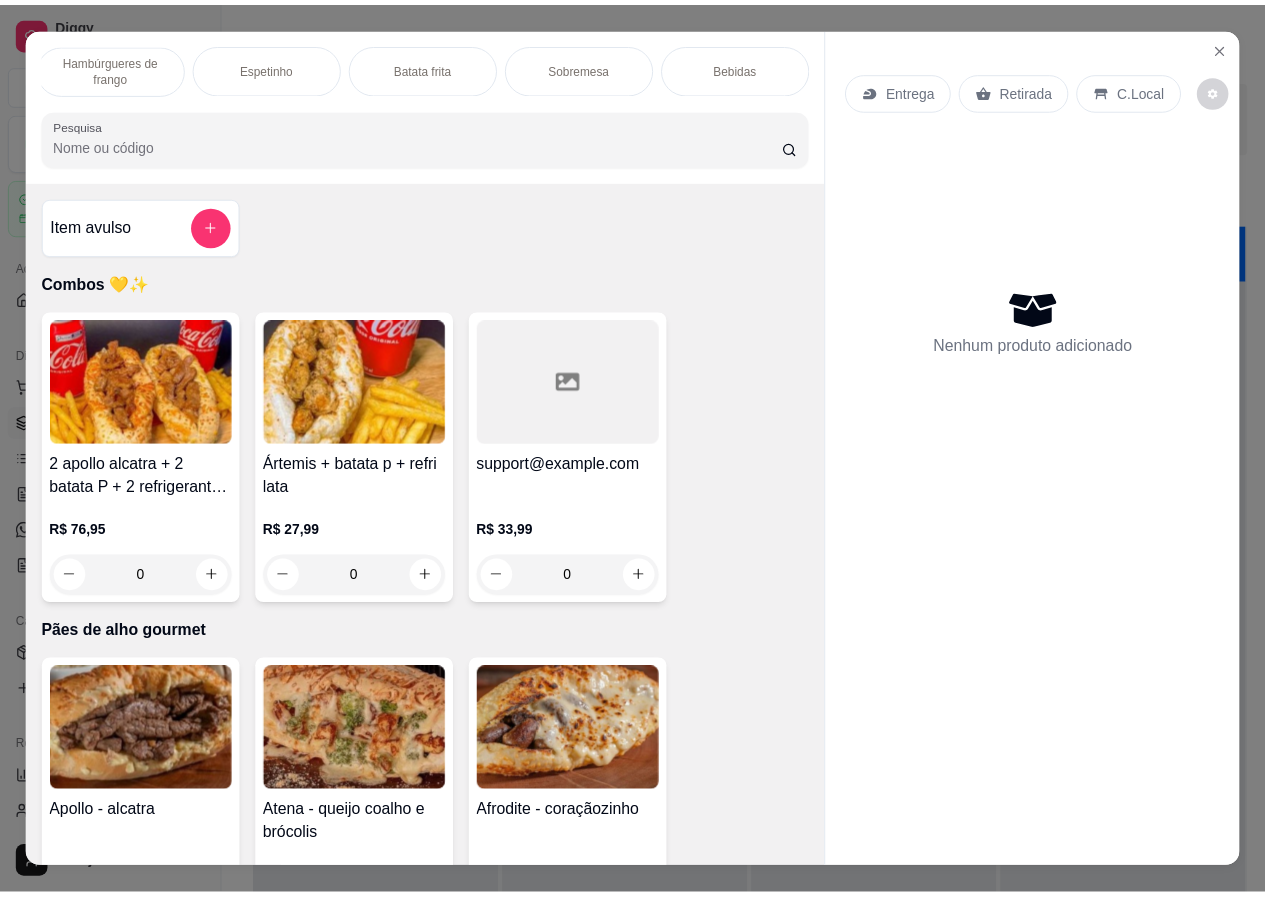 scroll, scrollTop: 45, scrollLeft: 0, axis: vertical 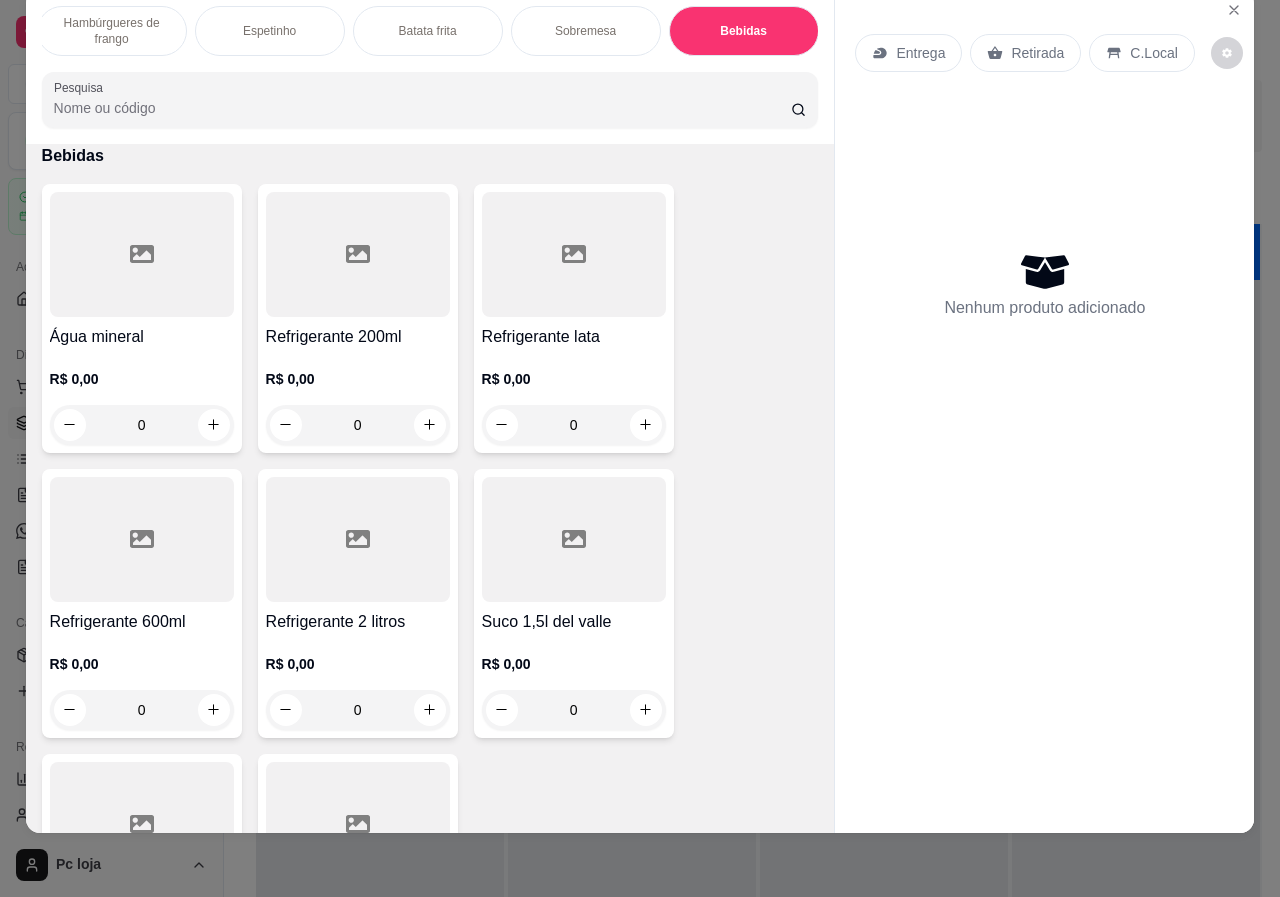 click on "Refrigerante 200ml" at bounding box center (358, 337) 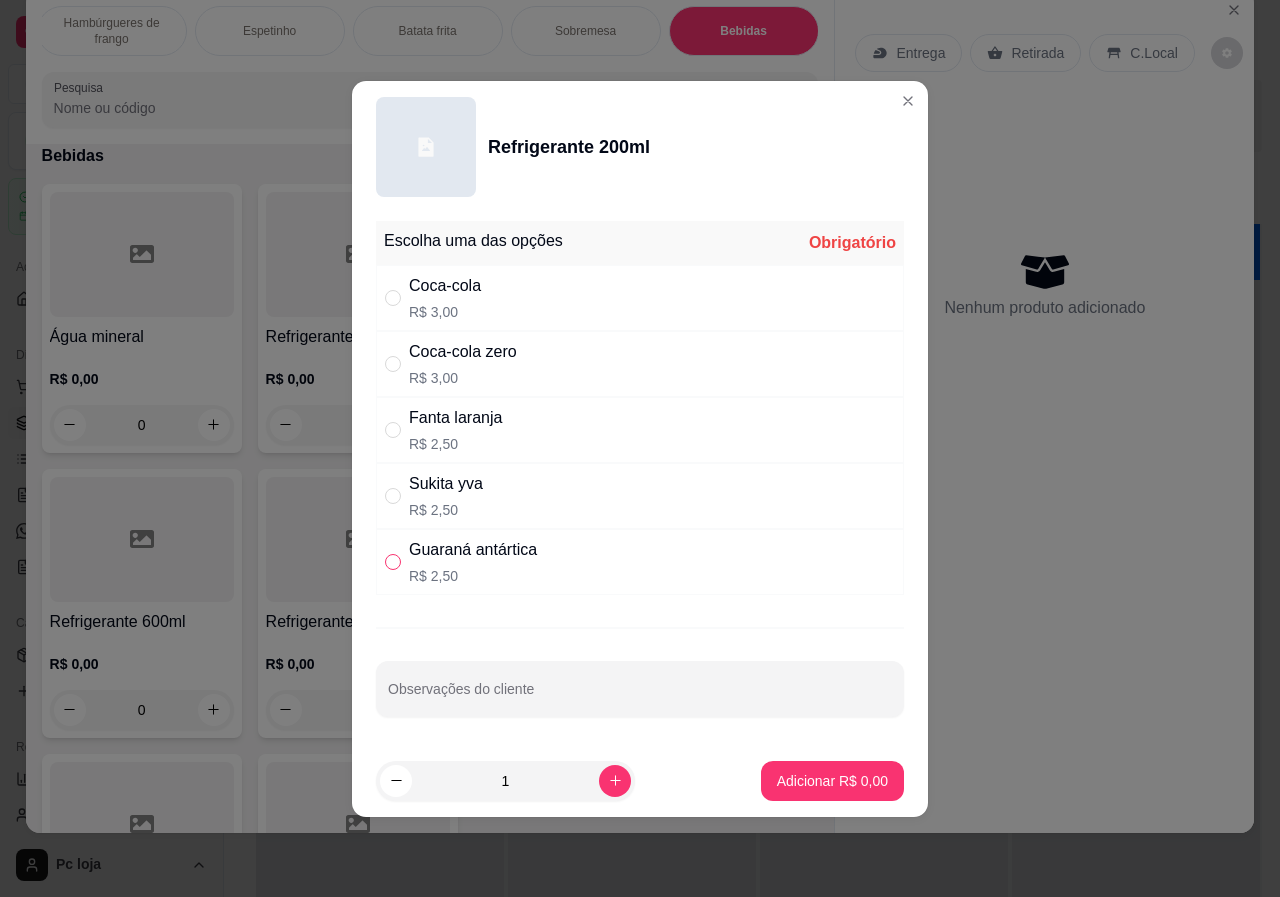click at bounding box center [393, 562] 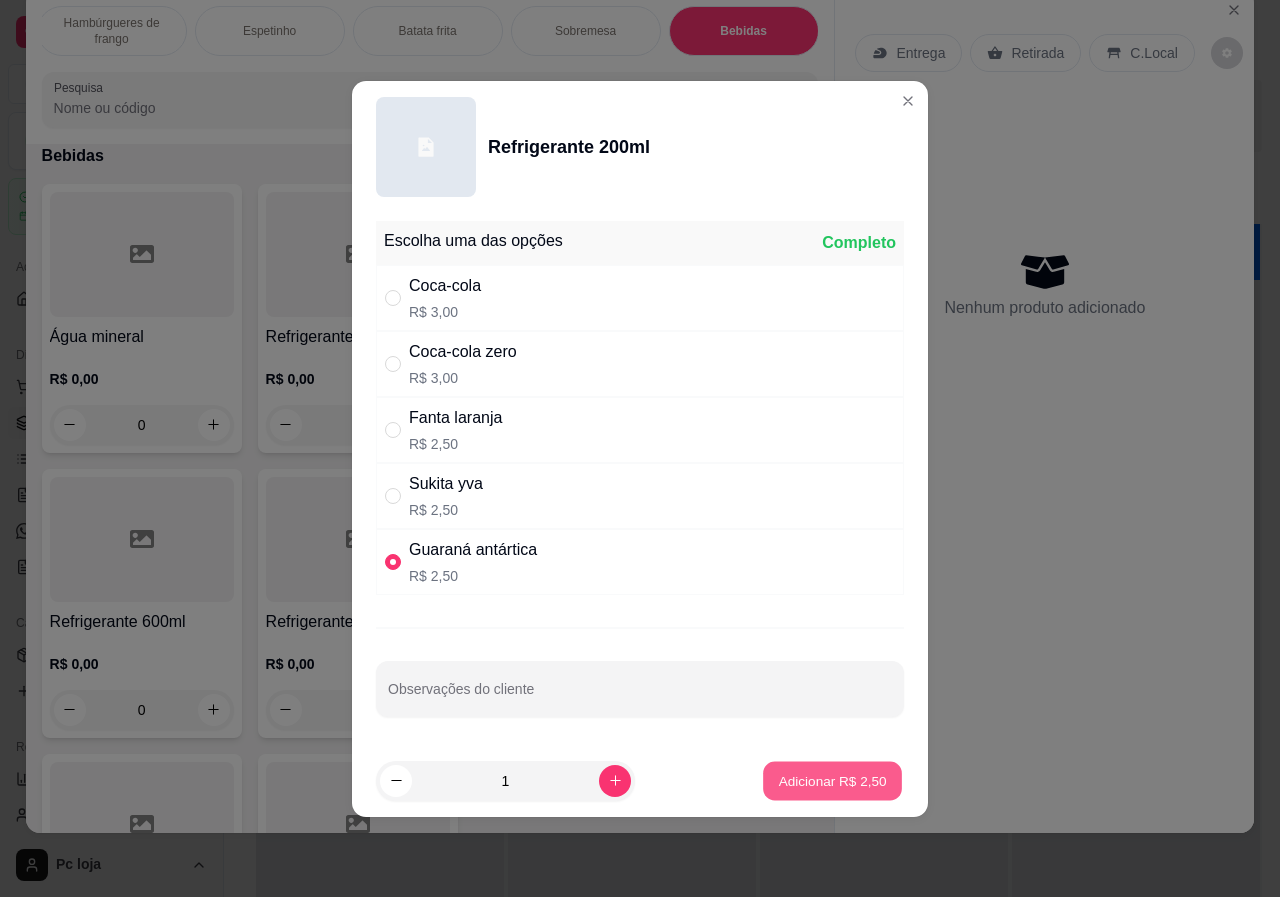 click on "Adicionar   R$ 2,50" at bounding box center (832, 780) 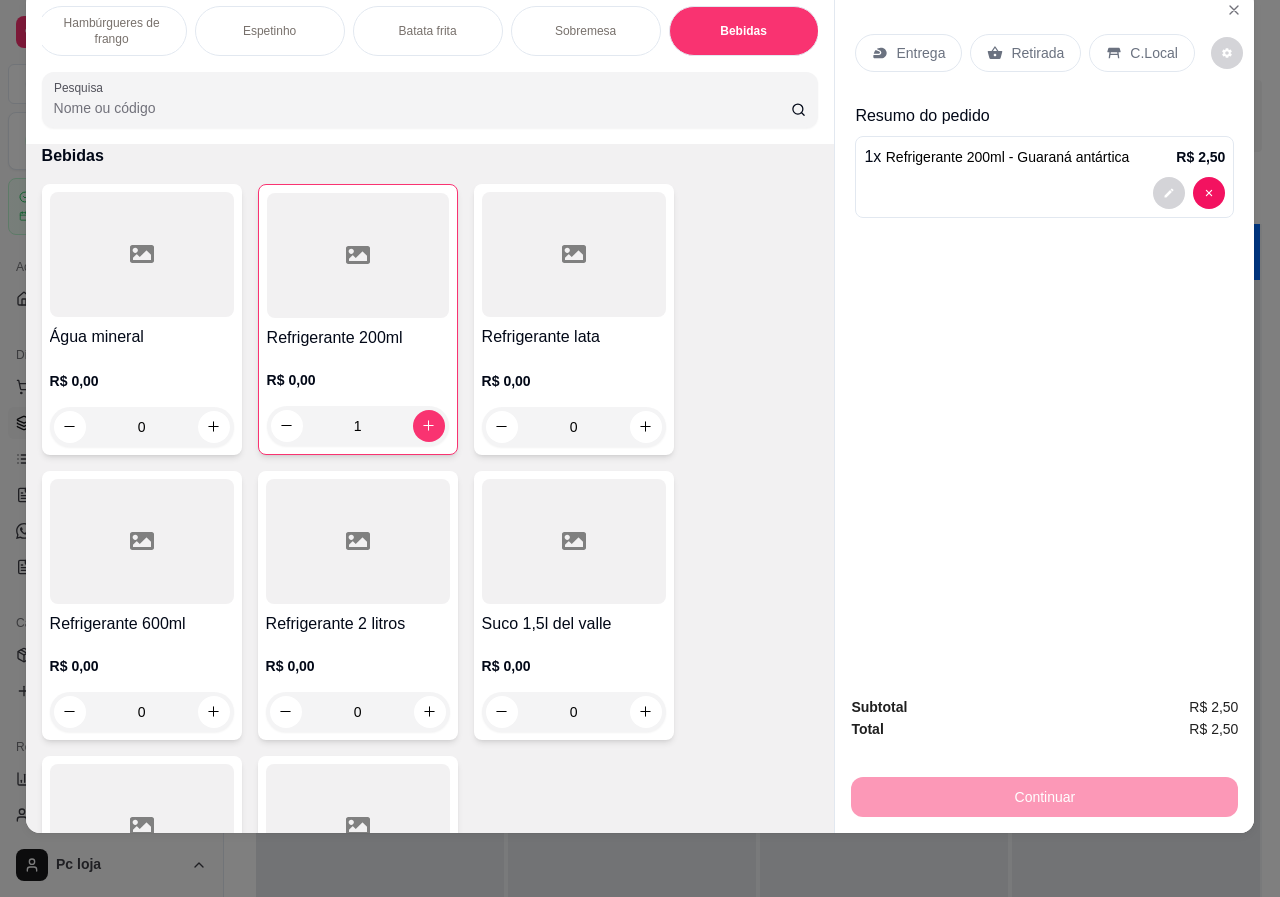 click on "Retirada" at bounding box center (1037, 53) 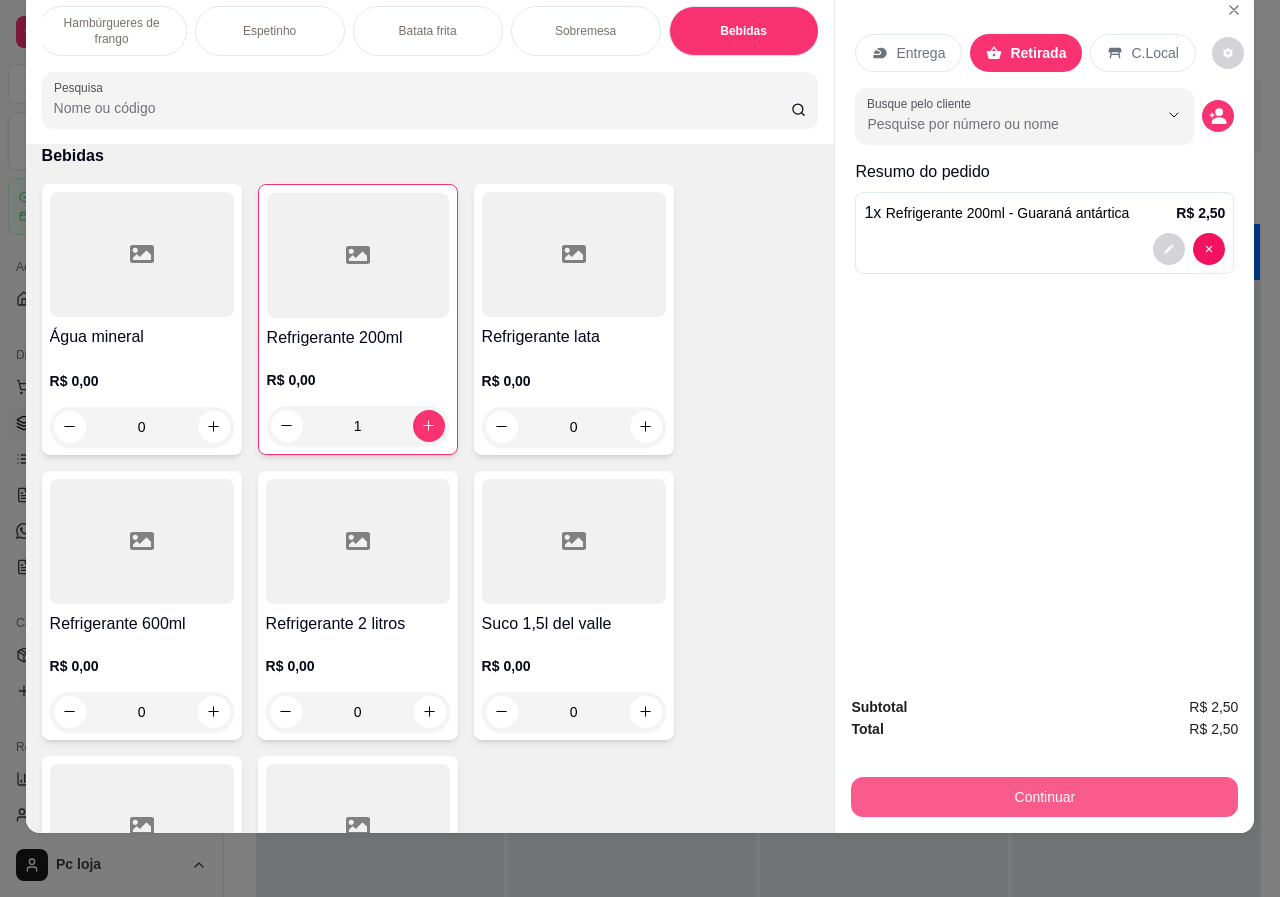 click on "Continuar" at bounding box center (1044, 797) 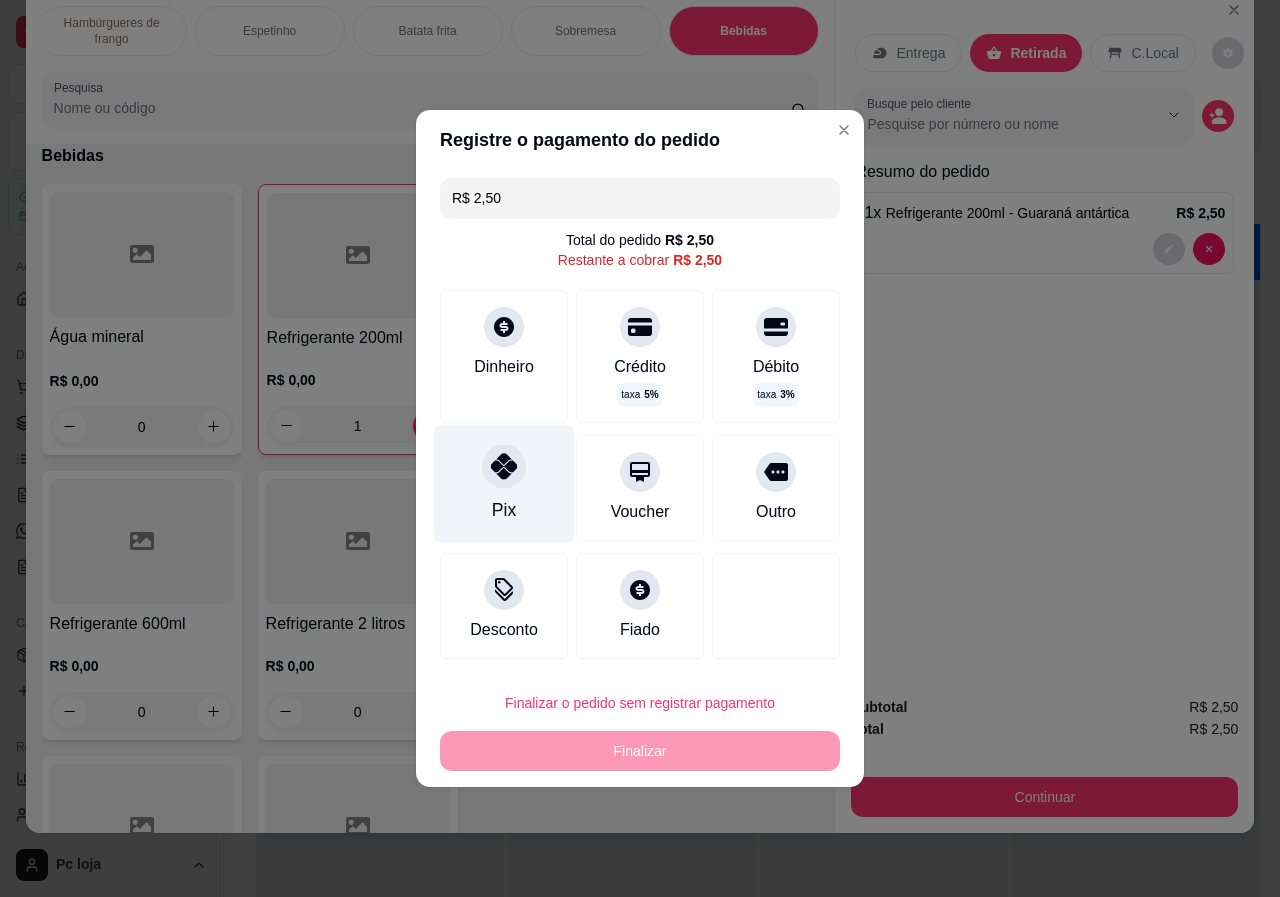 click 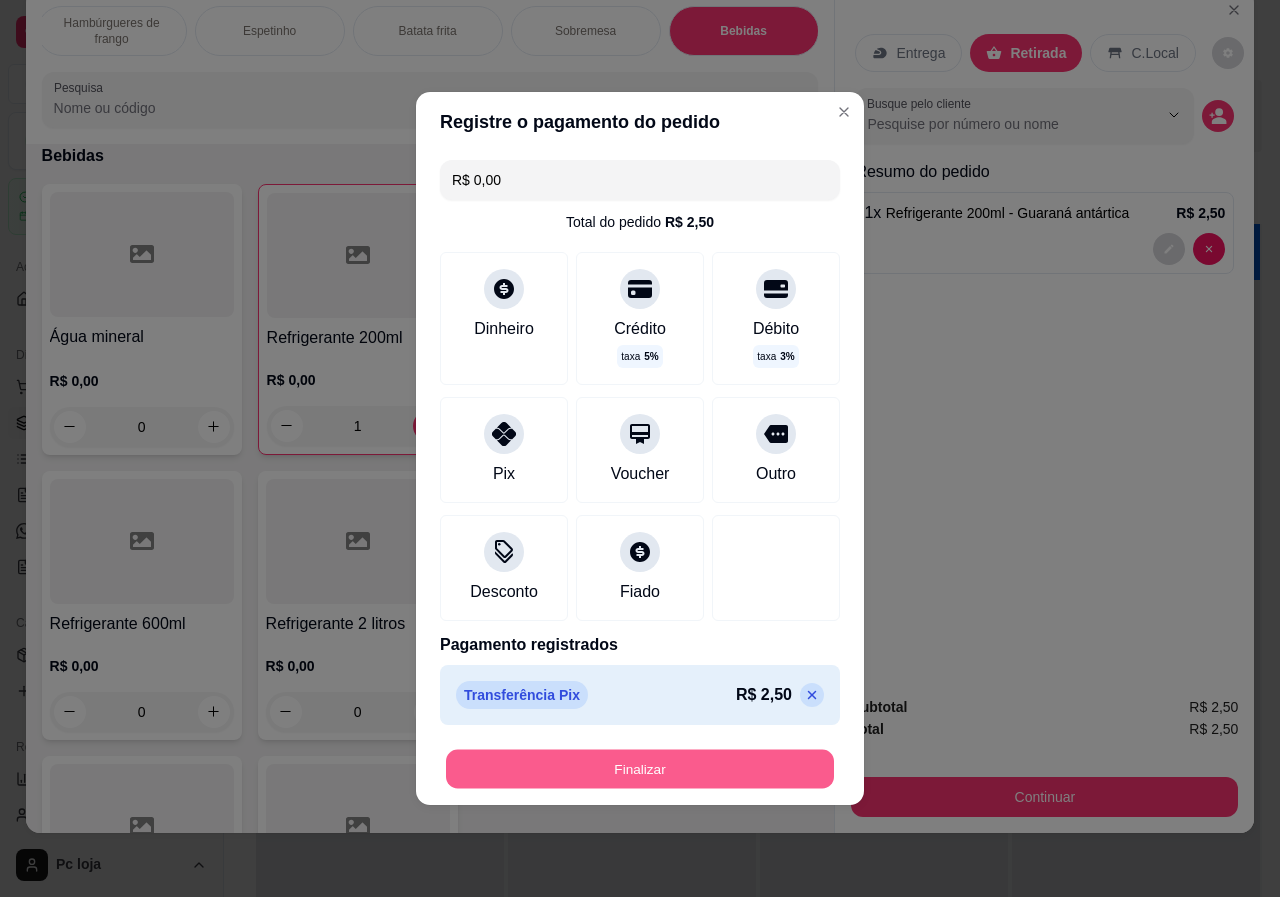 click on "Finalizar" at bounding box center [640, 769] 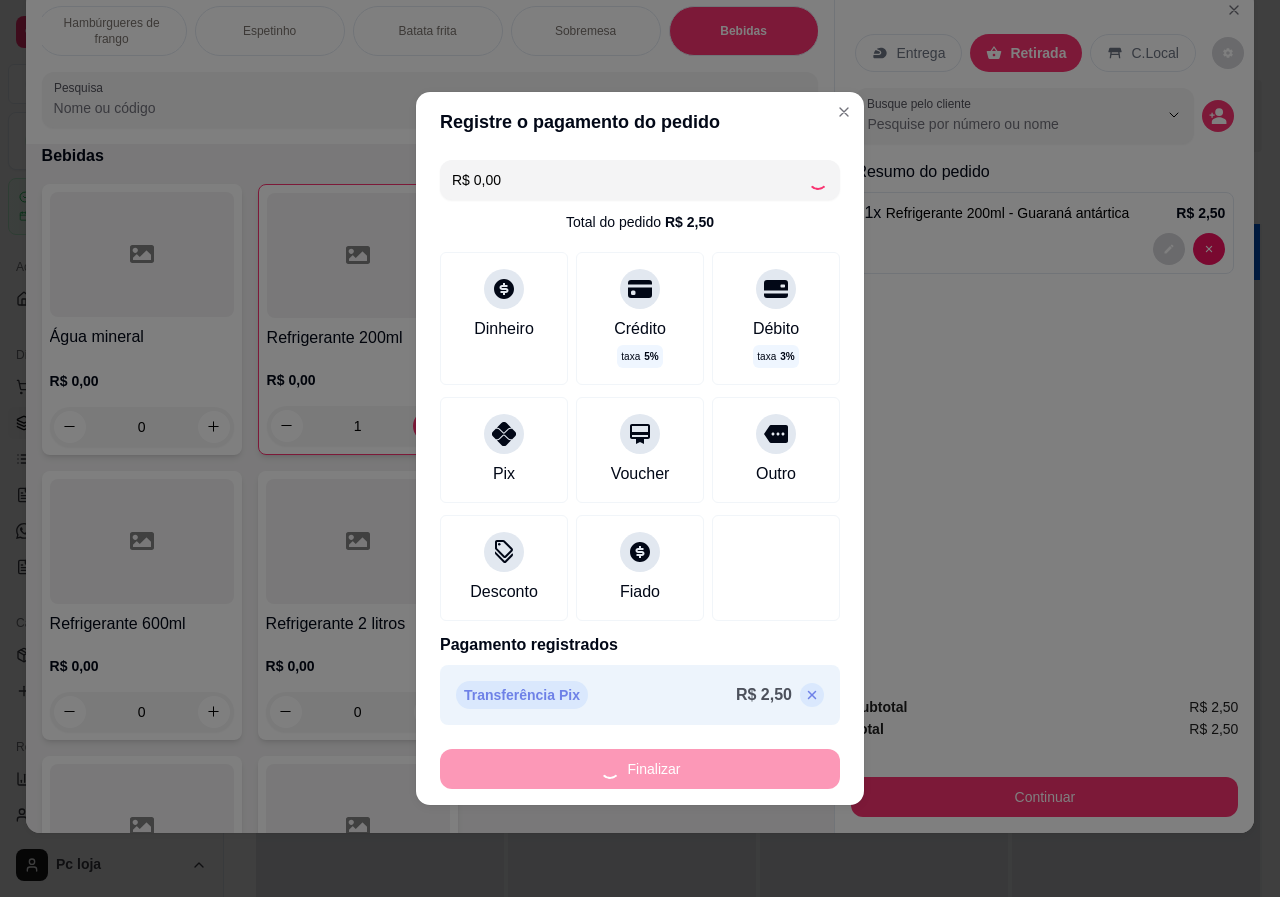 type on "0" 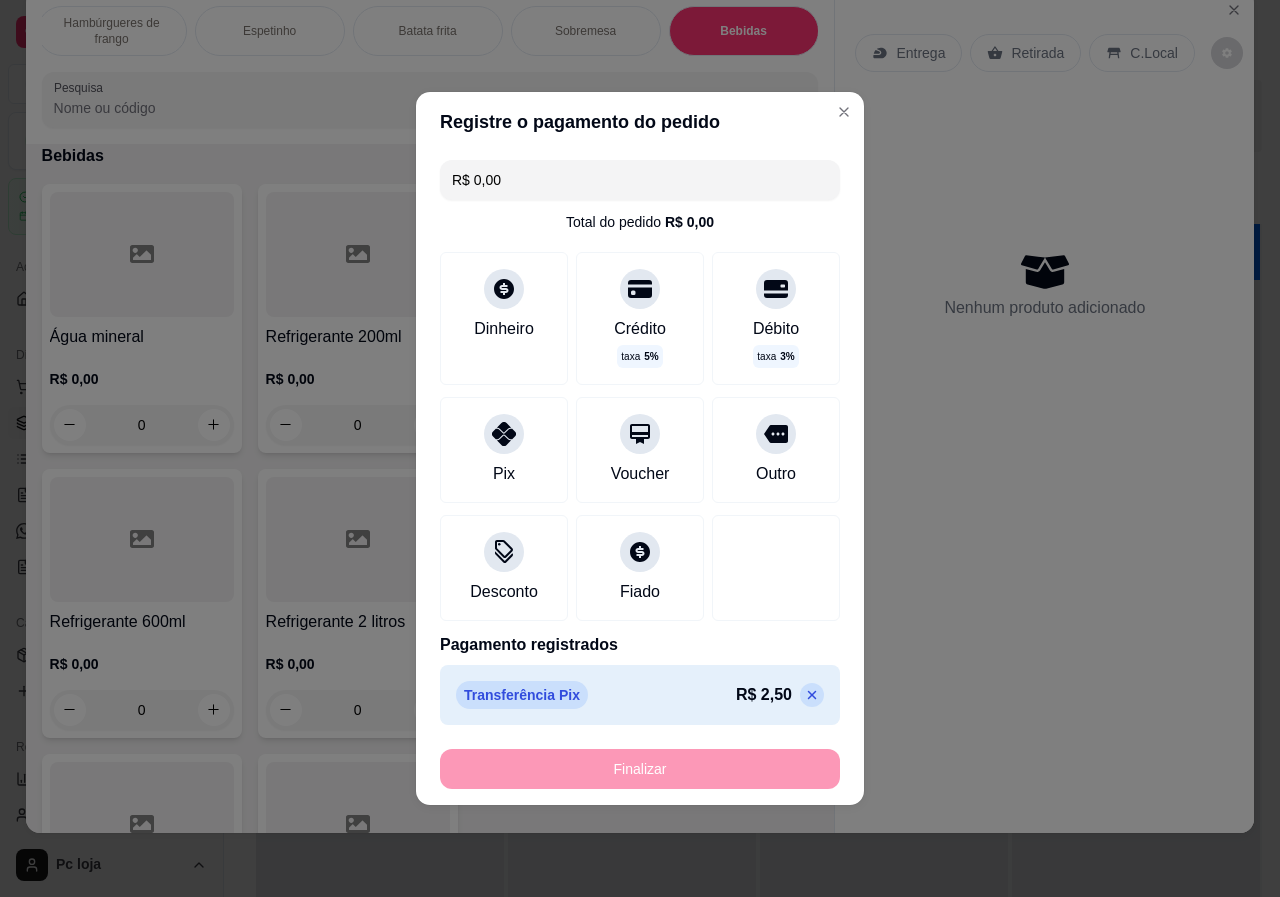 type on "-R$ 2,50" 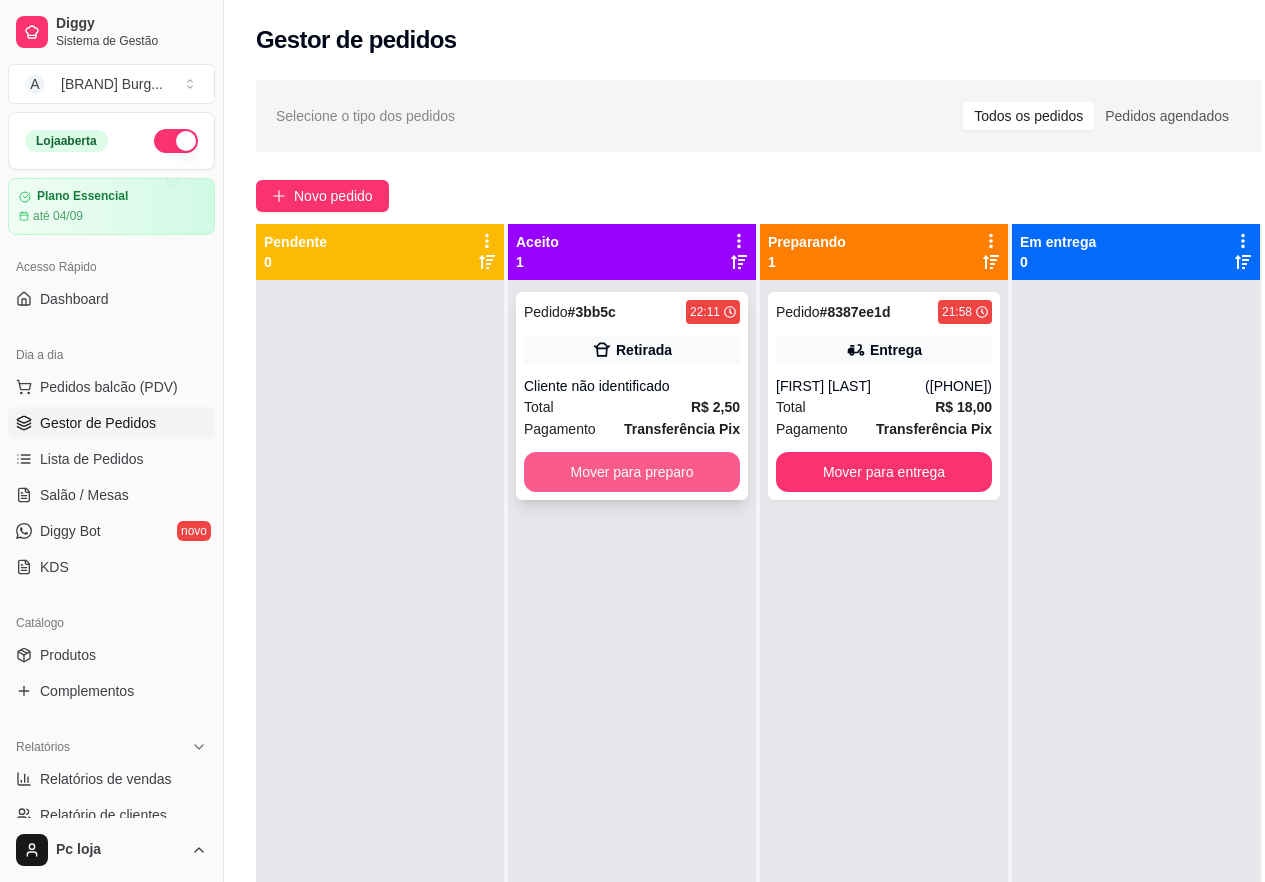 click on "Mover para preparo" at bounding box center [632, 472] 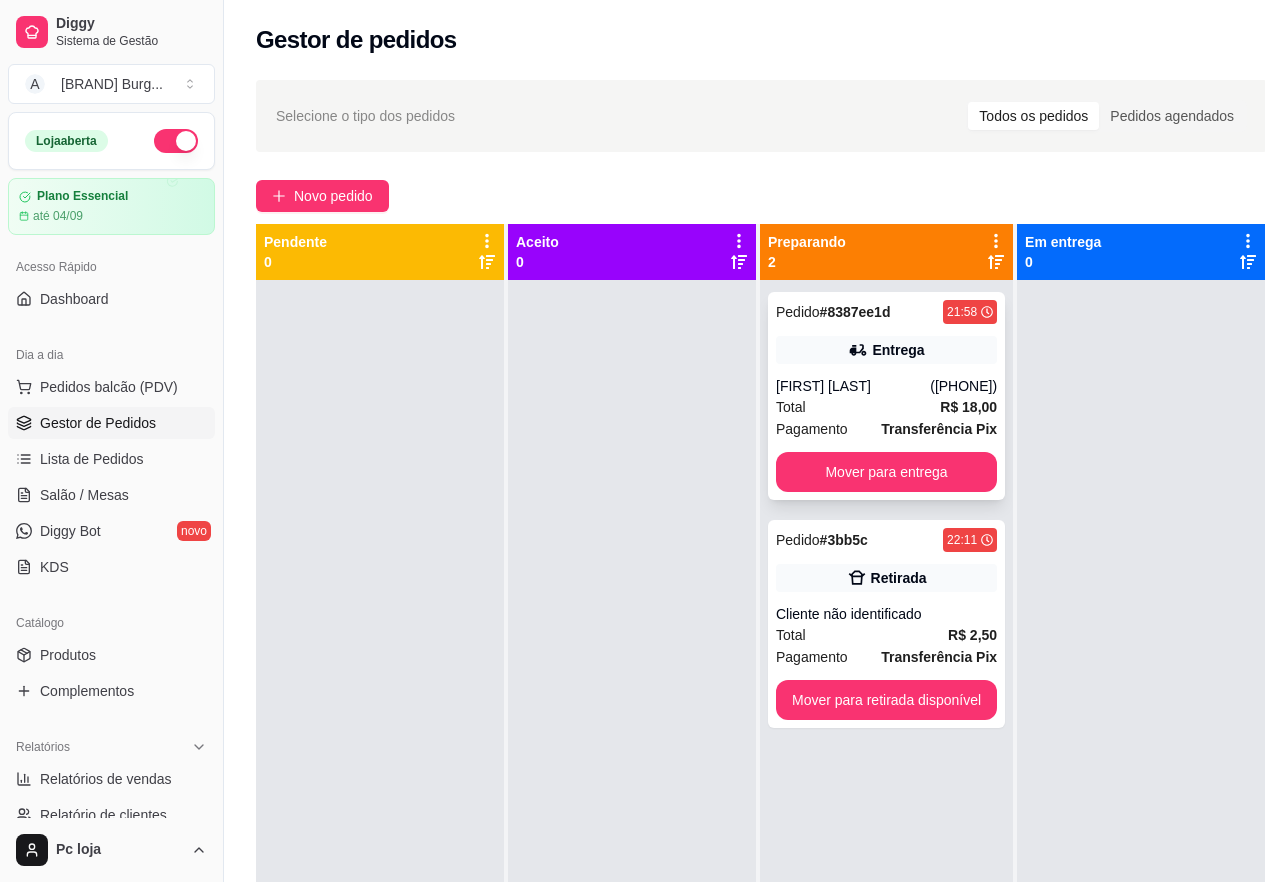 click on "Entrega" at bounding box center (886, 350) 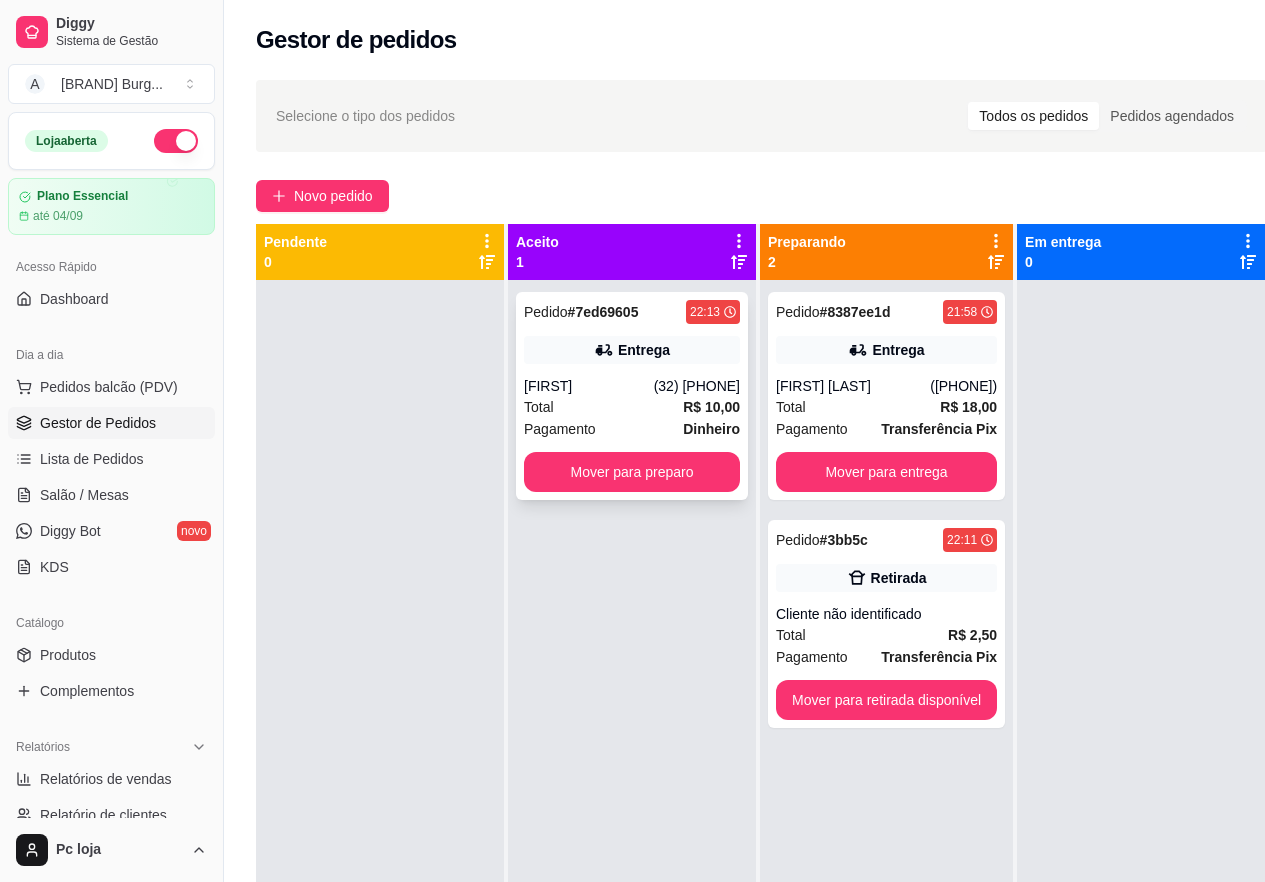 click on "Entrega" at bounding box center (632, 350) 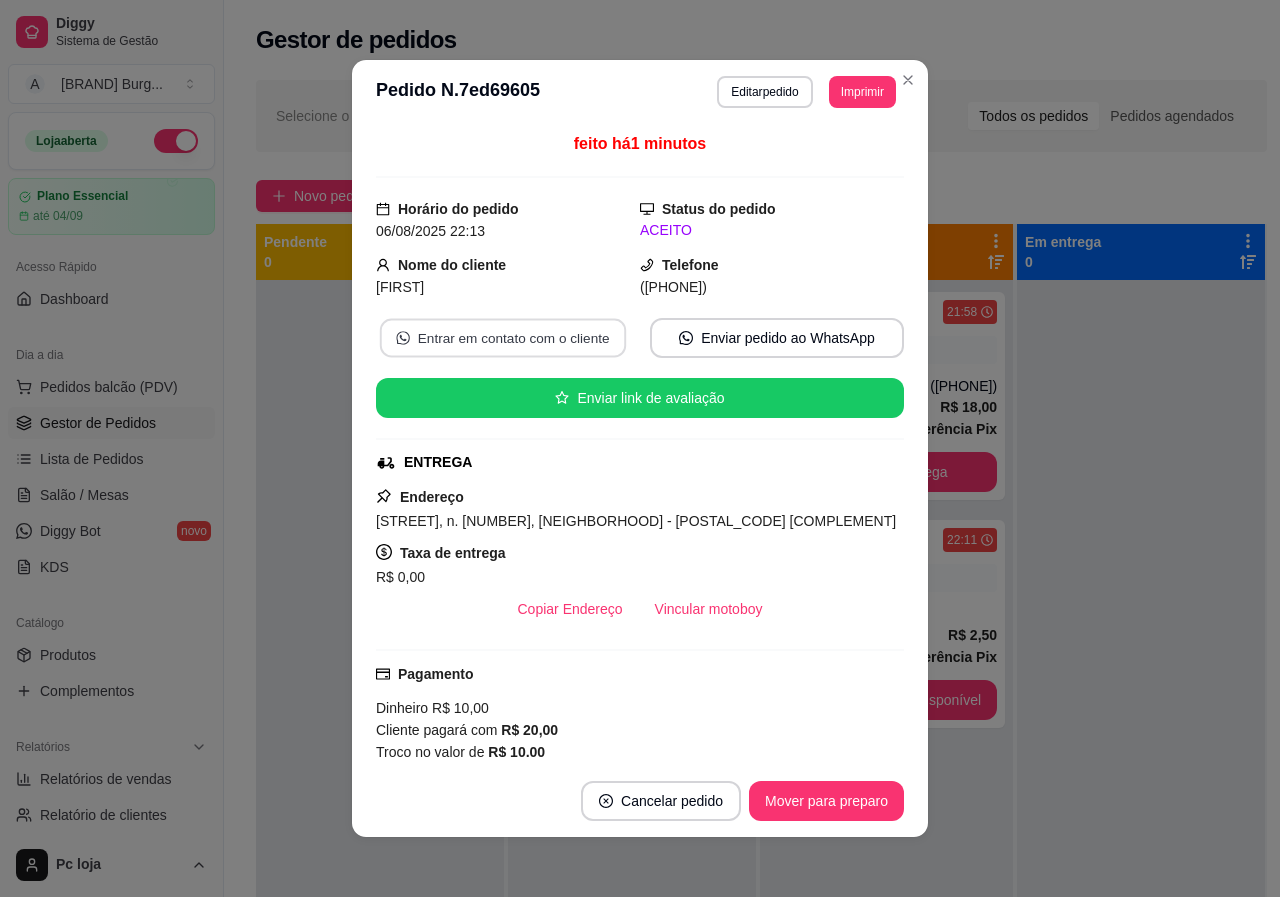 click on "Entrar em contato com o cliente" at bounding box center [503, 338] 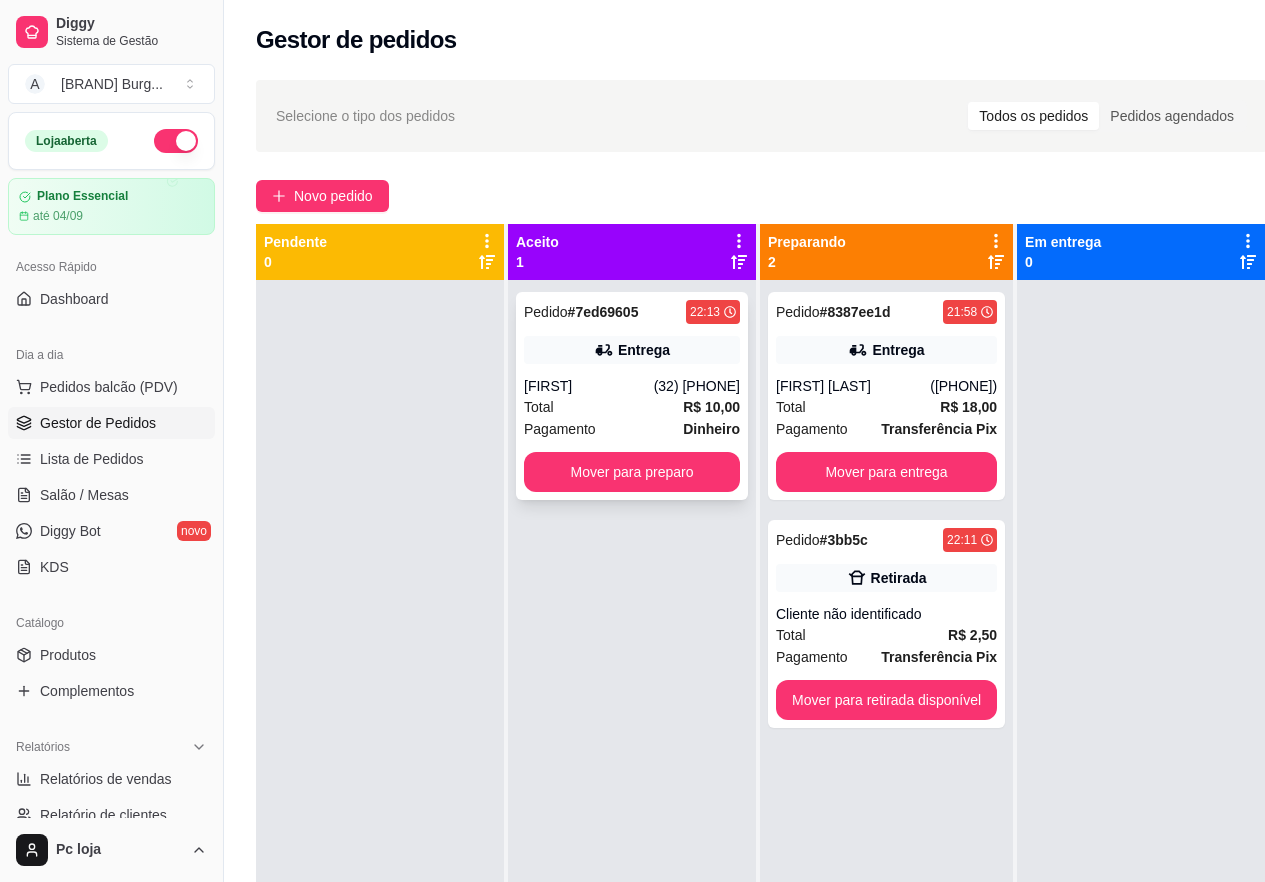 click on "Paolla" at bounding box center (589, 386) 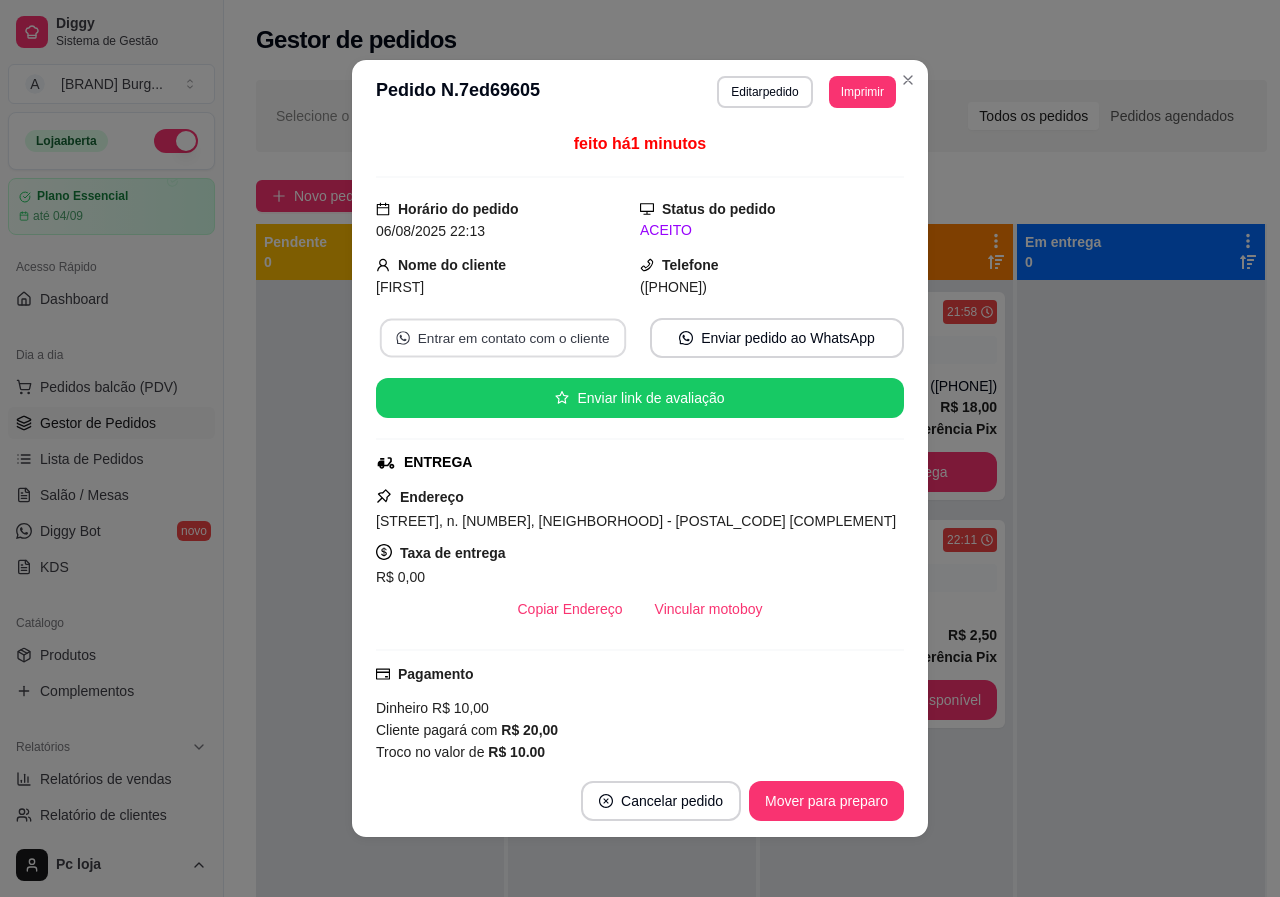 click on "Entrar em contato com o cliente" at bounding box center (503, 338) 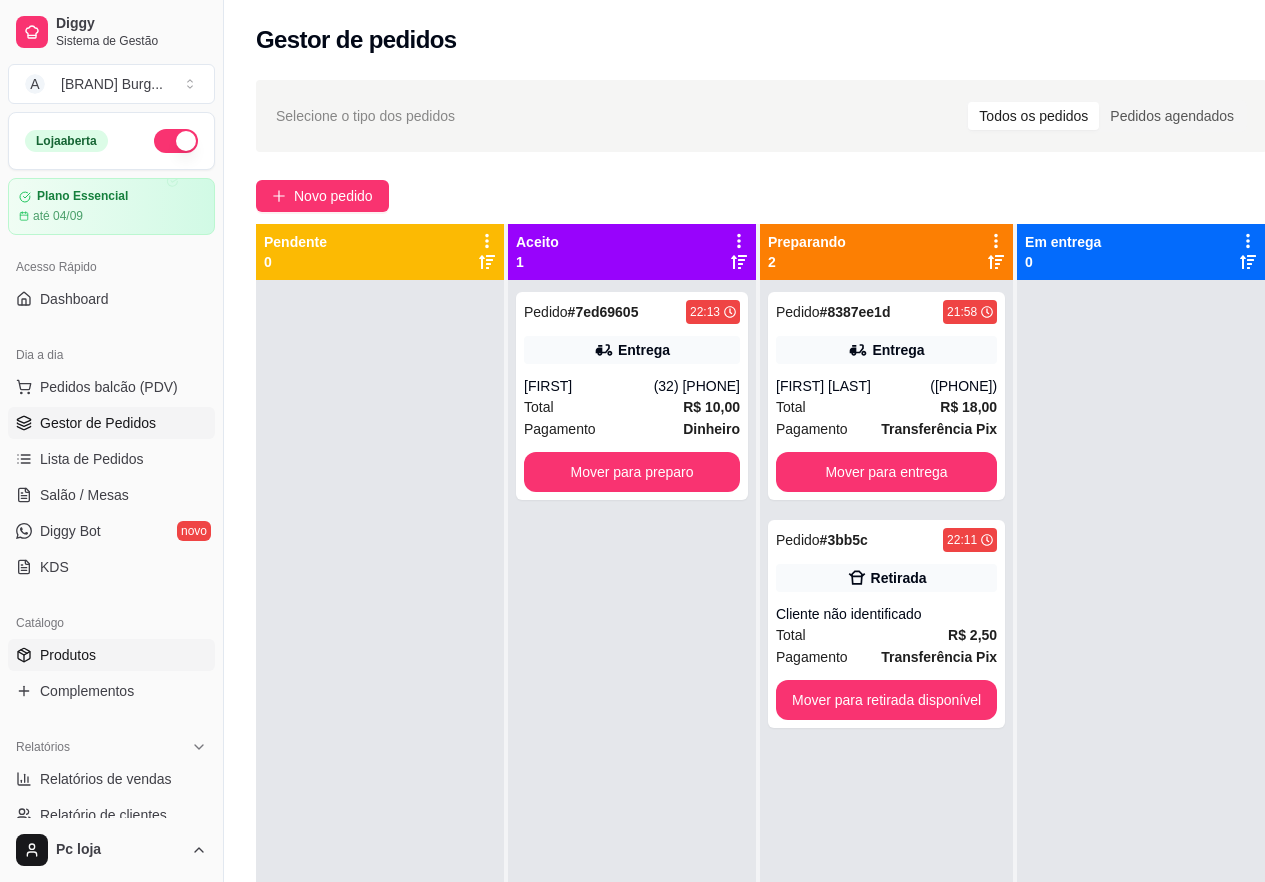 click on "Produtos" at bounding box center (111, 655) 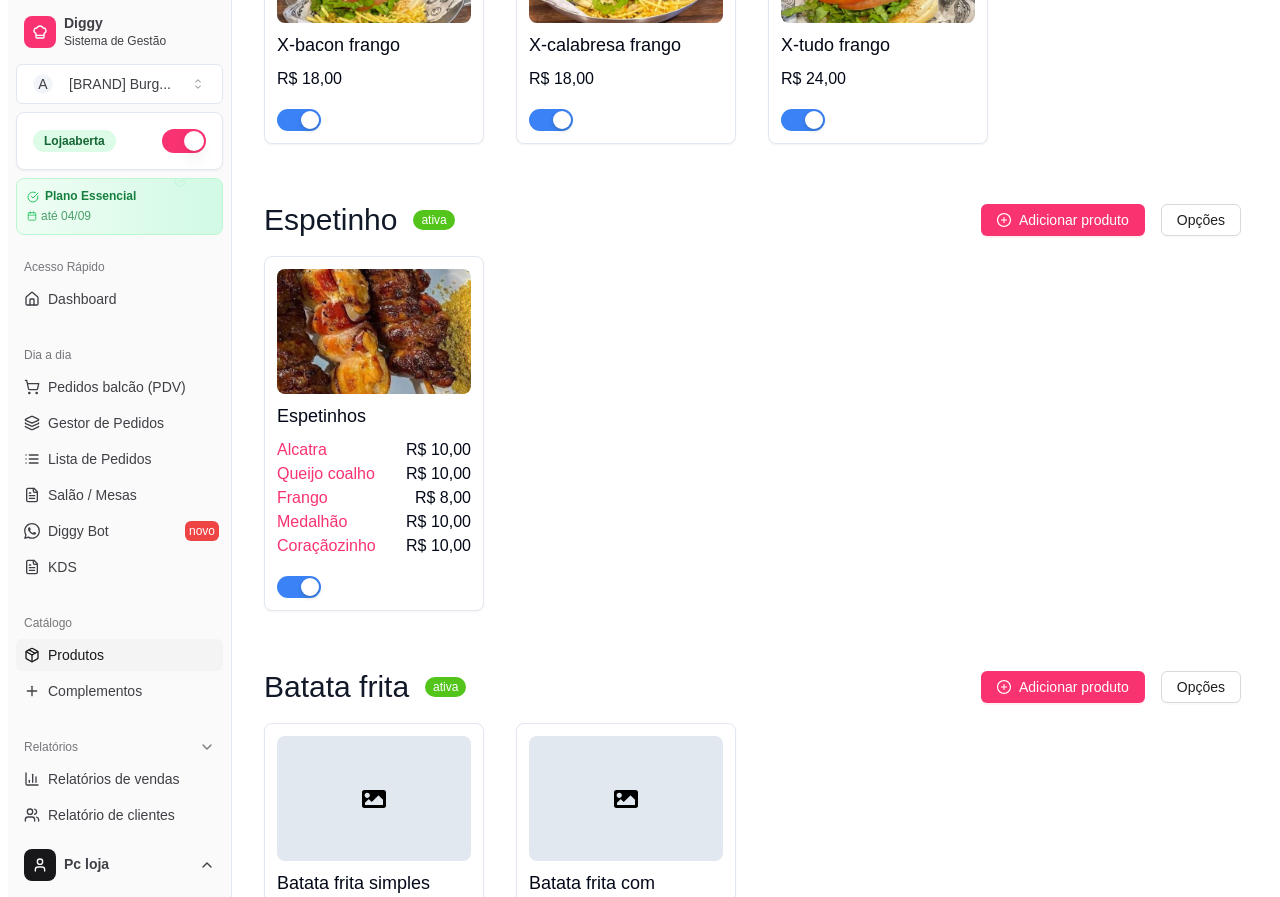 scroll, scrollTop: 2500, scrollLeft: 0, axis: vertical 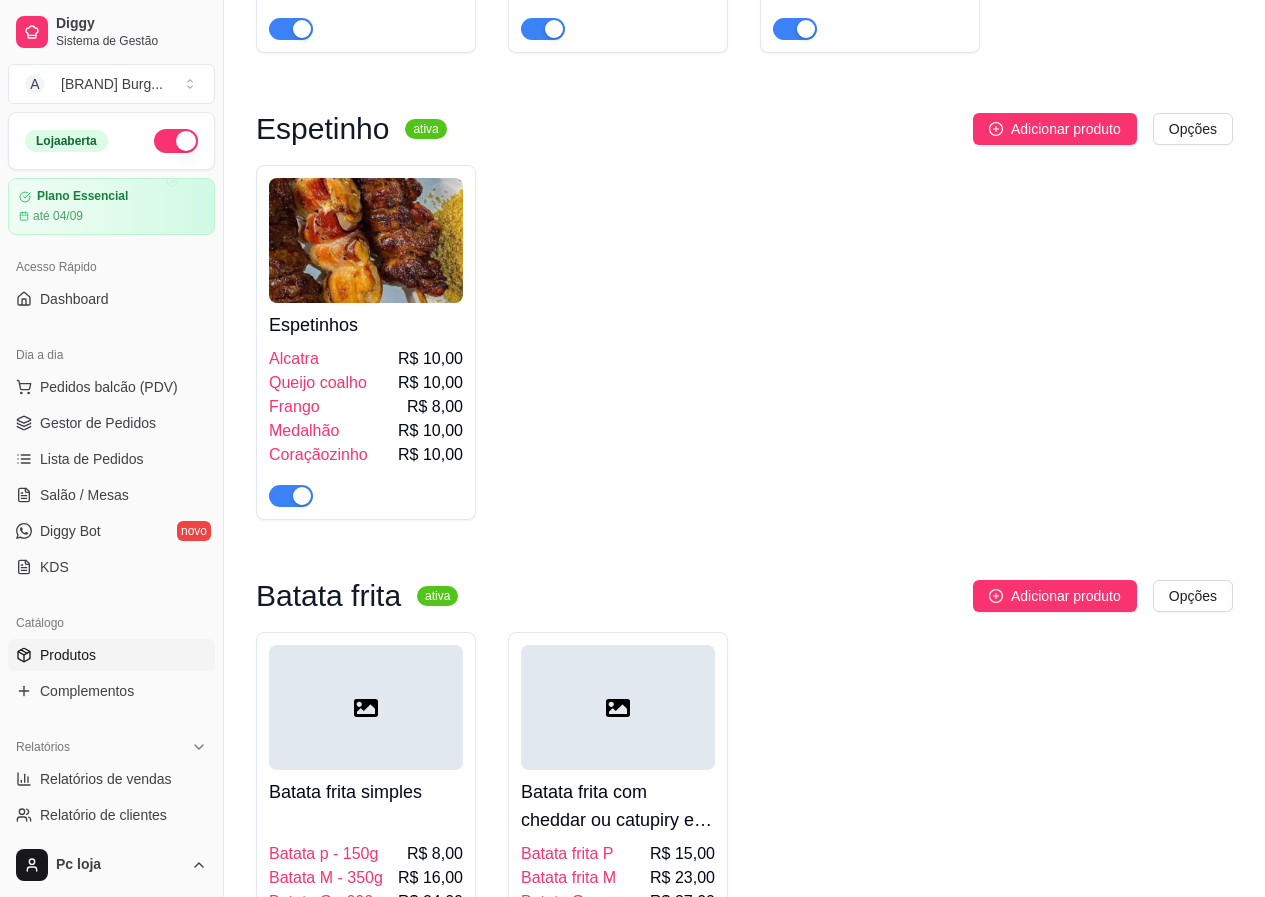 click on "Frango  R$ 8,00" at bounding box center (366, 407) 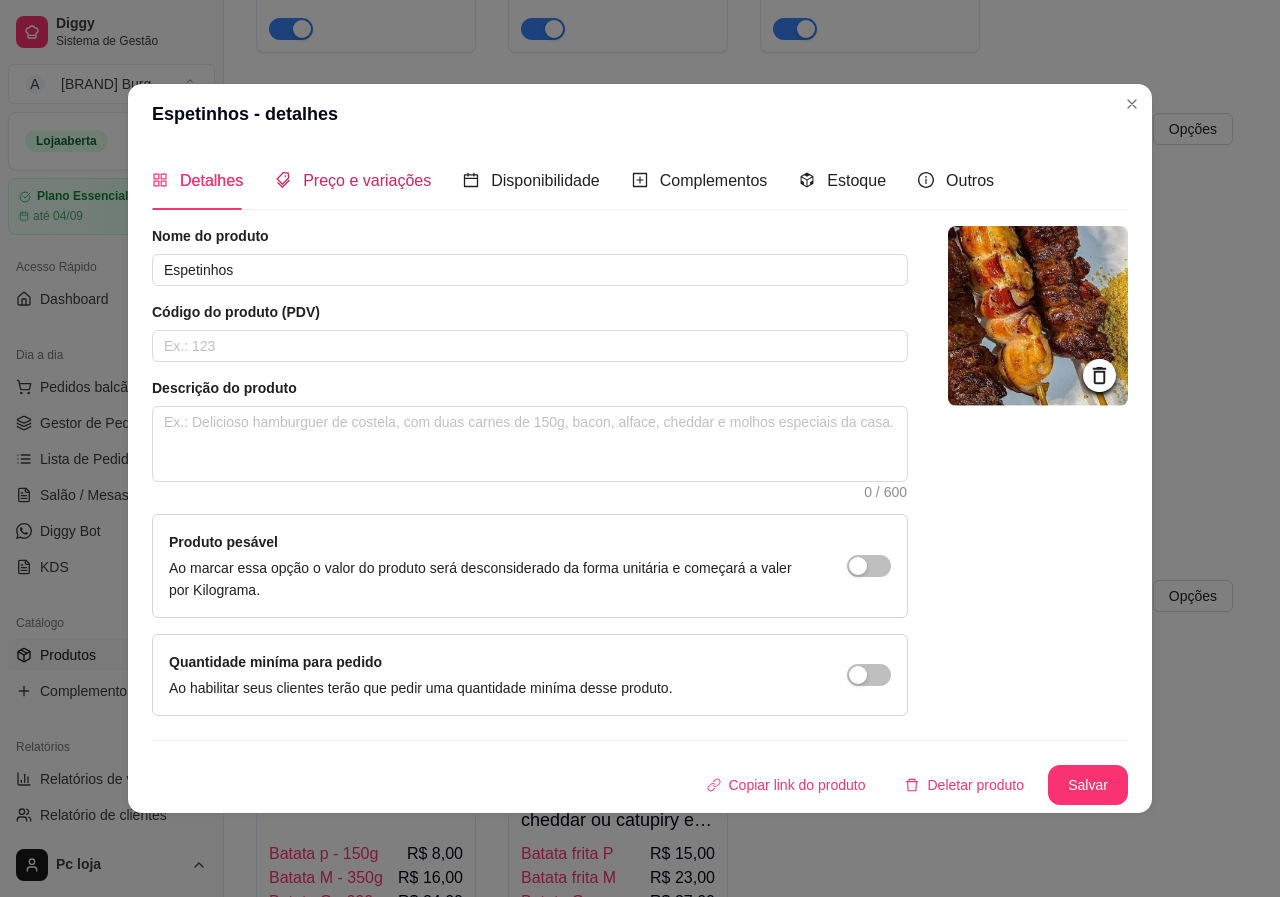 click on "Preço e variações" at bounding box center (367, 180) 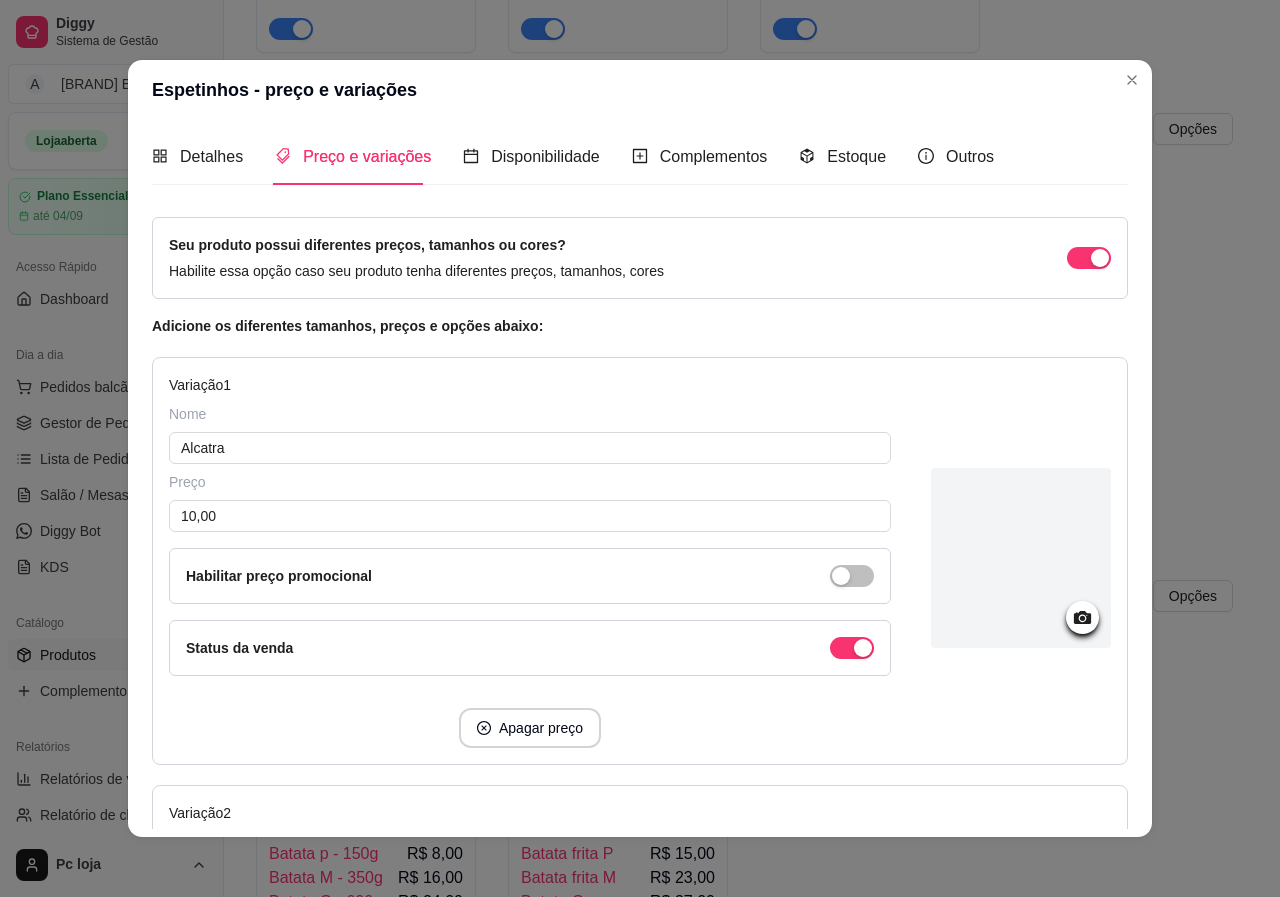 type 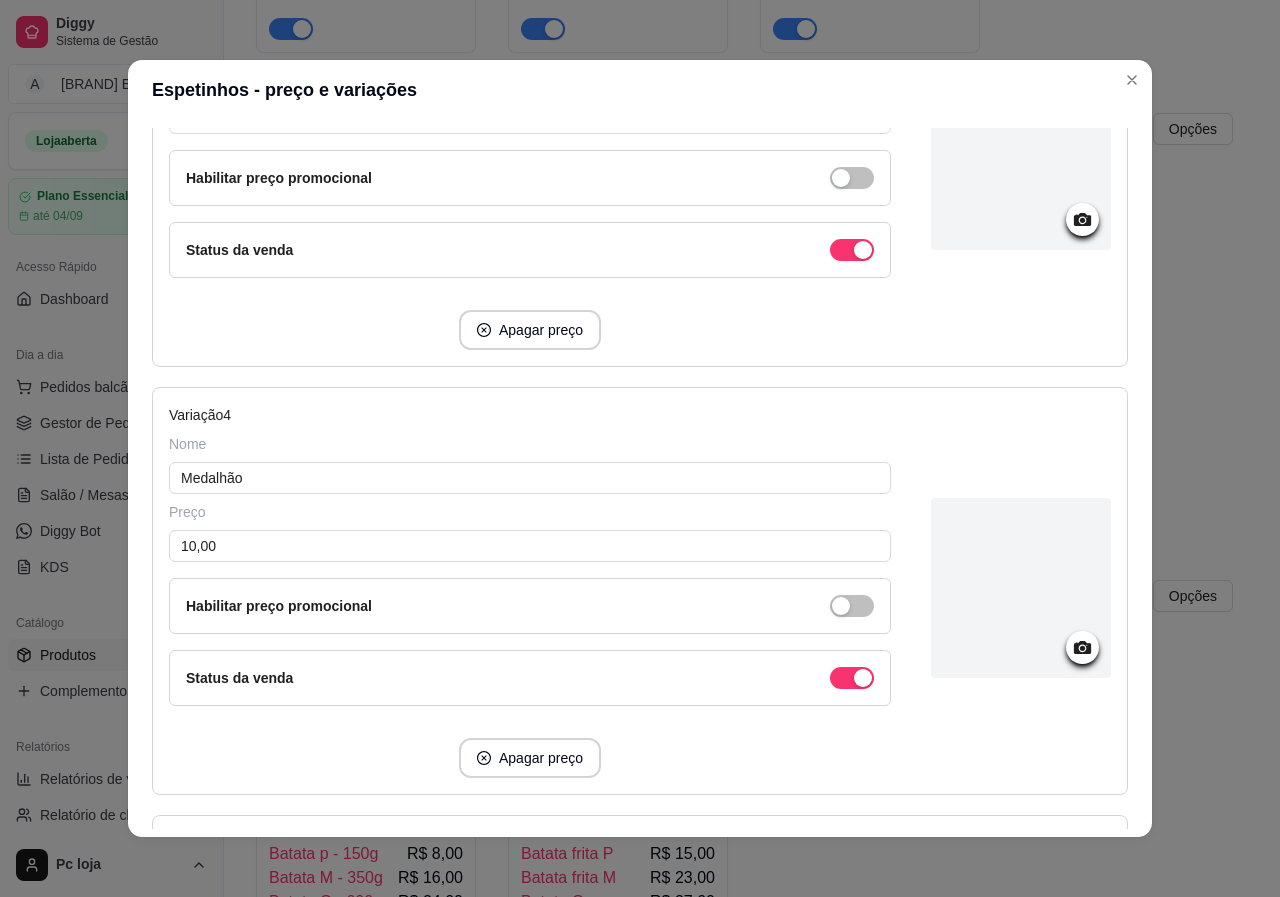 scroll, scrollTop: 1400, scrollLeft: 0, axis: vertical 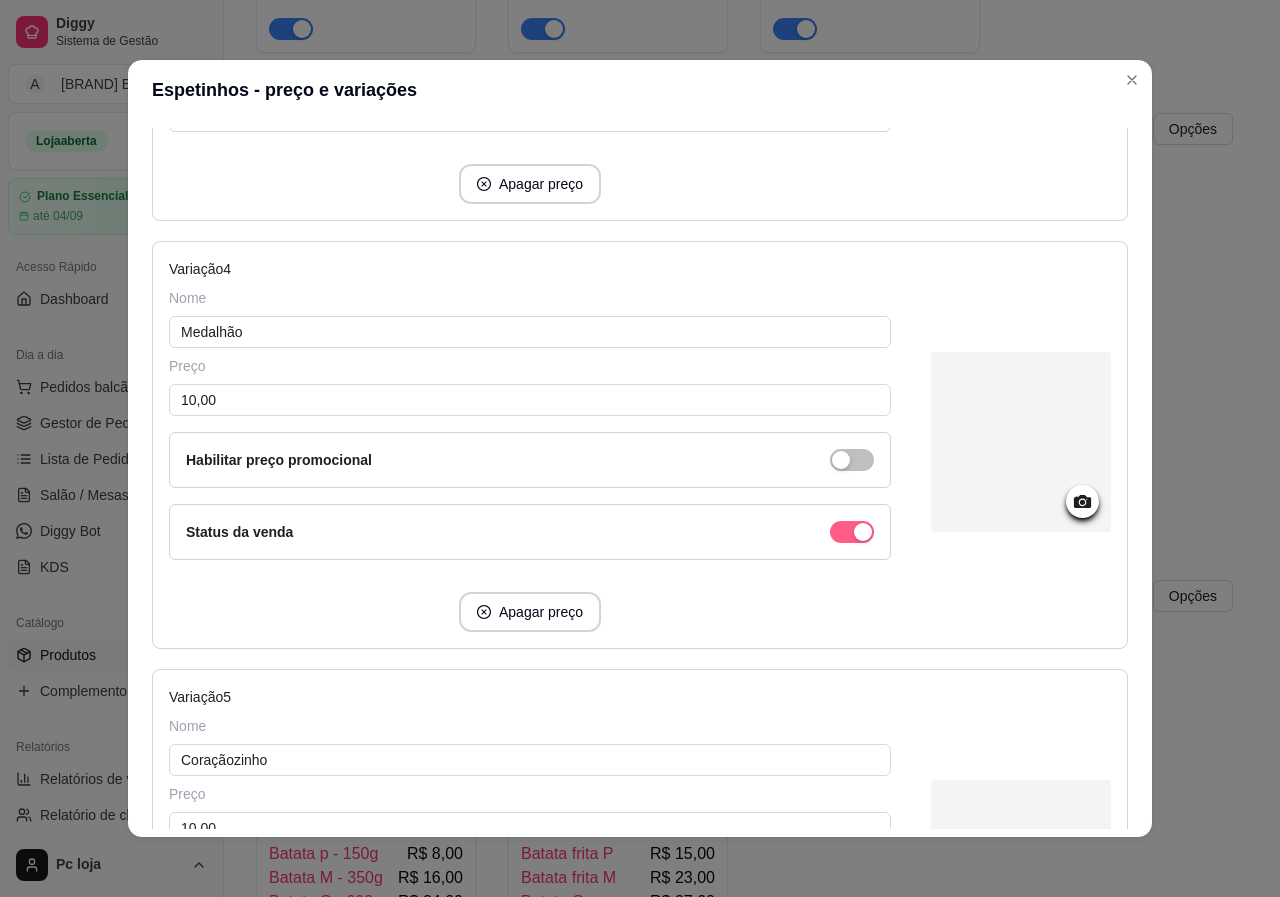 click at bounding box center (863, -752) 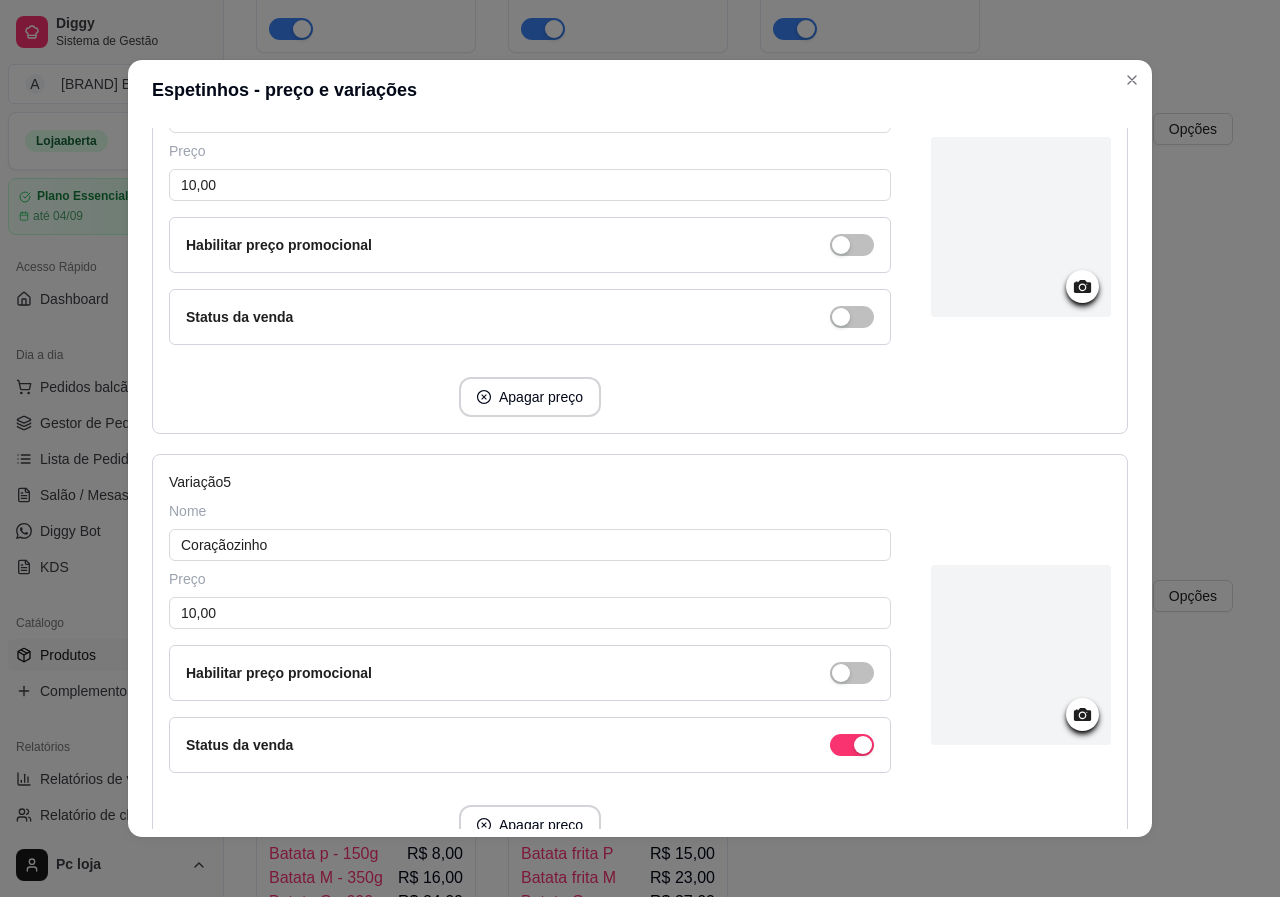 scroll, scrollTop: 1793, scrollLeft: 0, axis: vertical 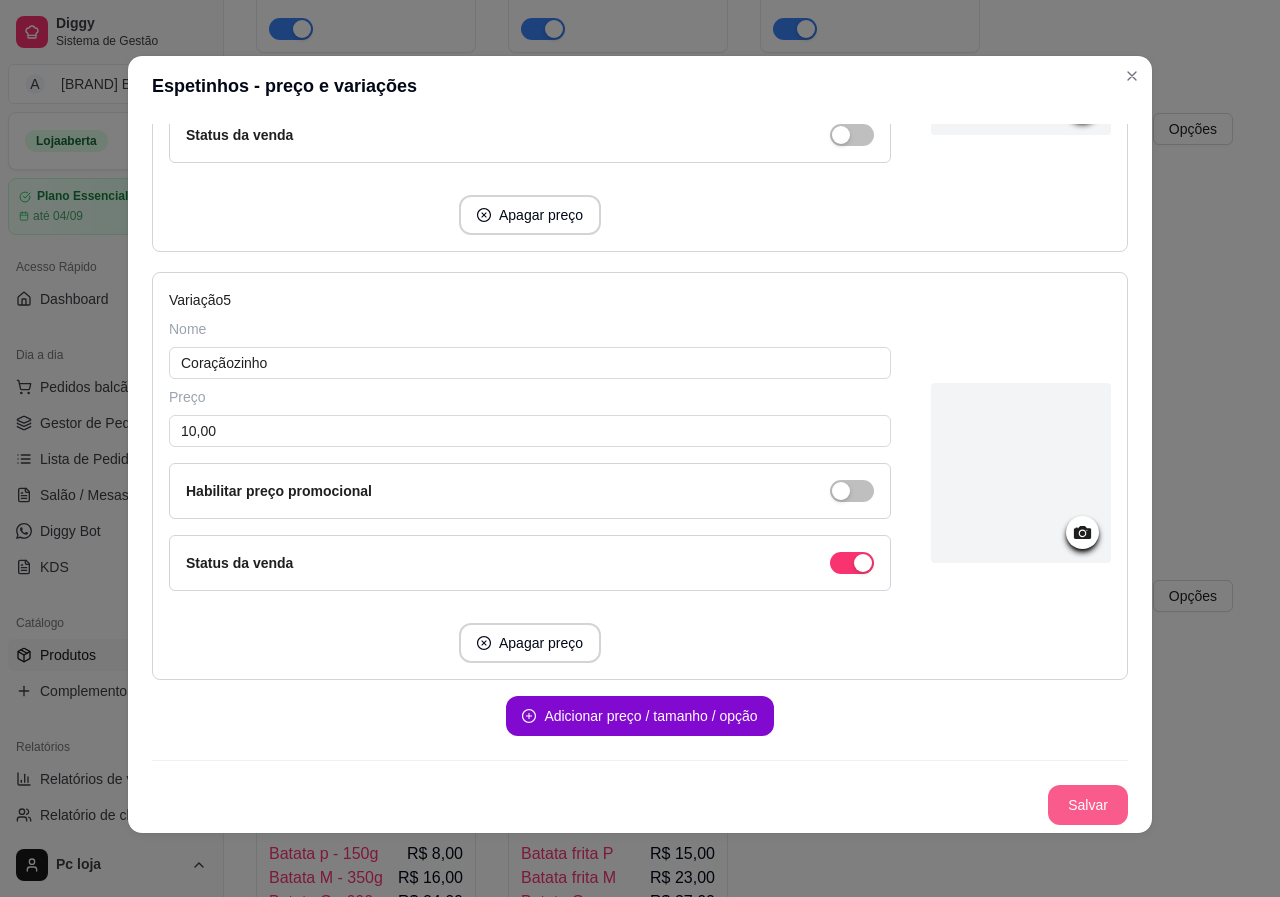 click on "Salvar" at bounding box center (1088, 805) 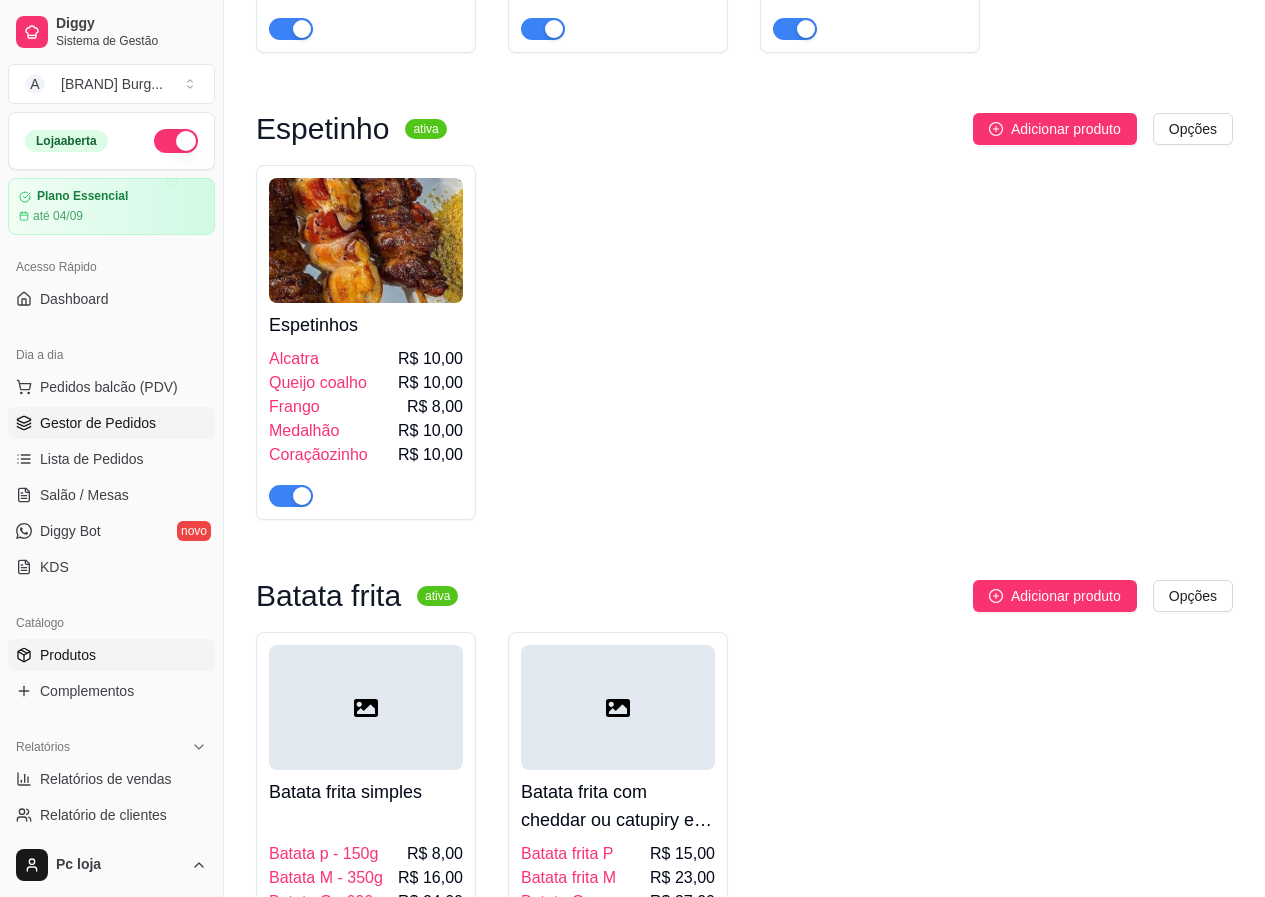 click on "Gestor de Pedidos" at bounding box center (98, 423) 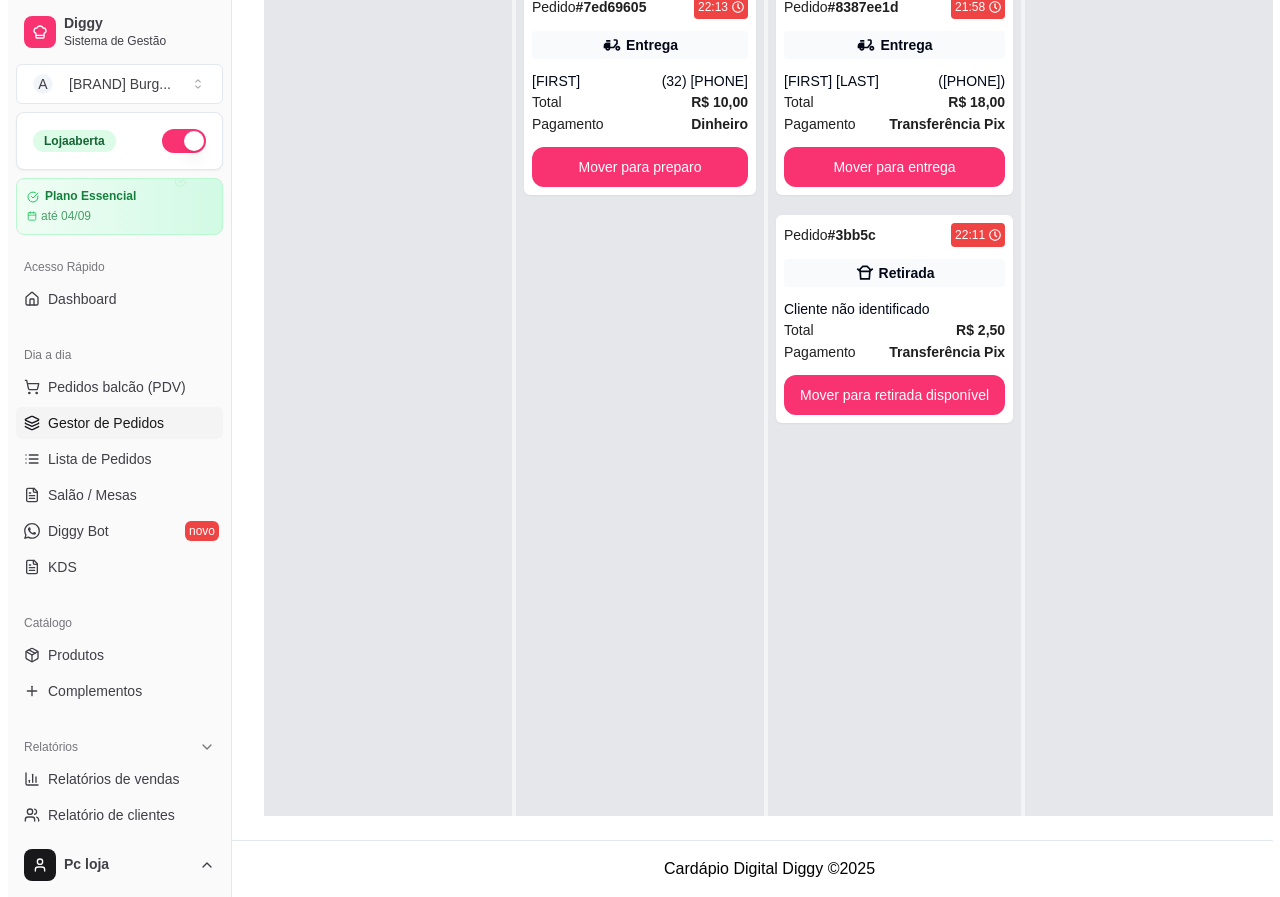 scroll, scrollTop: 0, scrollLeft: 0, axis: both 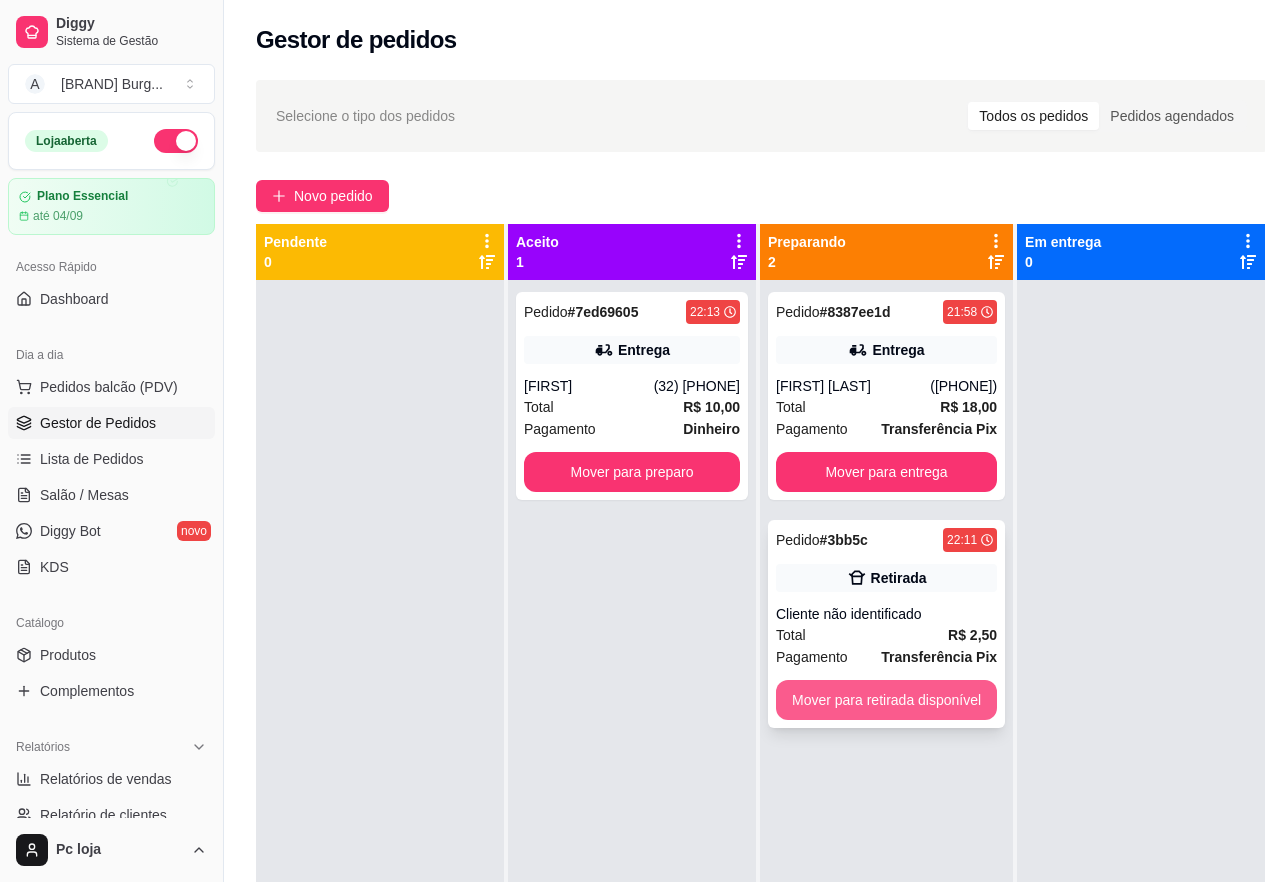 click on "Mover para retirada disponível" at bounding box center [886, 700] 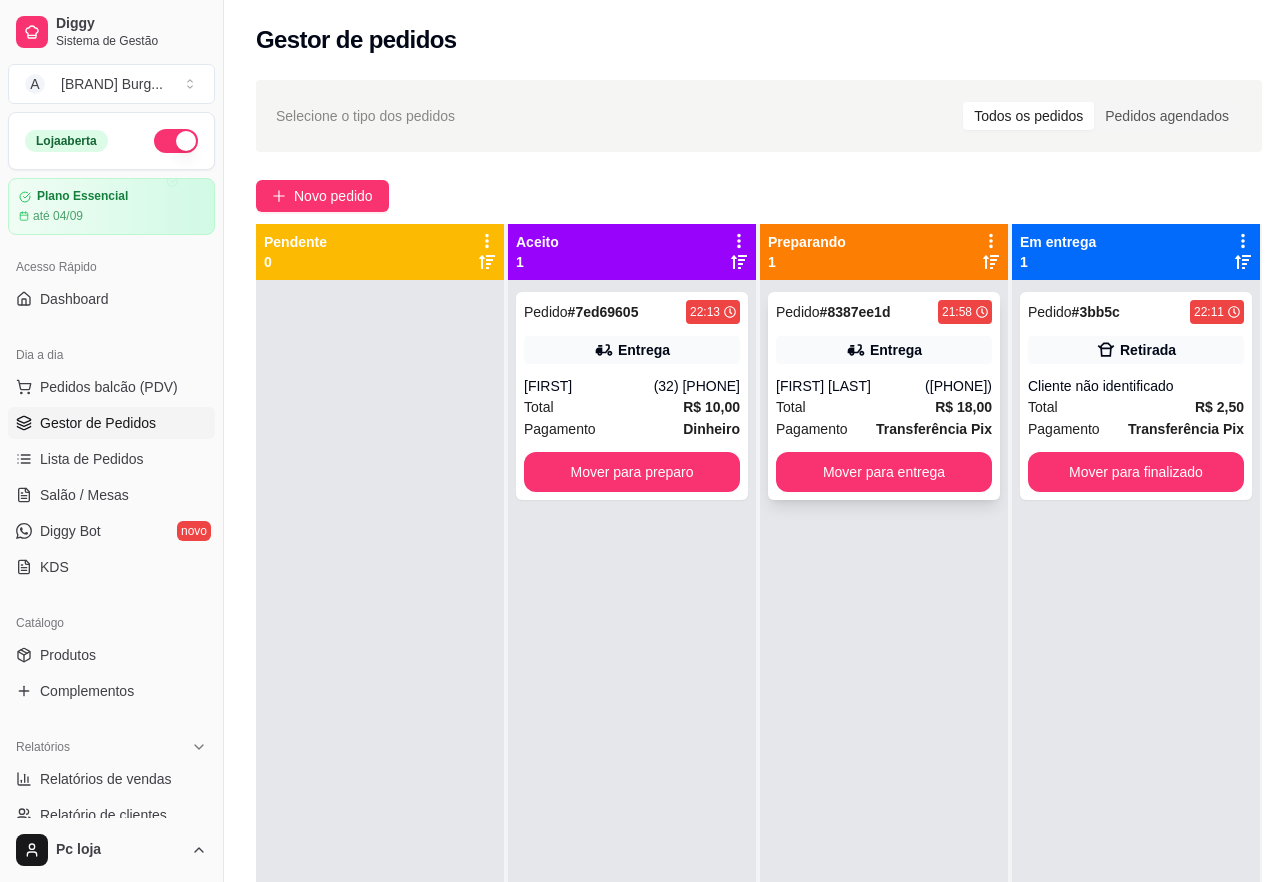 click on "(32) 3298-8485" at bounding box center [958, 386] 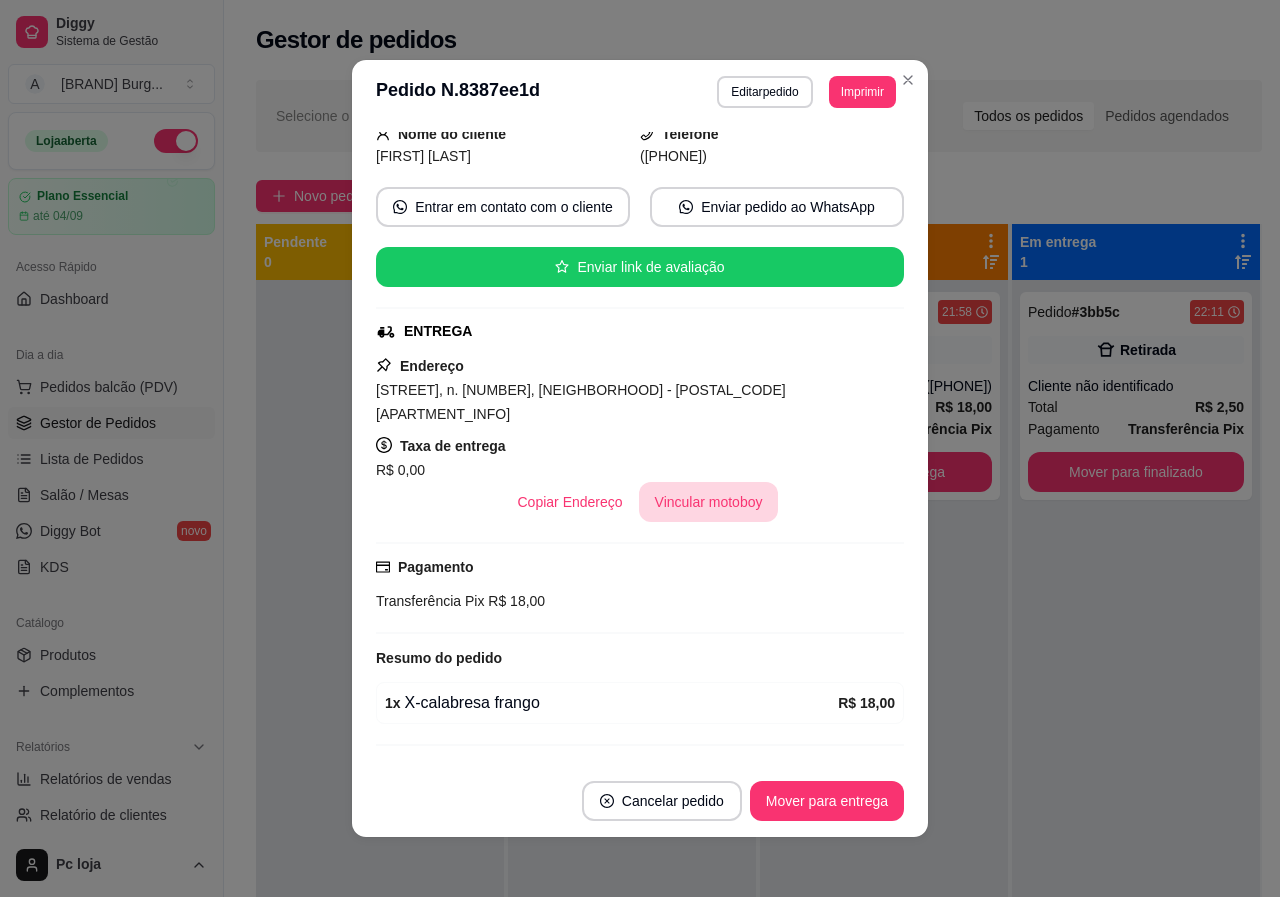 scroll, scrollTop: 152, scrollLeft: 0, axis: vertical 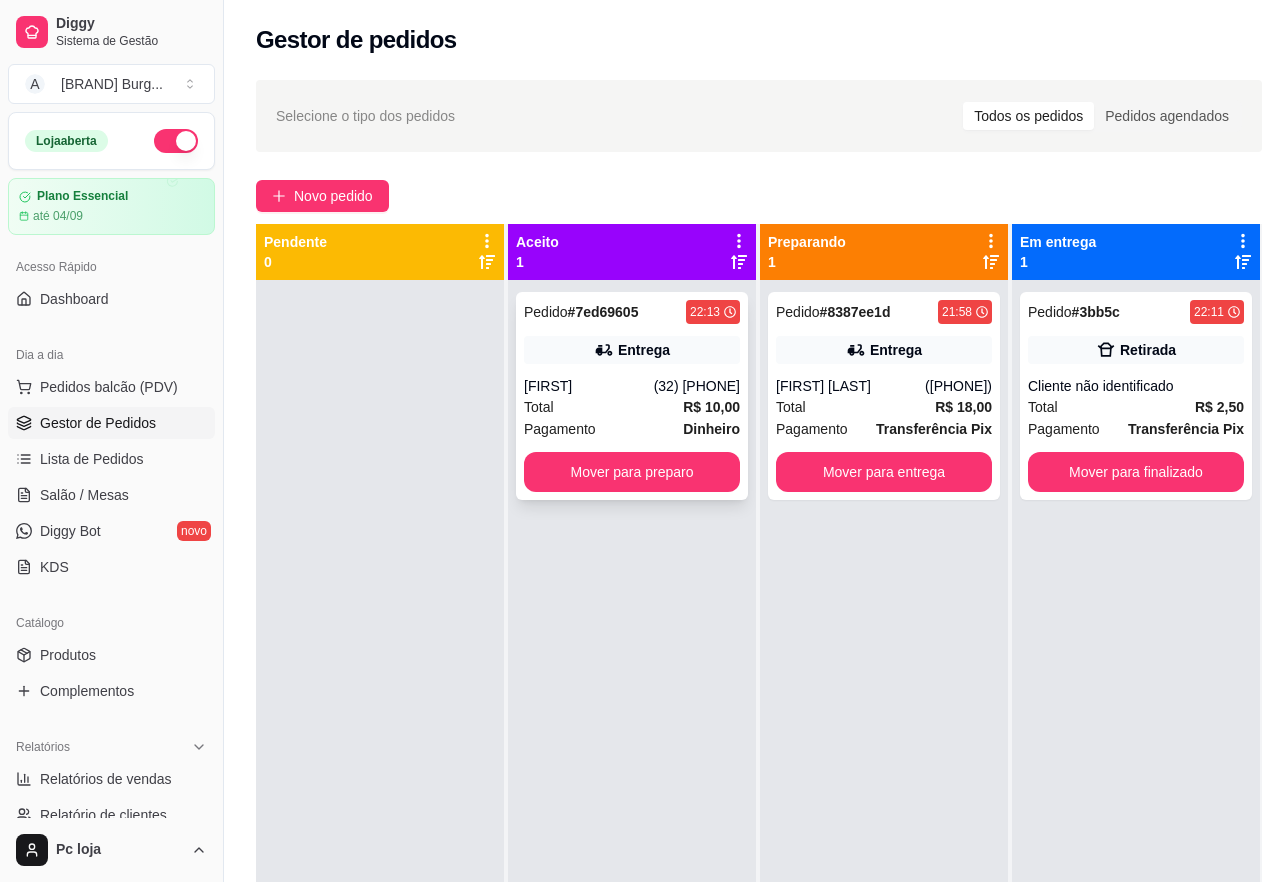 click on "Pagamento Dinheiro" at bounding box center [632, 429] 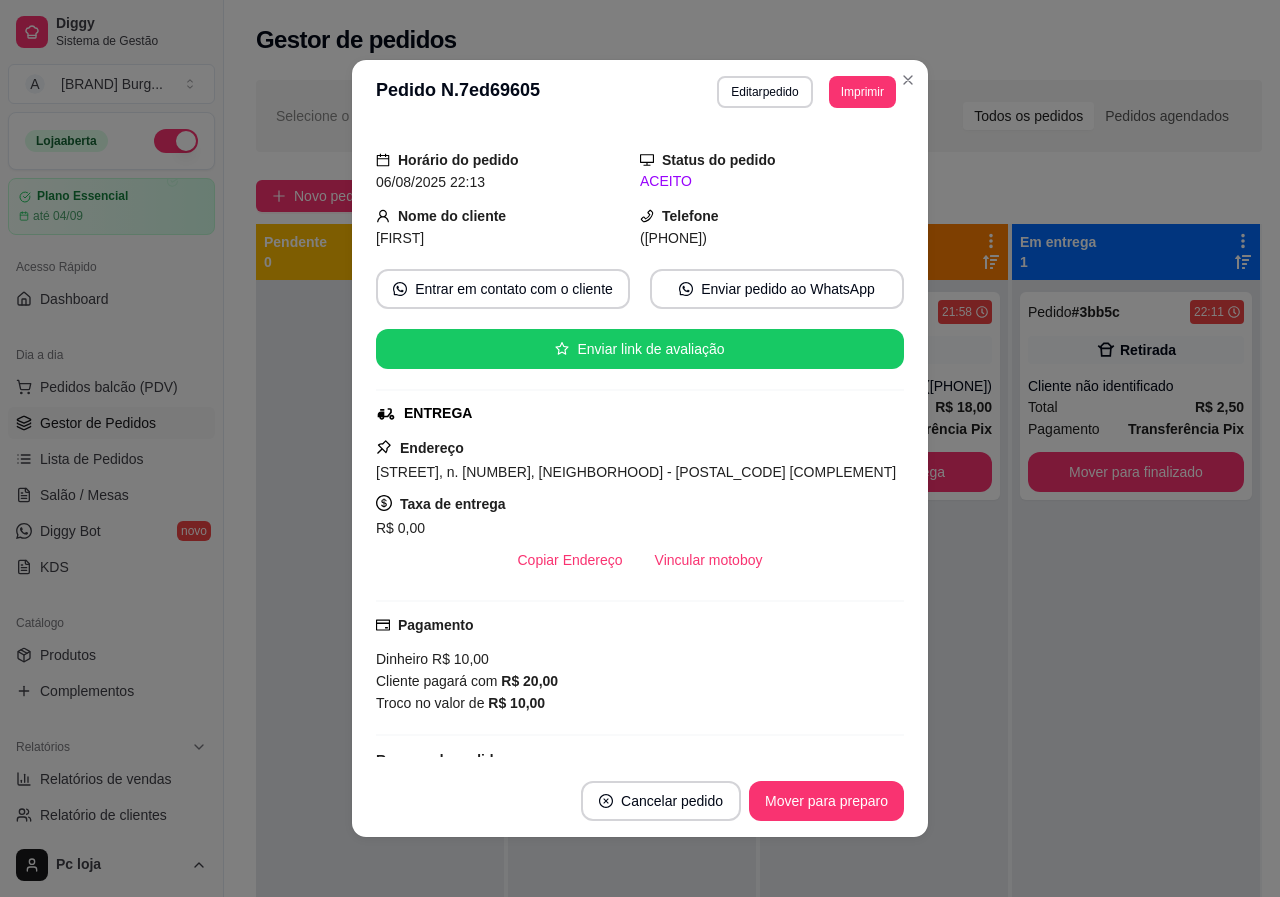 scroll, scrollTop: 100, scrollLeft: 0, axis: vertical 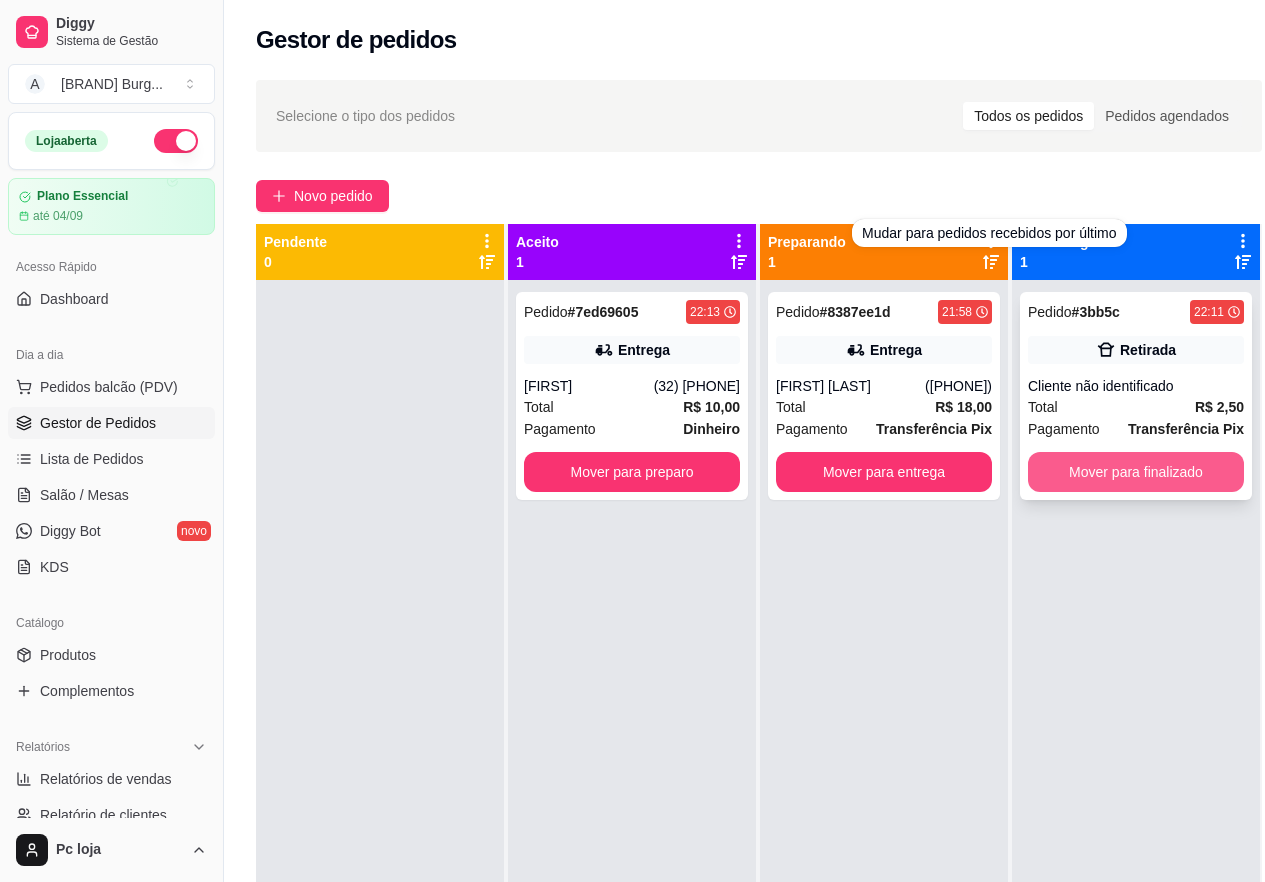 click on "Mover para finalizado" at bounding box center (1136, 472) 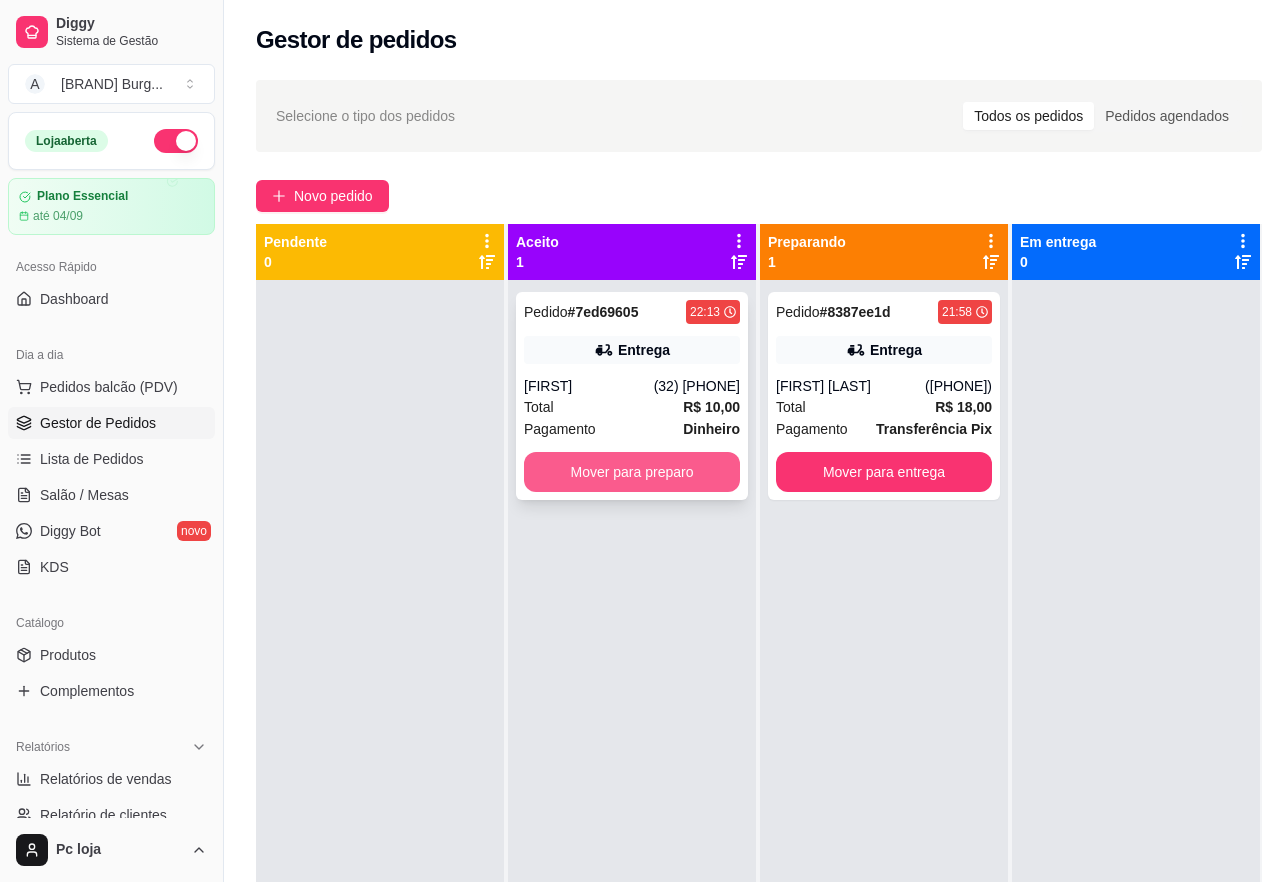 click on "Mover para preparo" at bounding box center [632, 472] 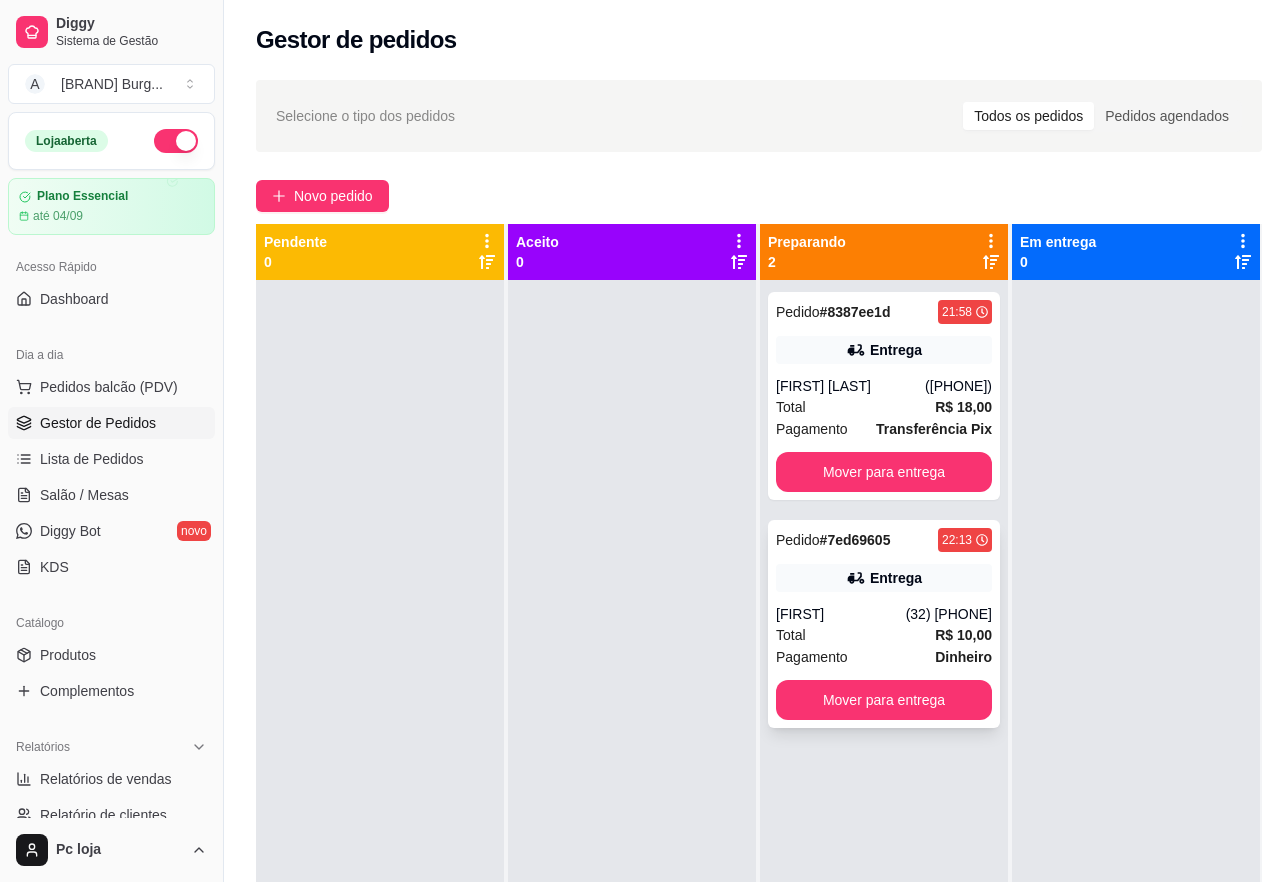 click on "Pedido  # 7ed69605 22:13 Entrega Paolla (32) 98859-0506 Total R$ 10,00 Pagamento Dinheiro Mover para entrega" at bounding box center (884, 624) 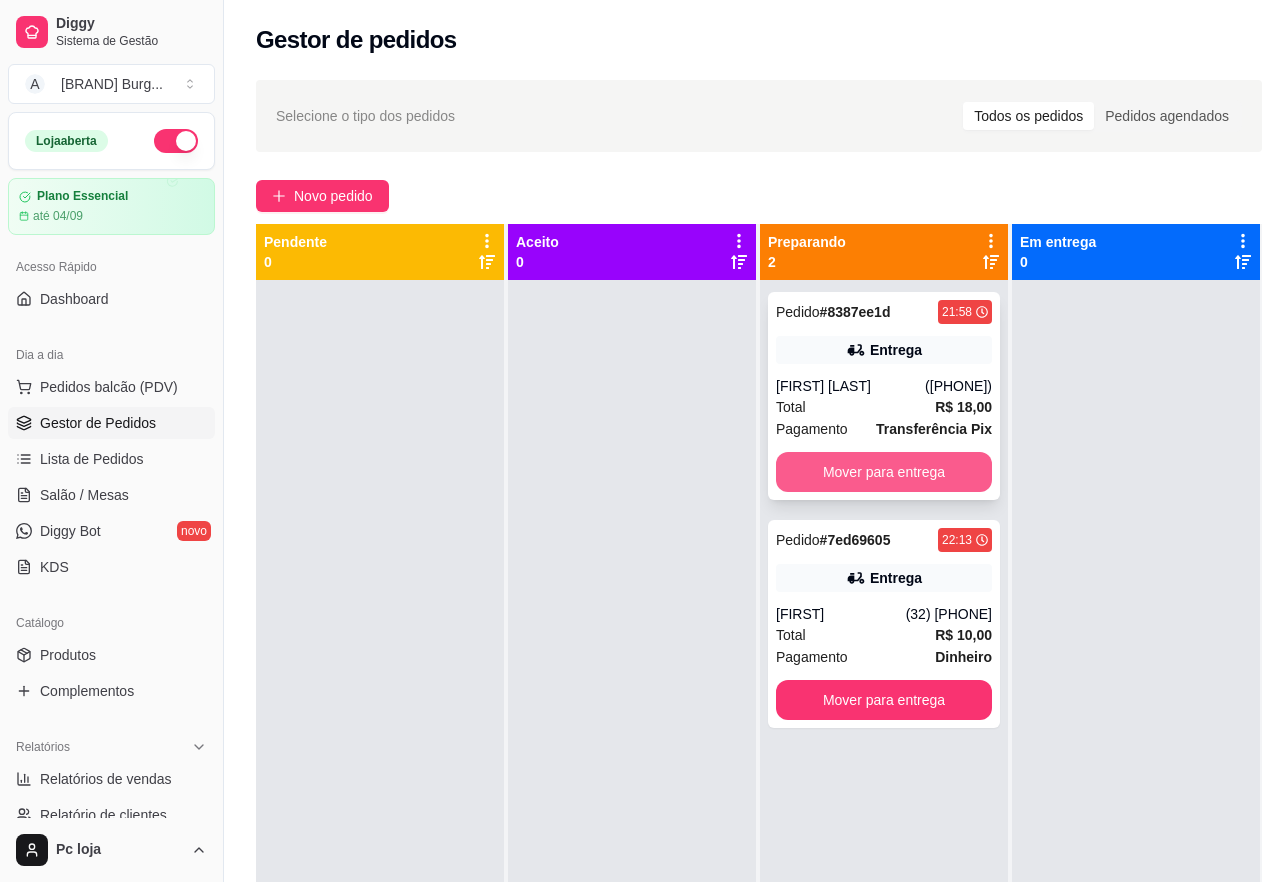 click on "Mover para entrega" at bounding box center [884, 472] 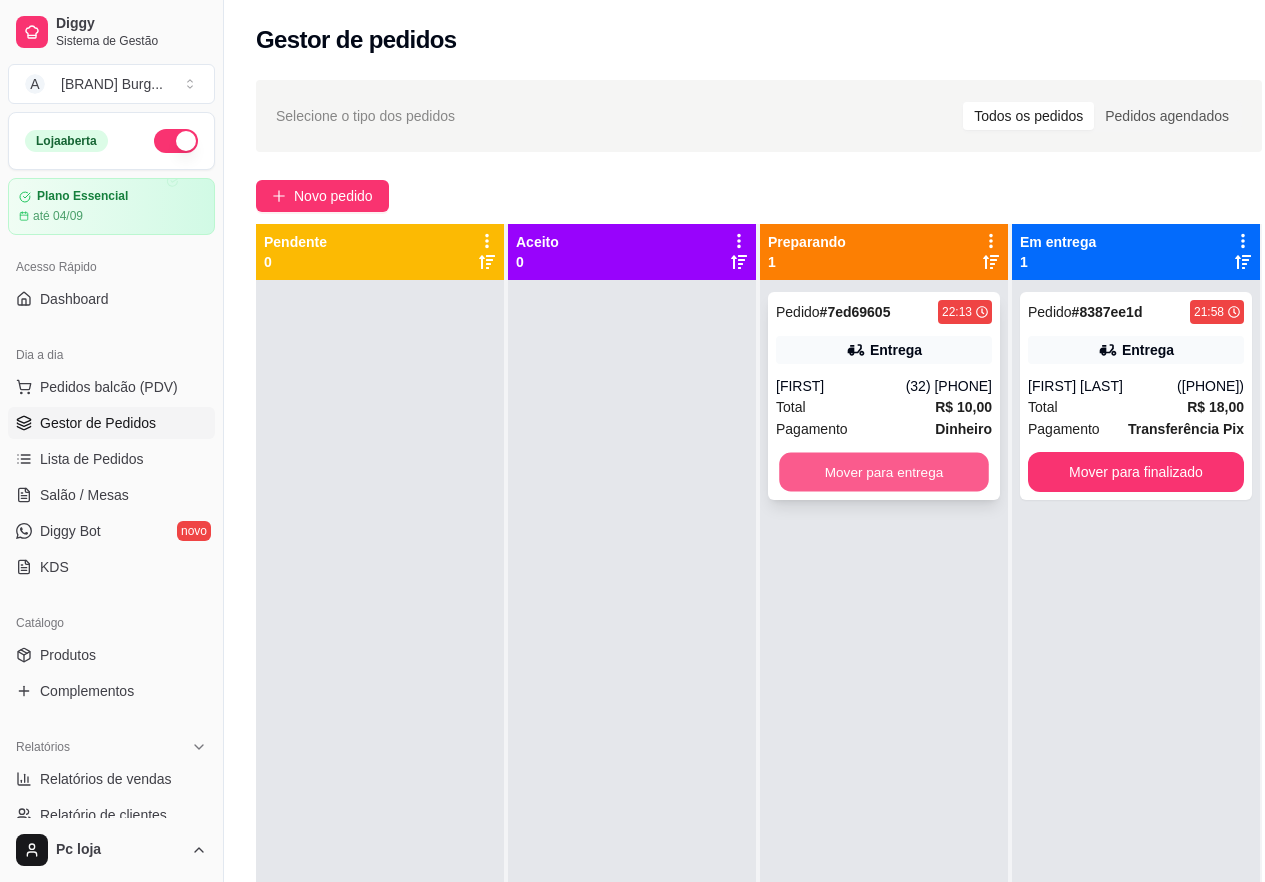 click on "Mover para entrega" at bounding box center (884, 472) 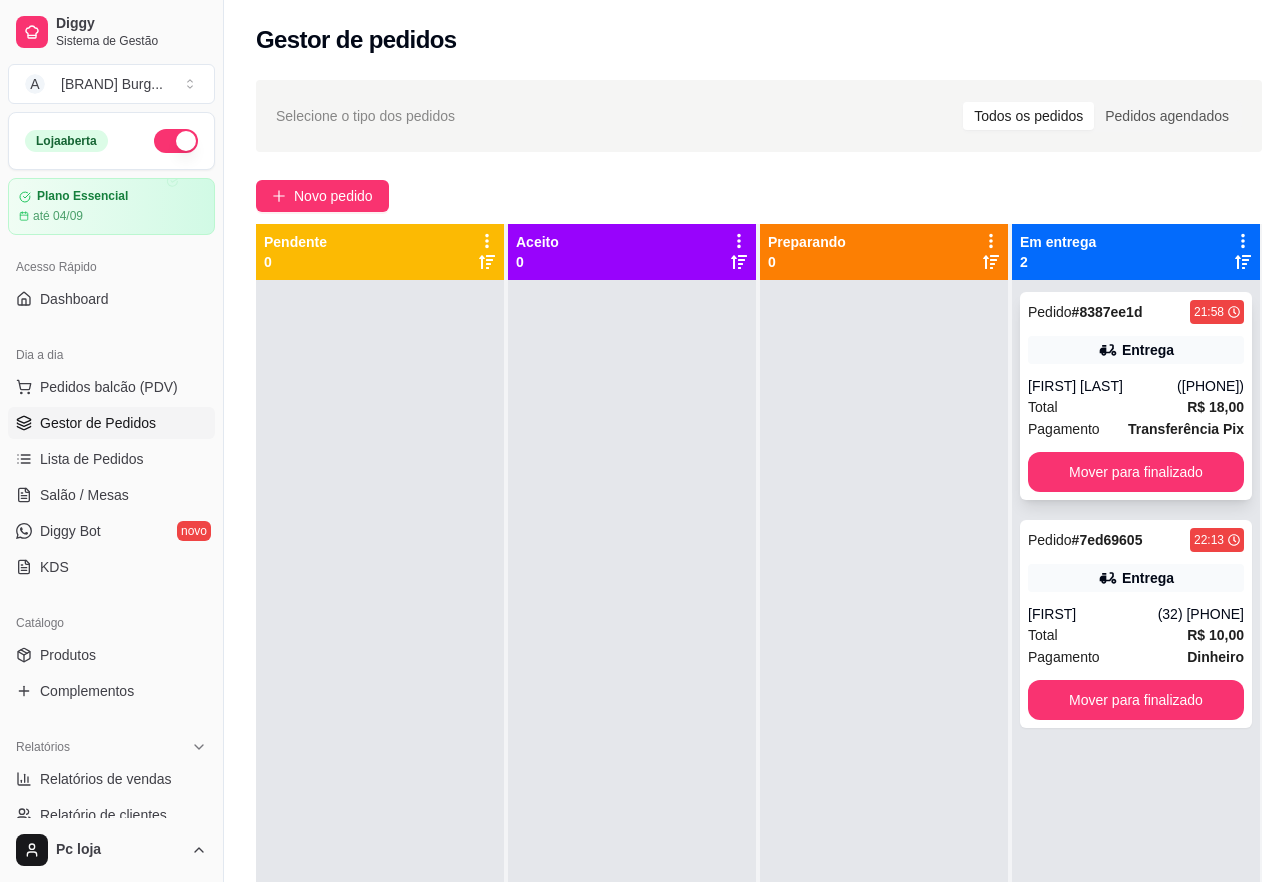click on "Total R$ 18,00" at bounding box center (1136, 407) 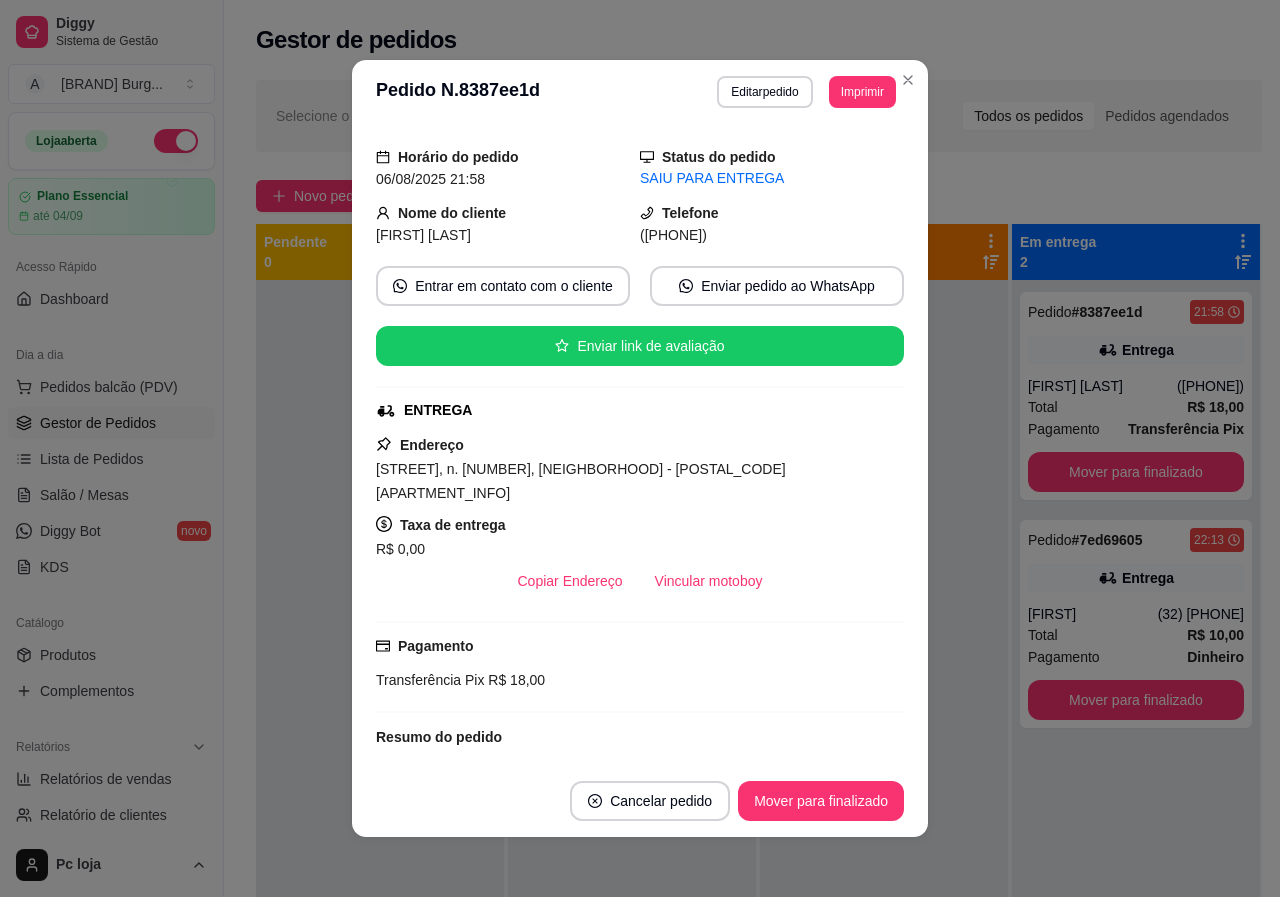 scroll, scrollTop: 152, scrollLeft: 0, axis: vertical 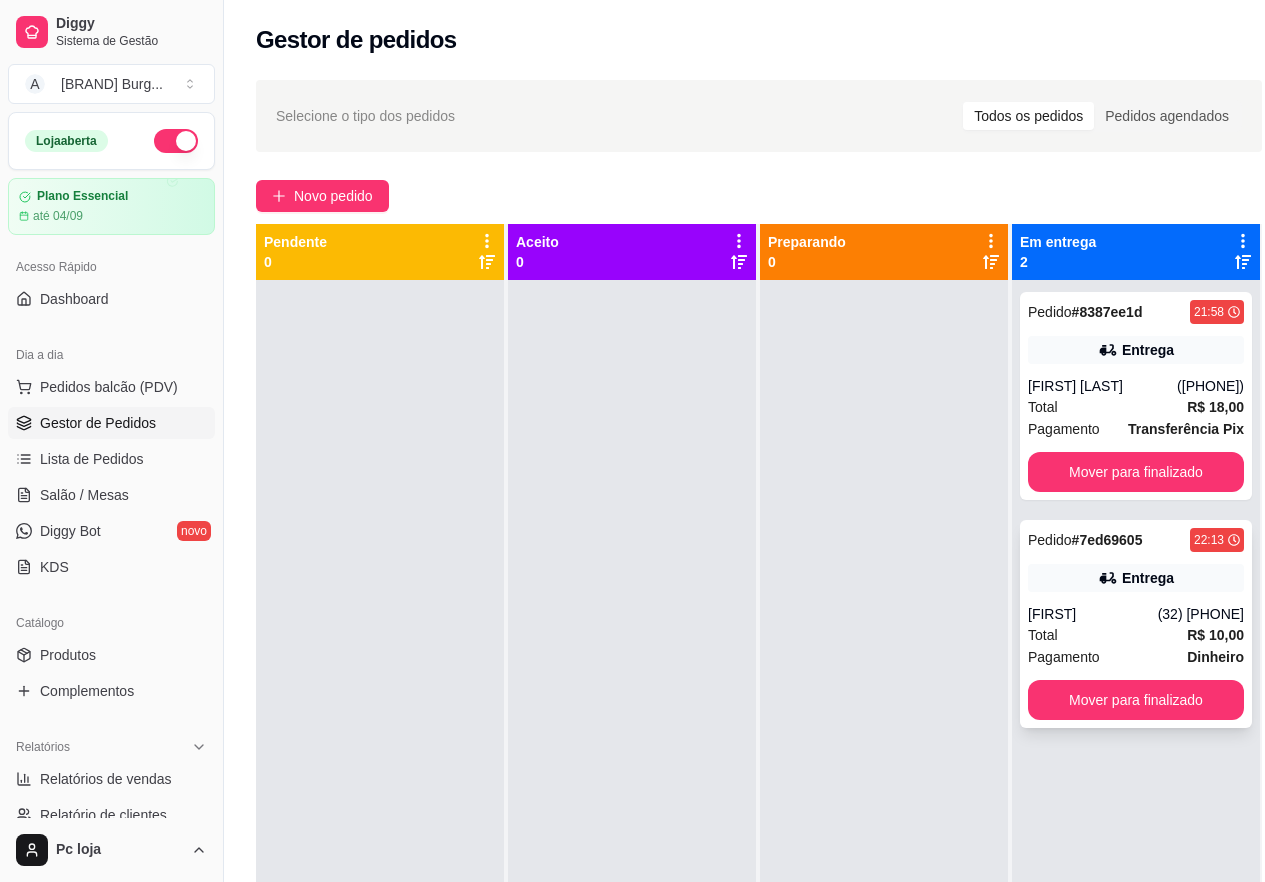 click on "Entrega" at bounding box center (1136, 578) 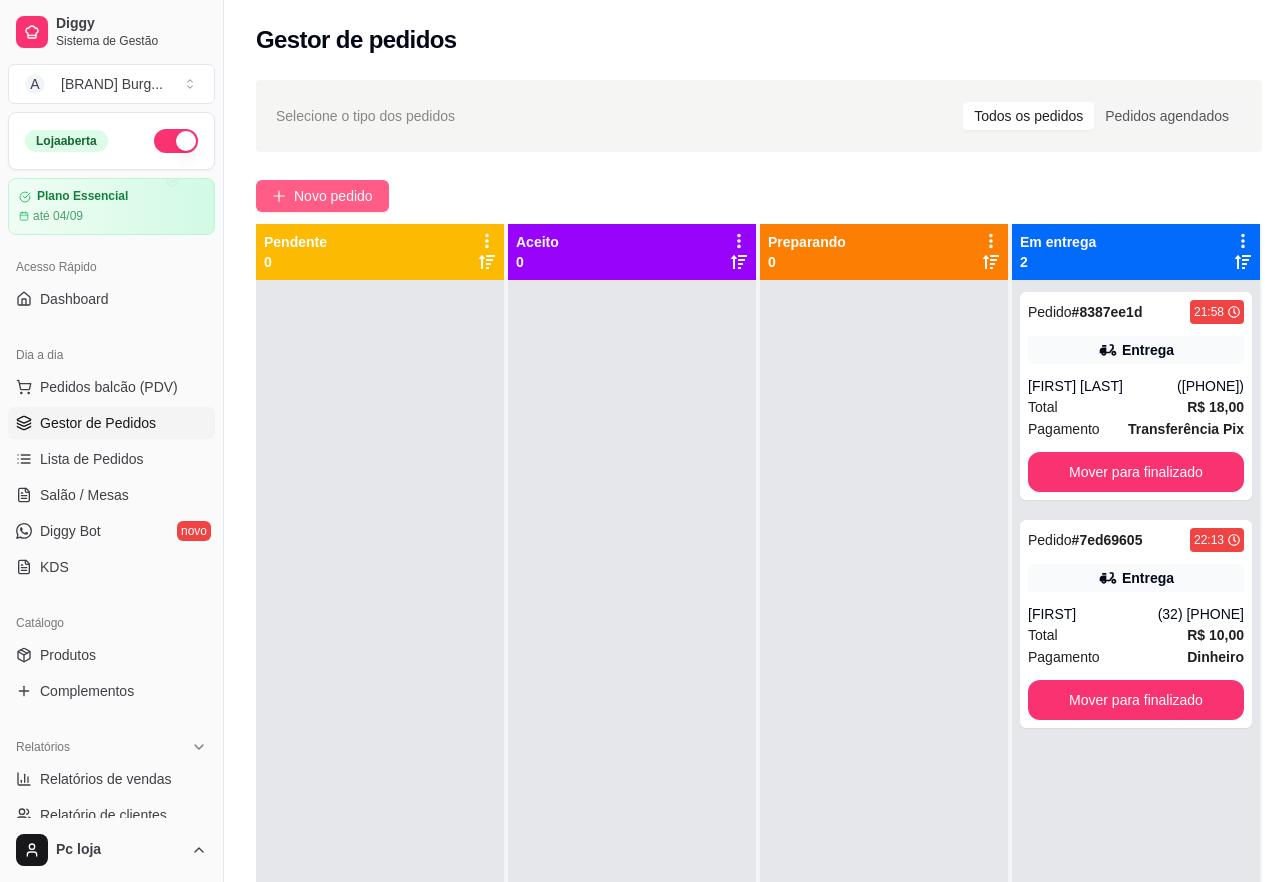 click on "Novo pedido" at bounding box center (333, 196) 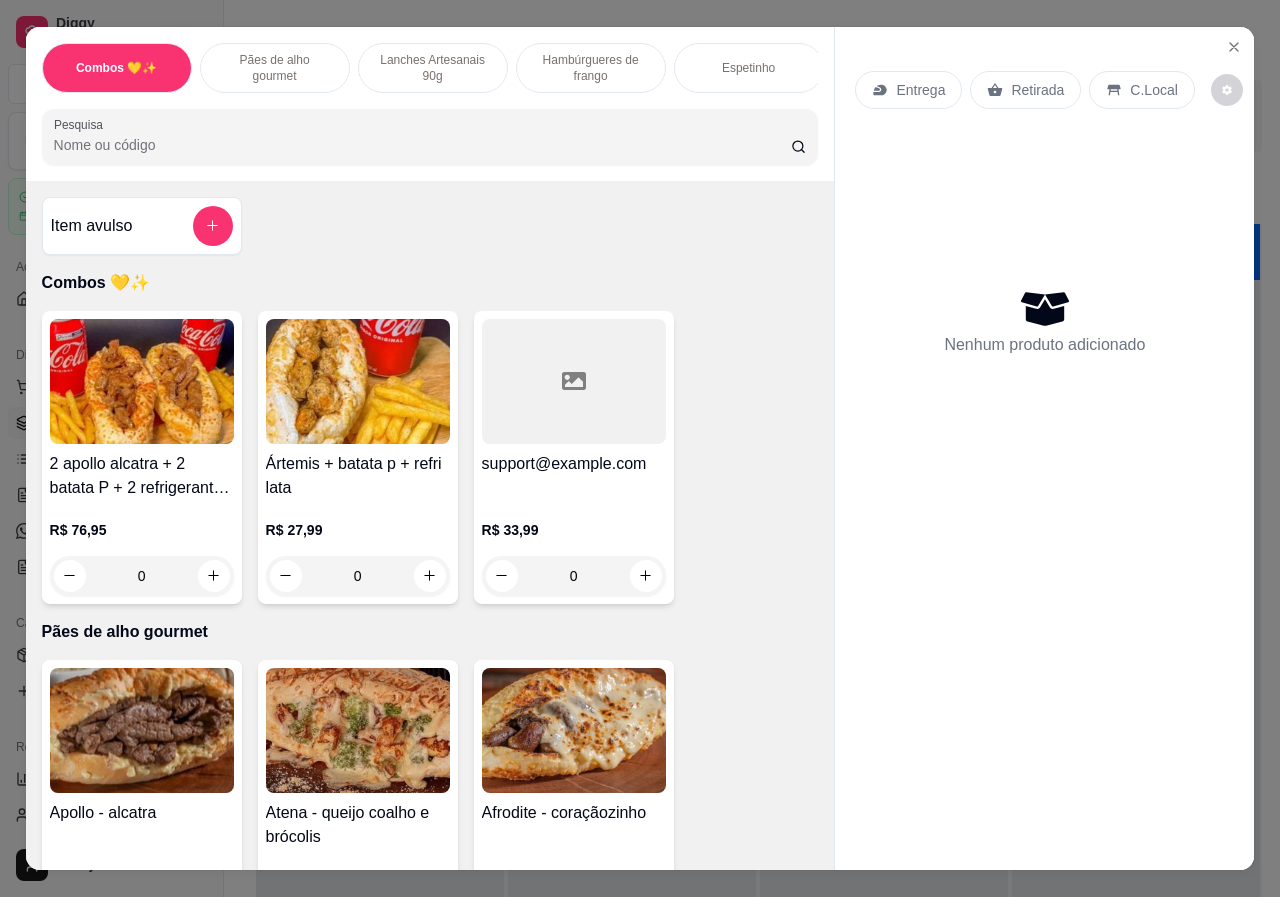 click on "Hambúrgueres de frango" at bounding box center (591, 68) 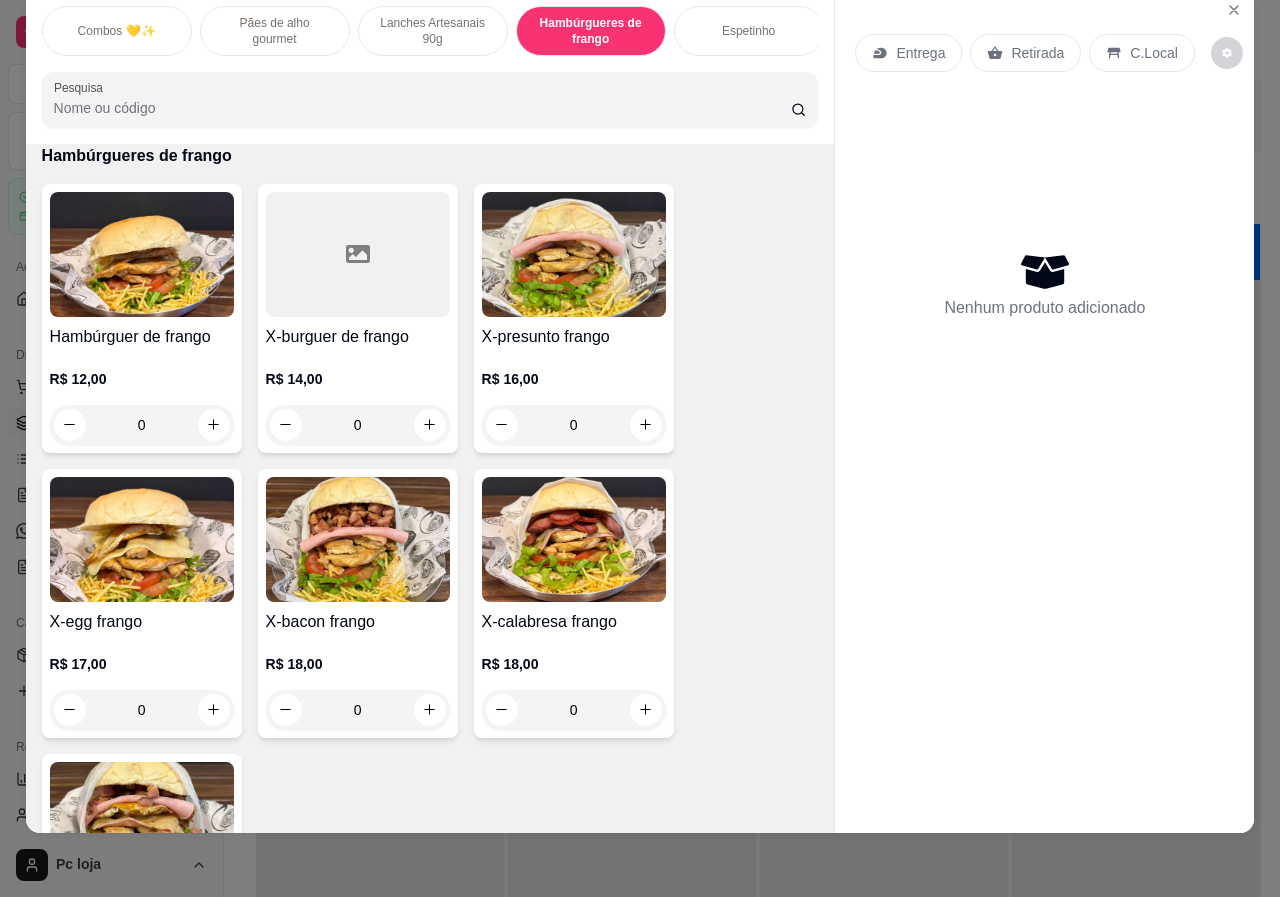 click on "0" at bounding box center [358, 710] 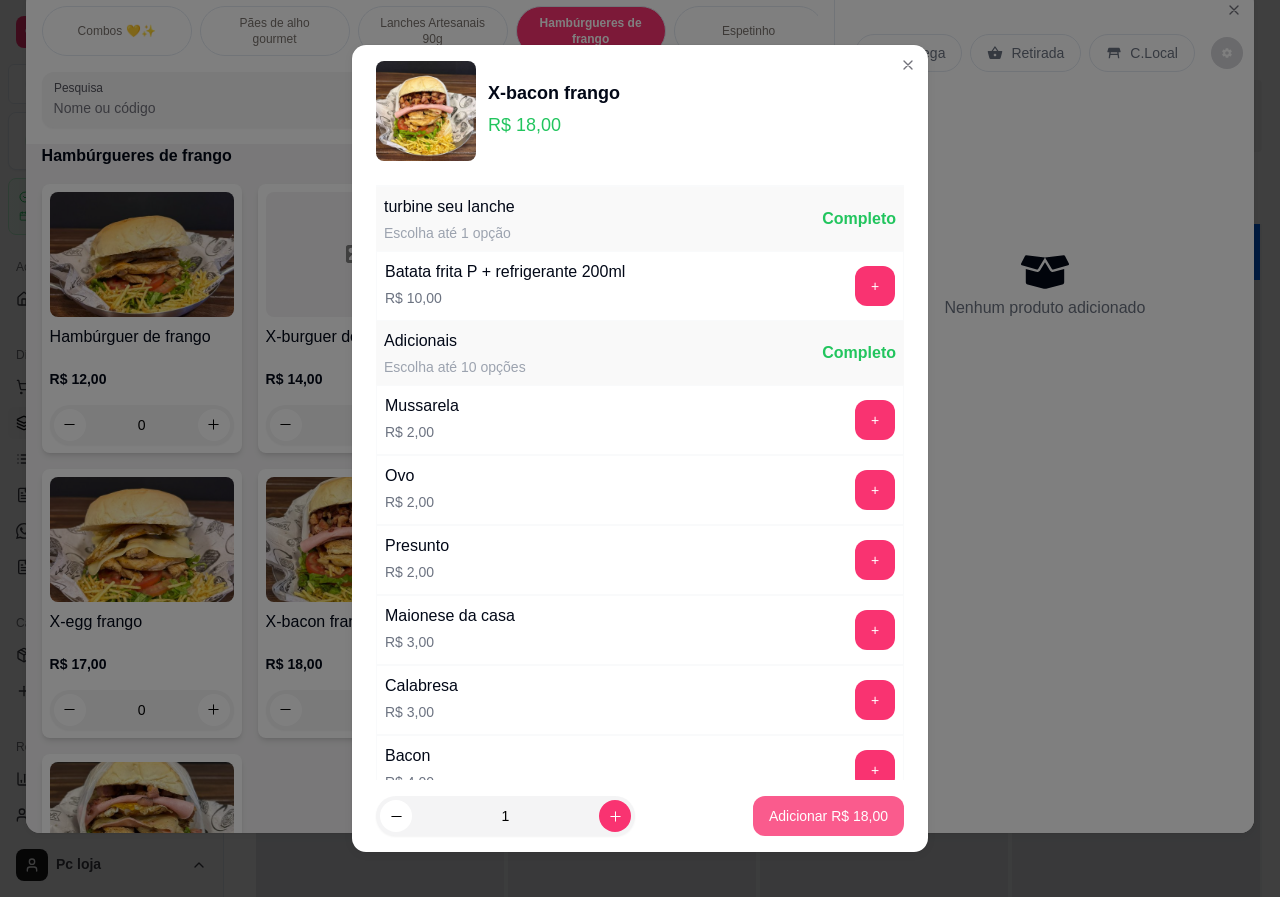 click on "Adicionar   R$ 18,00" at bounding box center [828, 816] 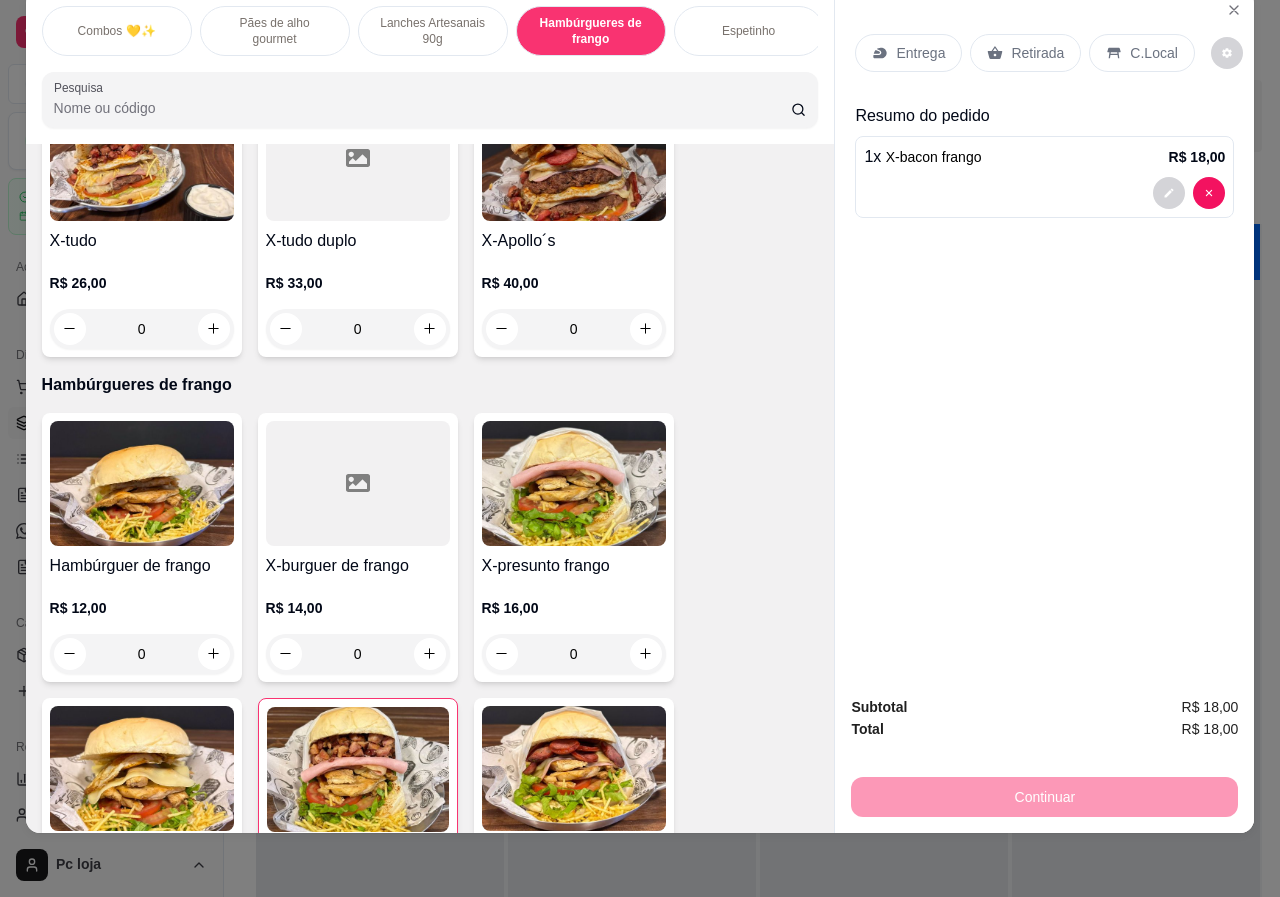 scroll, scrollTop: 1668, scrollLeft: 0, axis: vertical 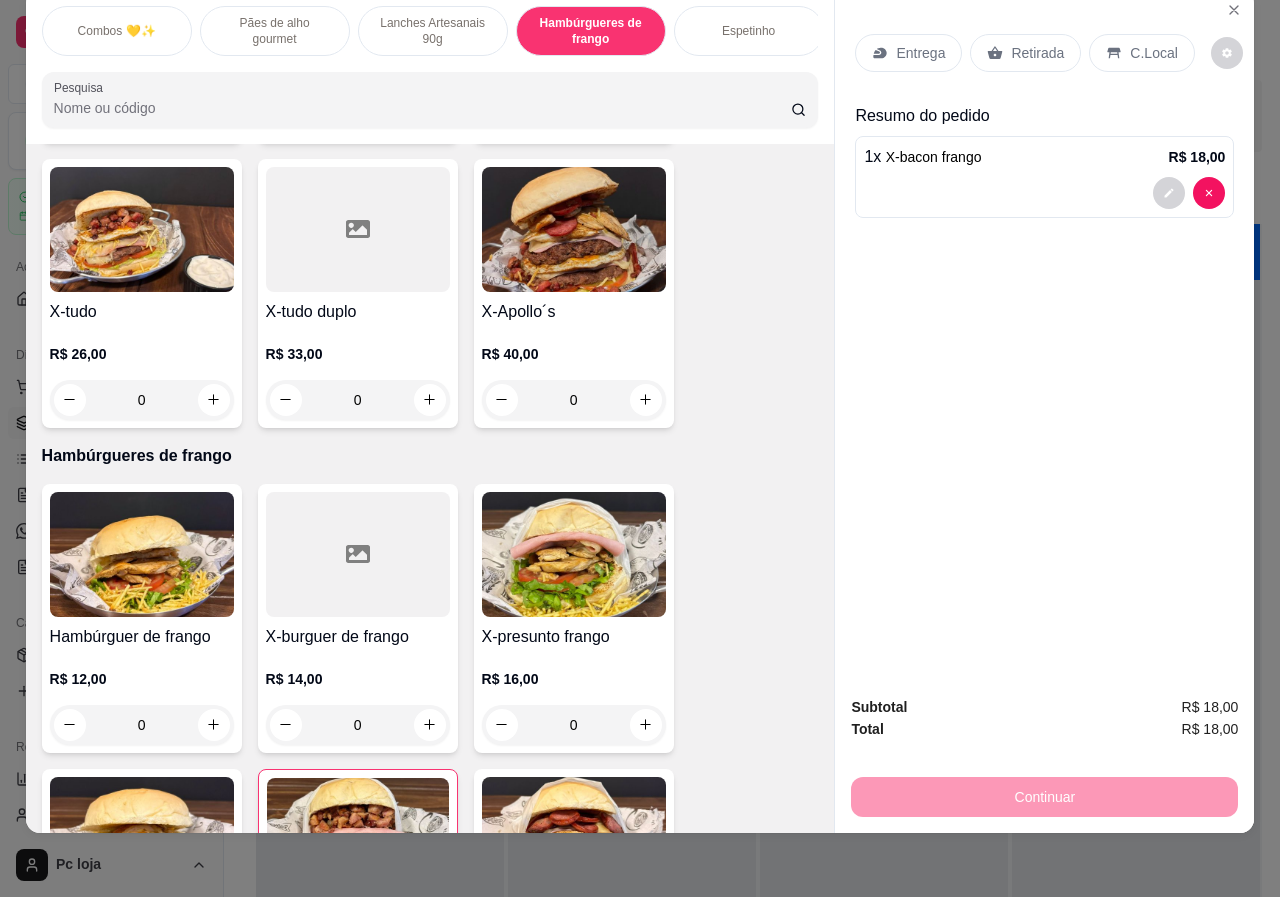 click on "Lanches Artesanais 90g" at bounding box center [433, 31] 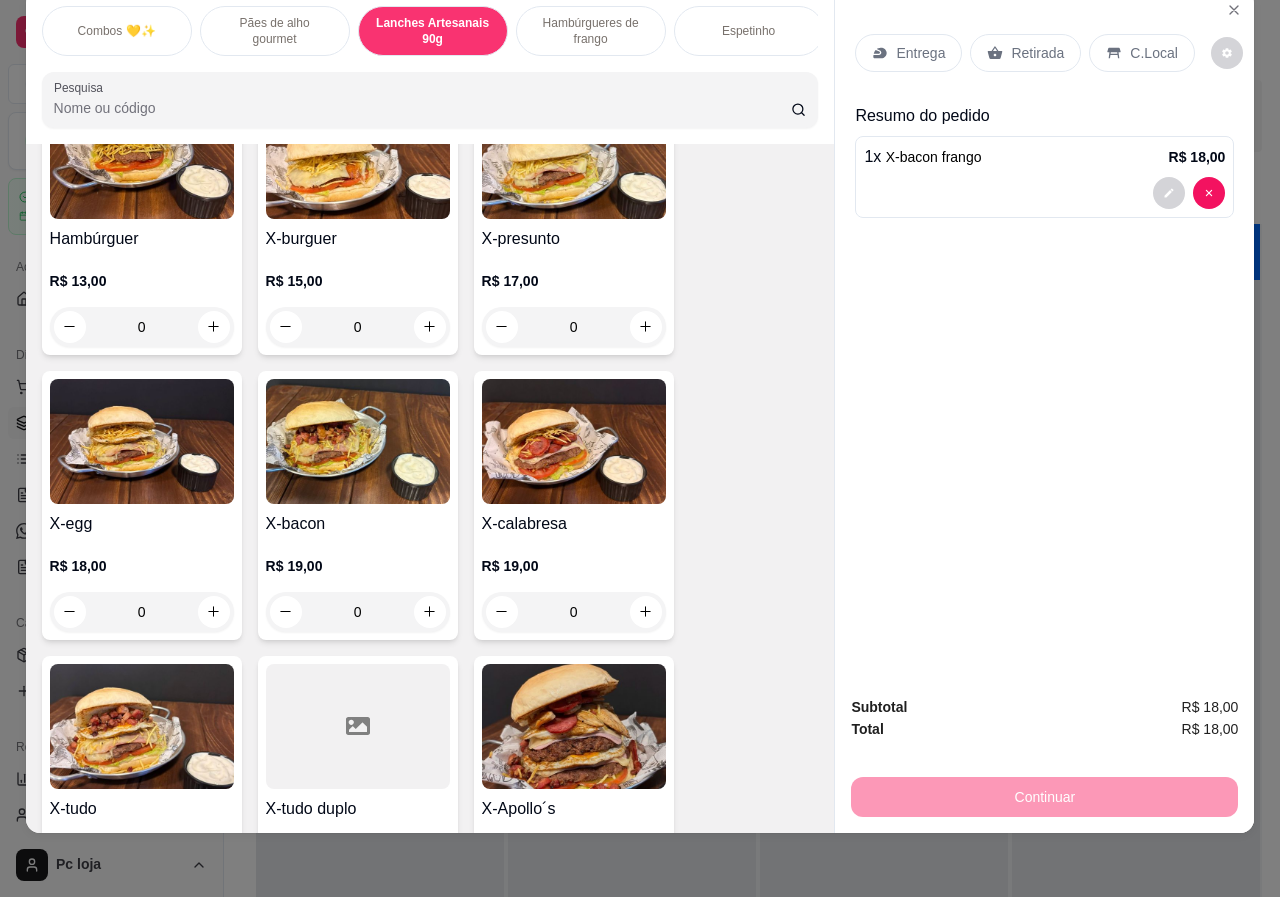 scroll, scrollTop: 1273, scrollLeft: 0, axis: vertical 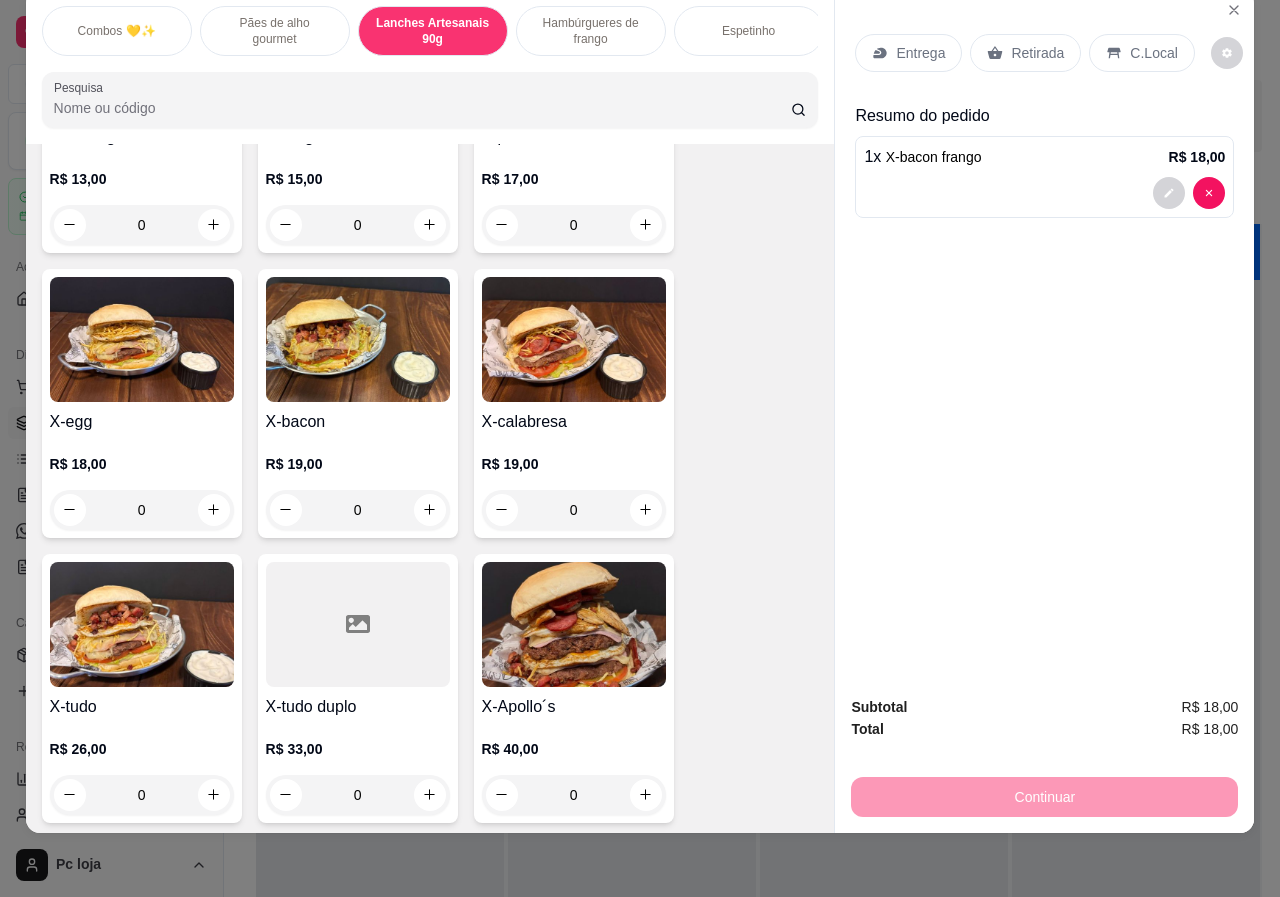 click on "0" at bounding box center (142, 795) 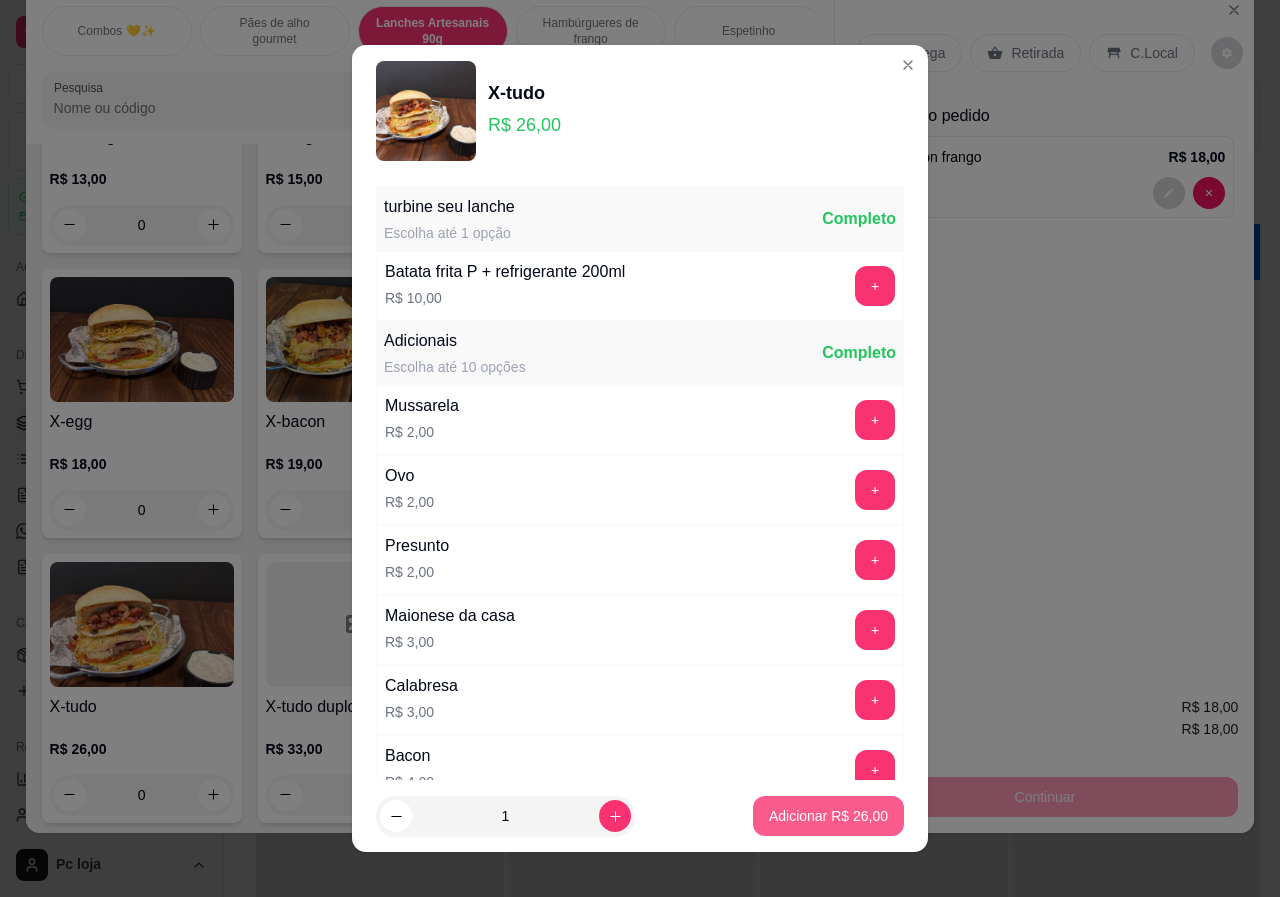 click on "Adicionar   R$ 26,00" at bounding box center [828, 816] 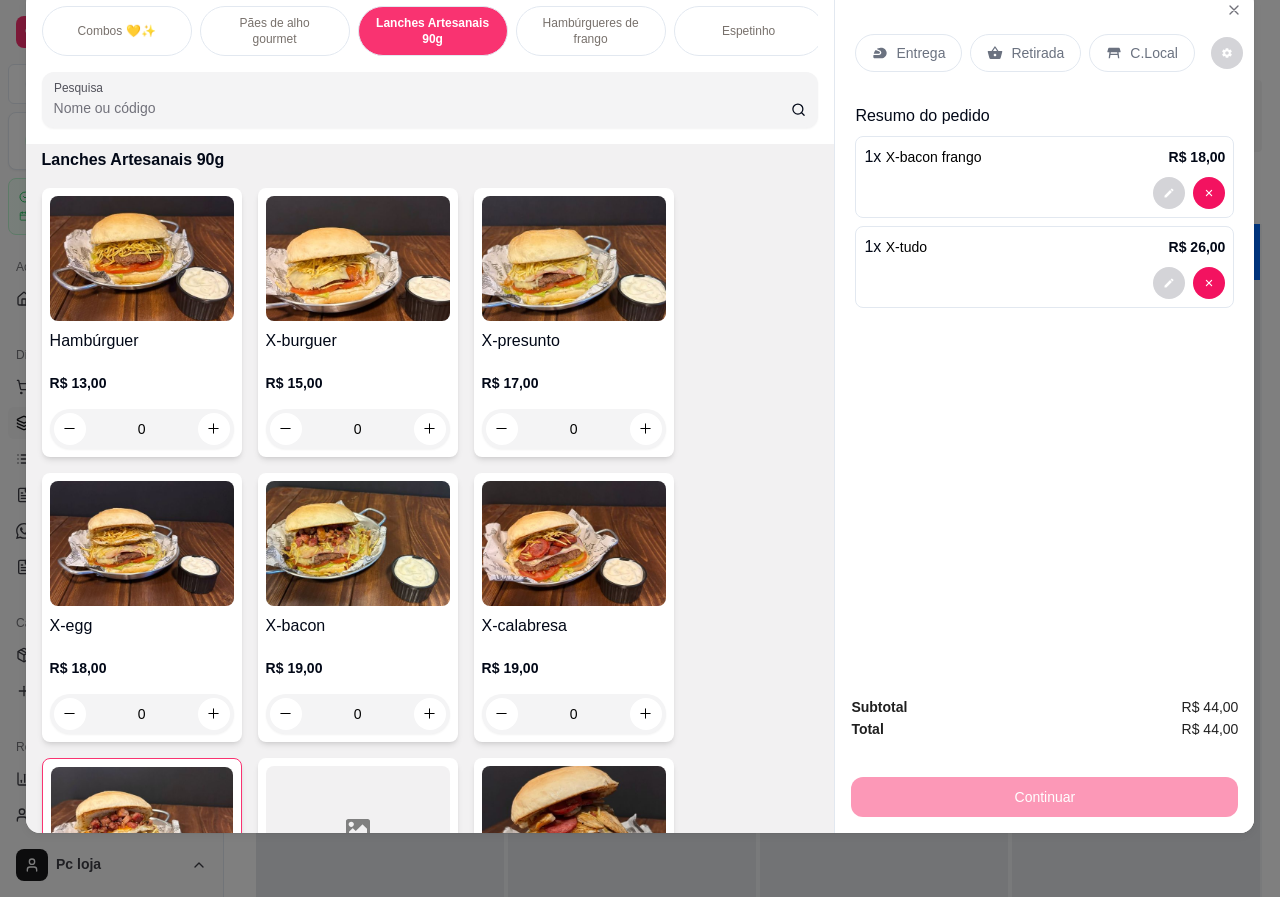 scroll, scrollTop: 973, scrollLeft: 0, axis: vertical 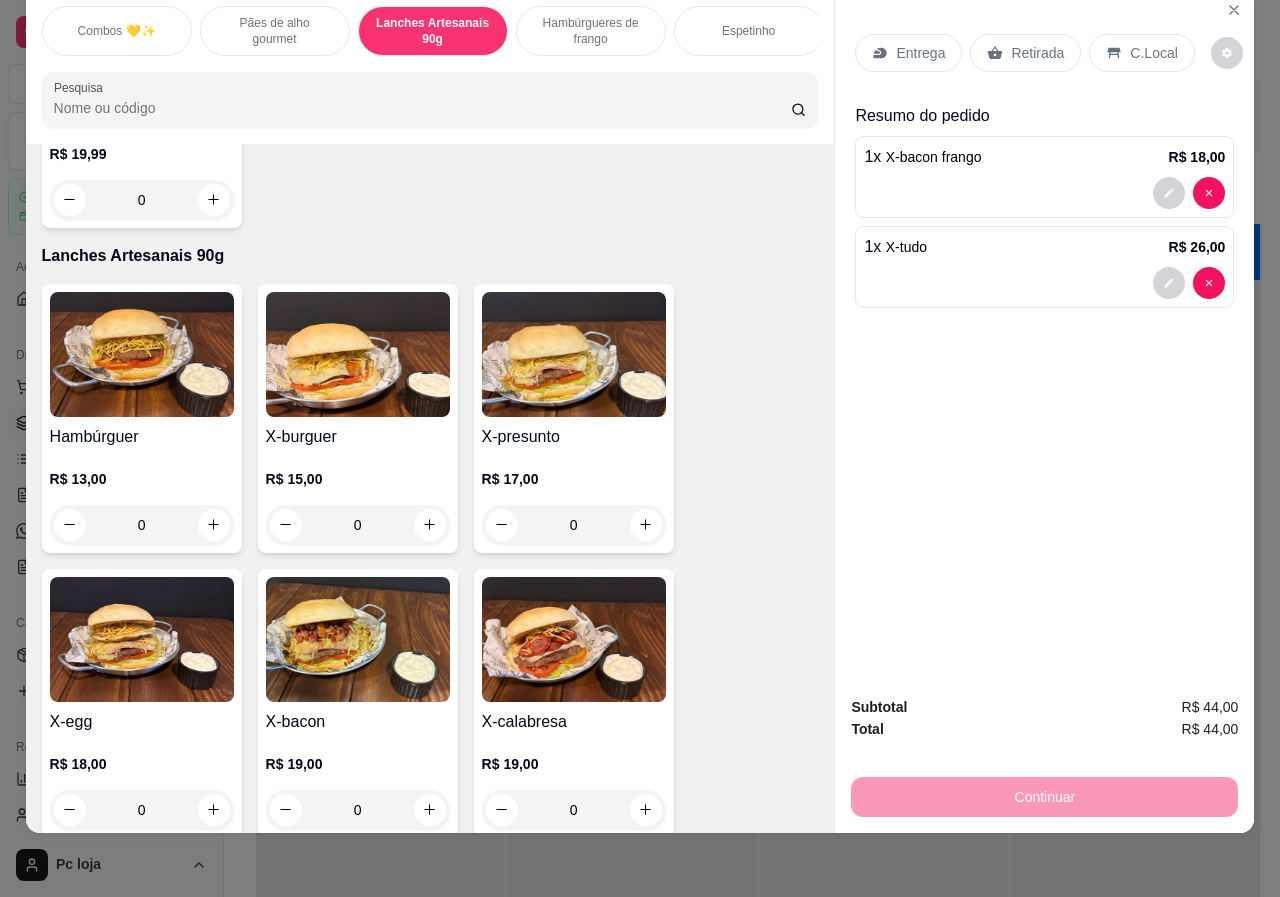 click on "0" at bounding box center (142, 525) 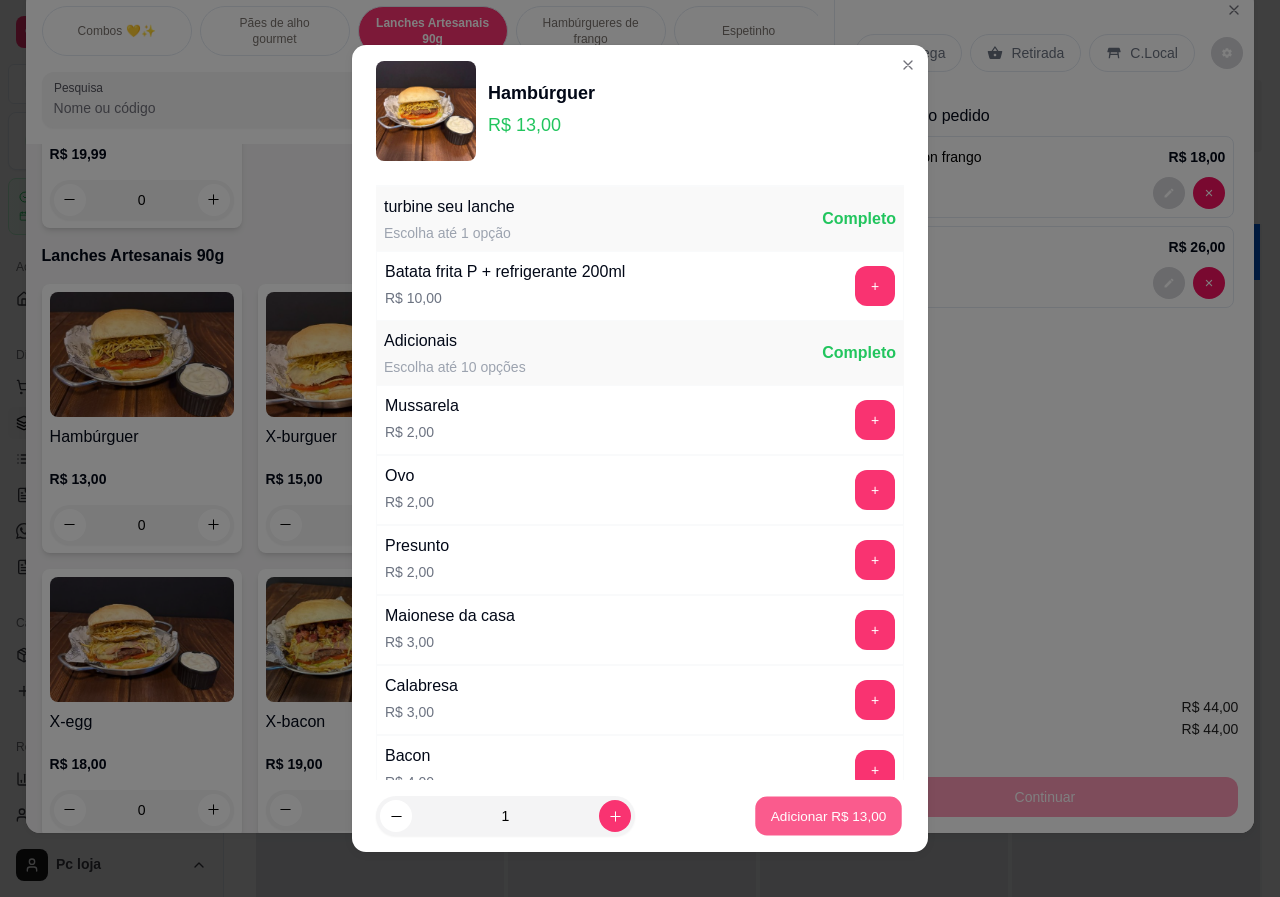 click on "Adicionar   R$ 13,00" at bounding box center (829, 815) 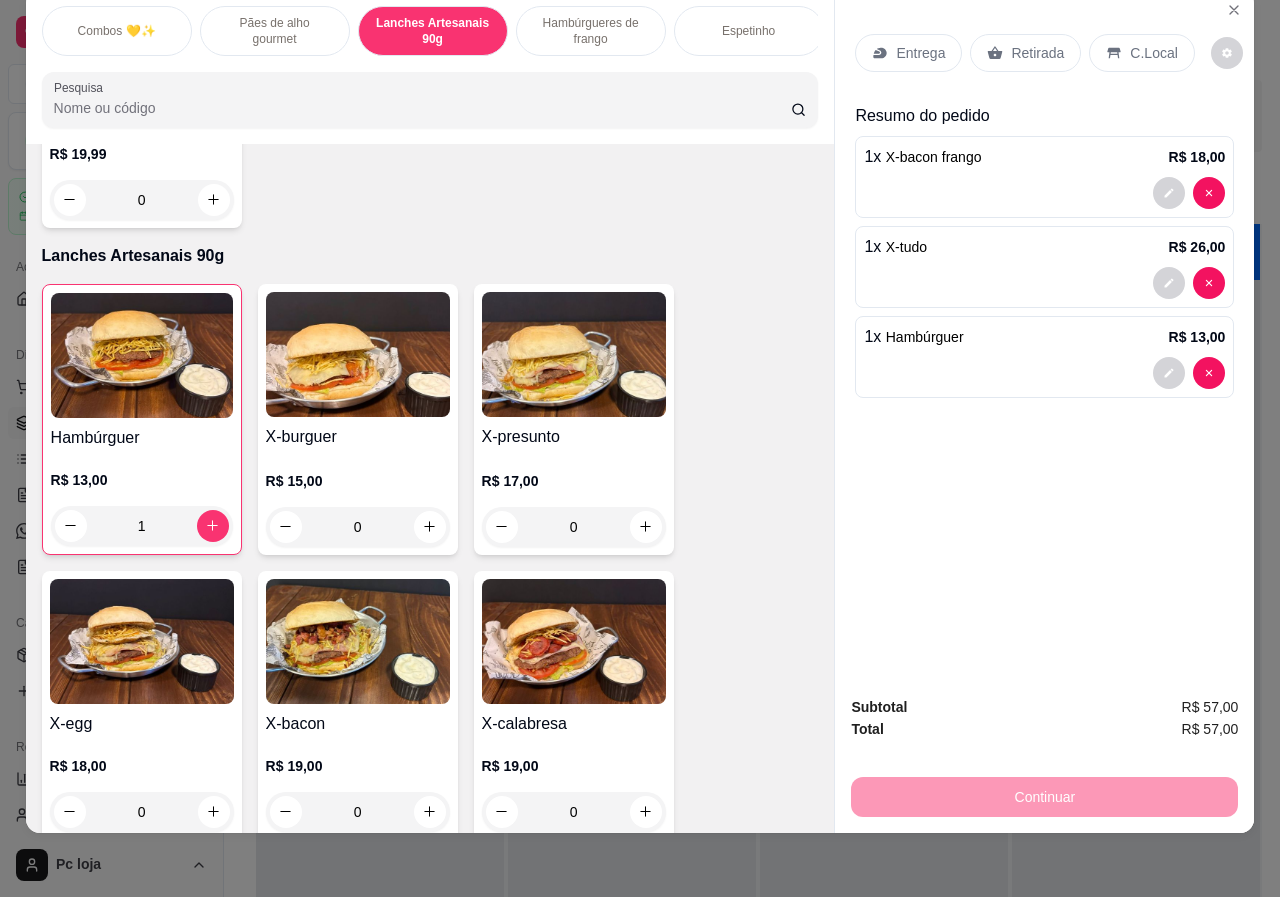 click on "Entrega" at bounding box center (920, 53) 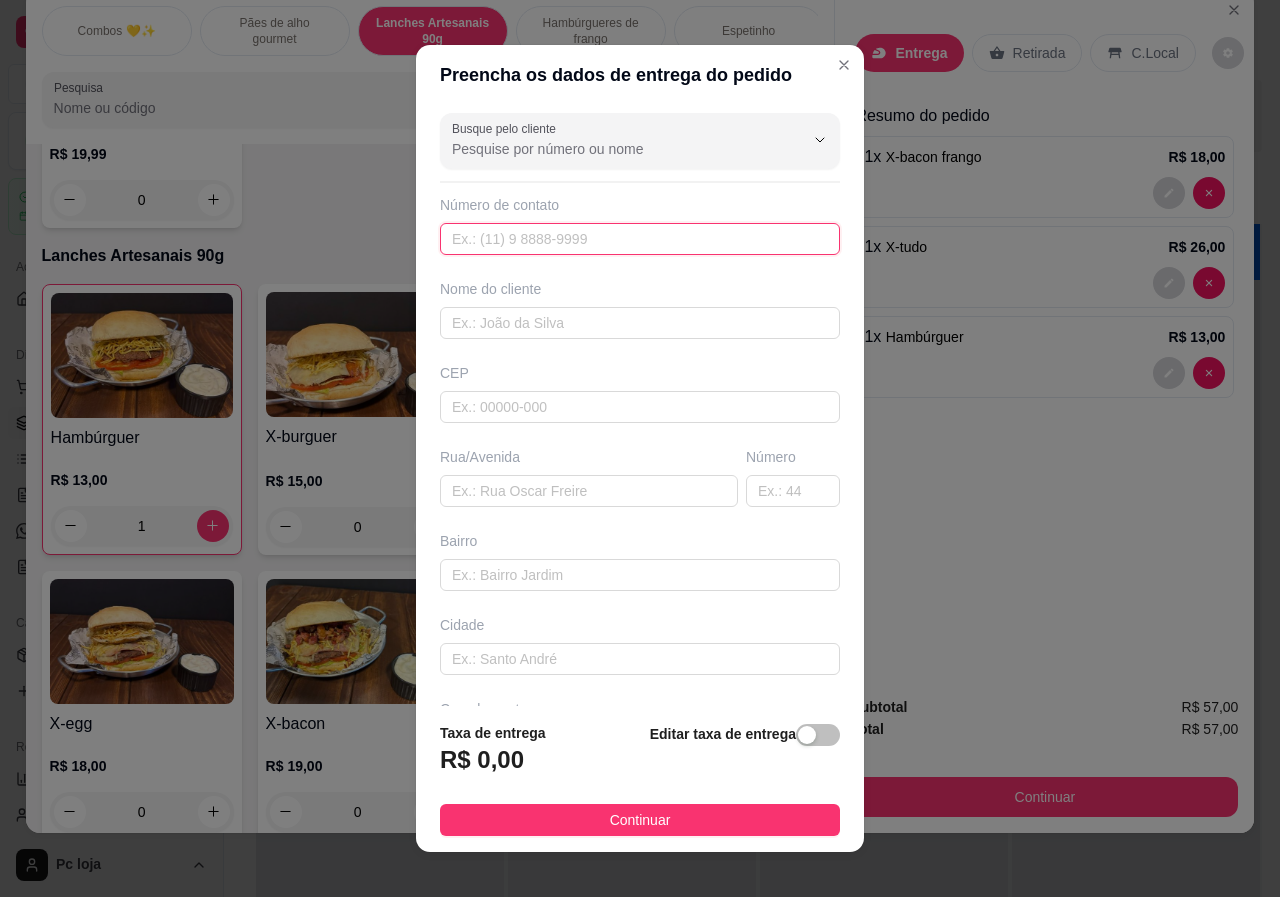 click at bounding box center (640, 239) 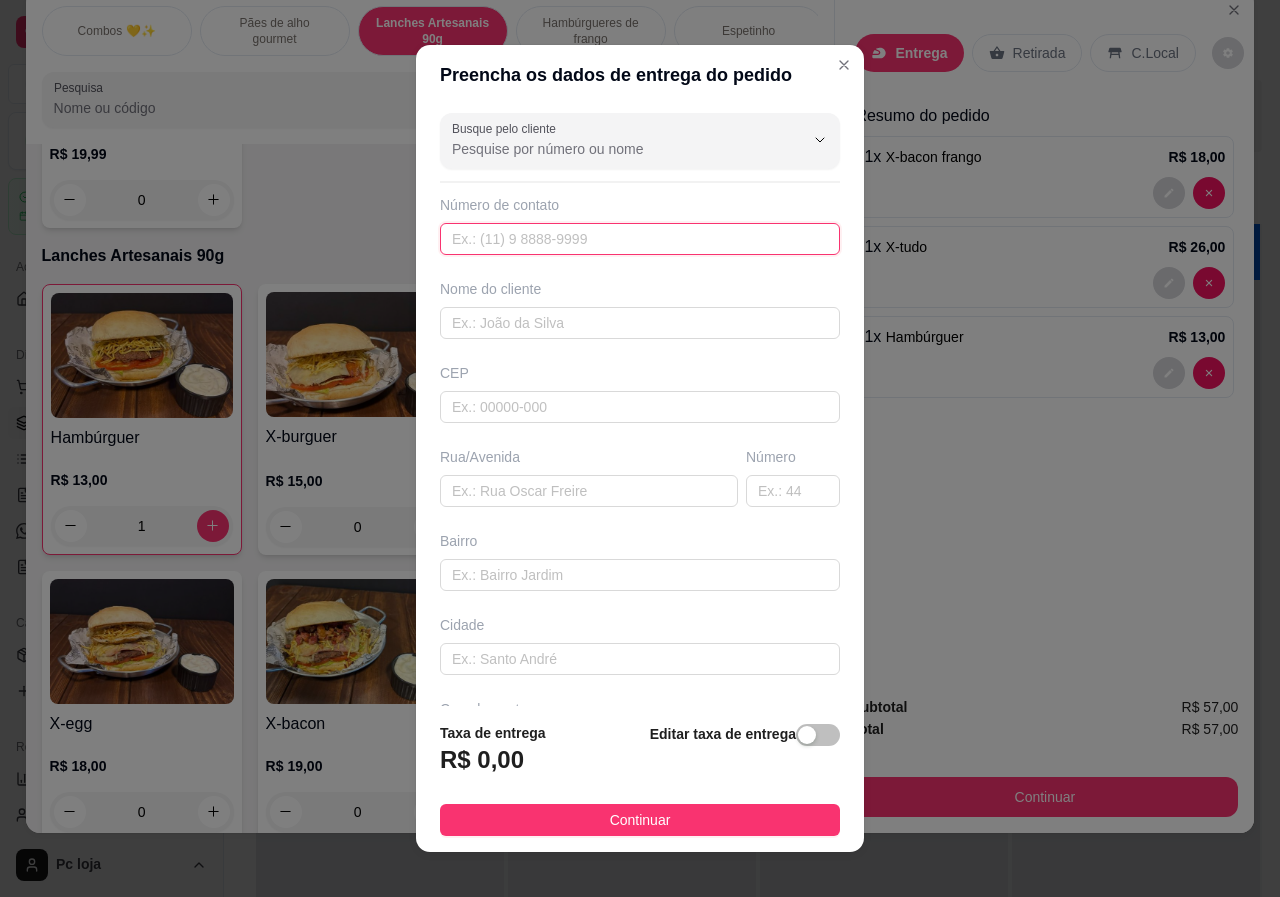 paste on "([AREA_CODE]) [PHONE]" 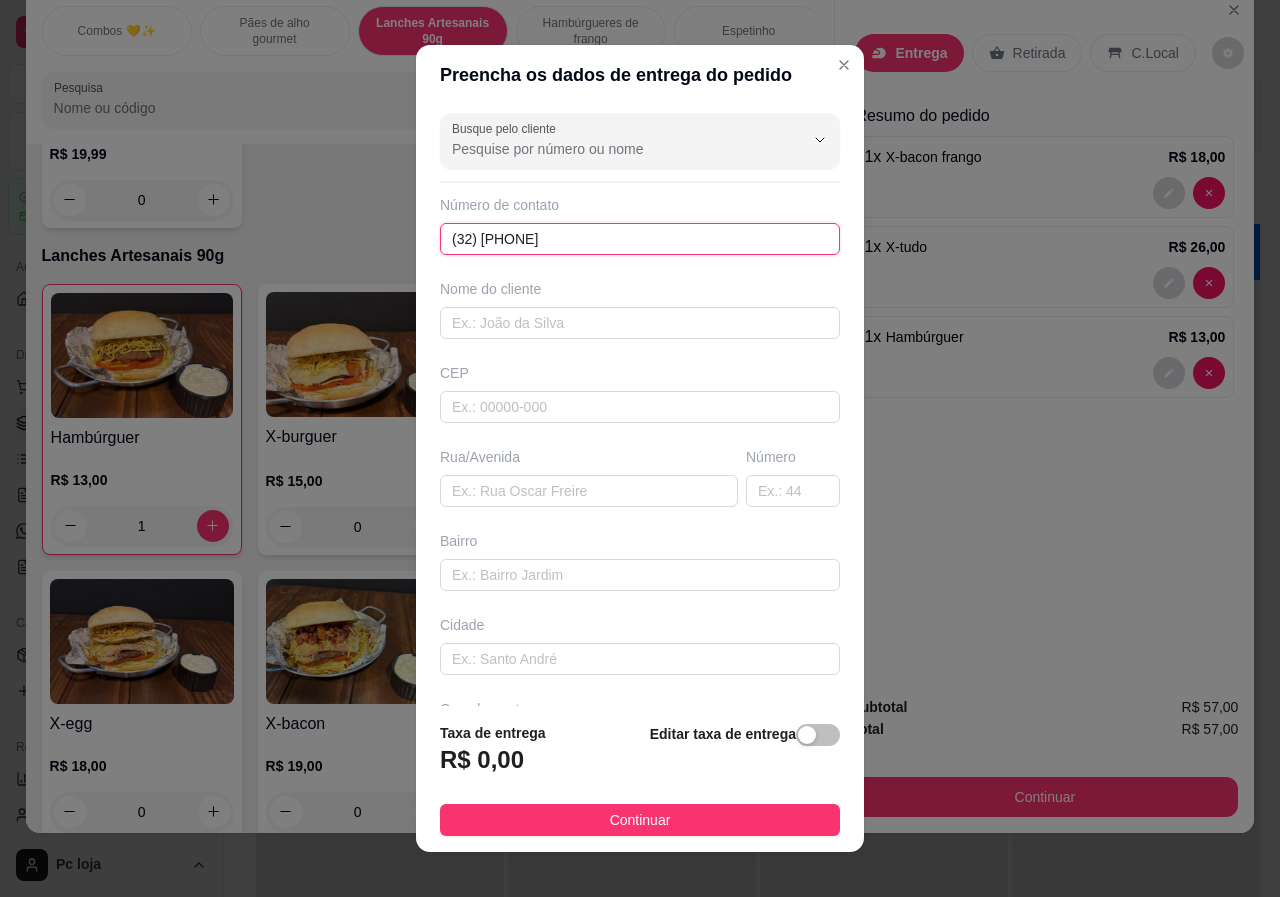 type on "([AREA_CODE]) [PHONE]" 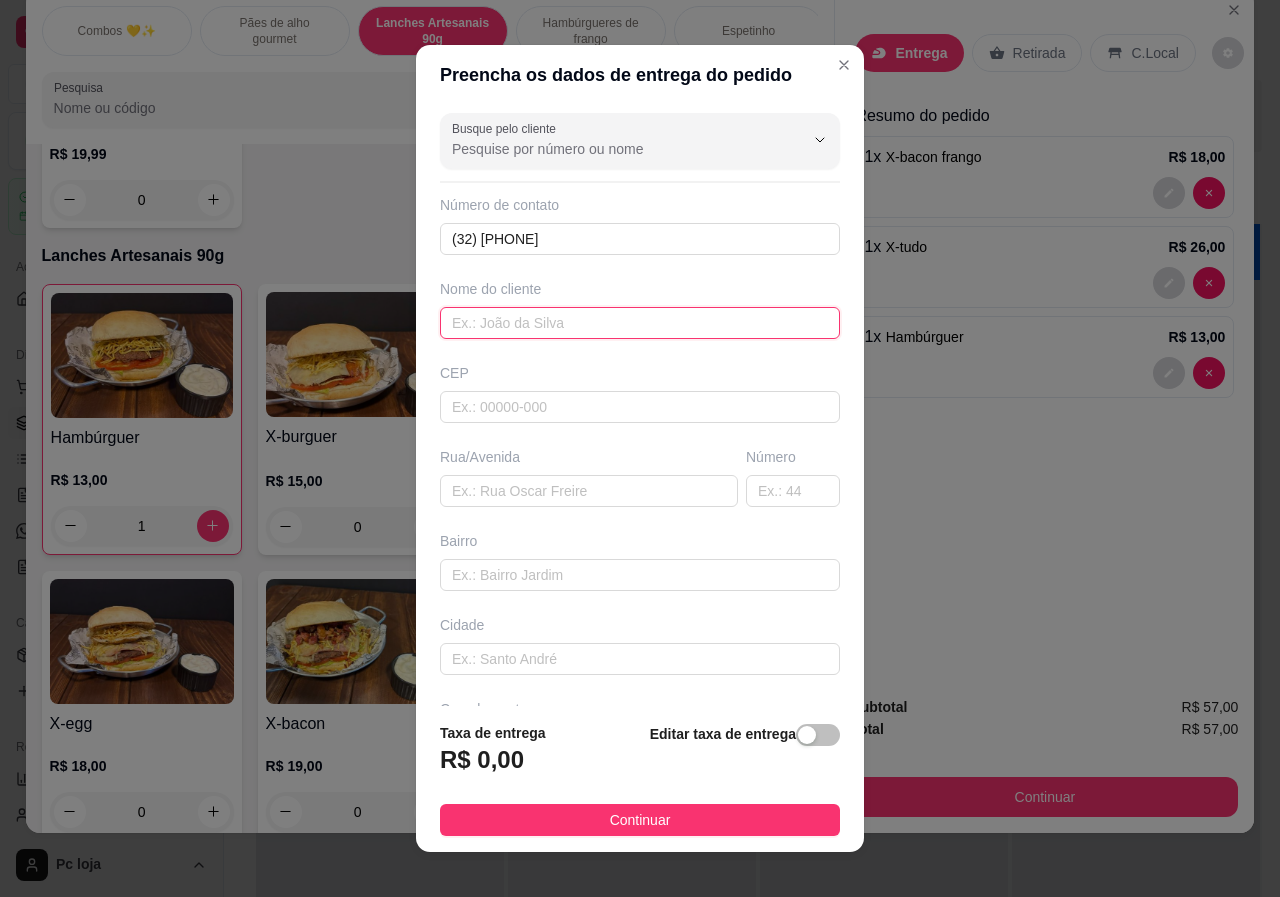 click at bounding box center (640, 323) 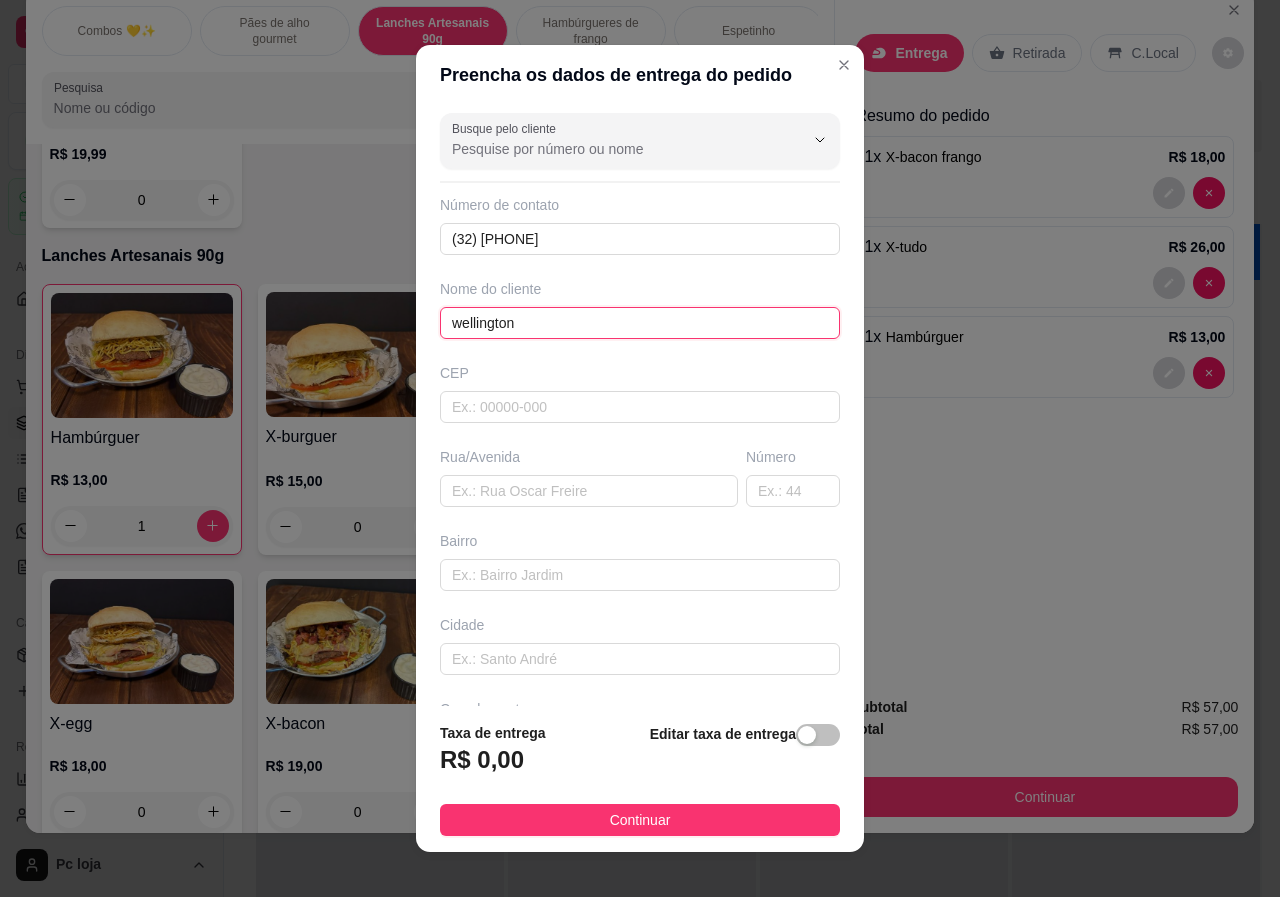 type on "[FIRST]" 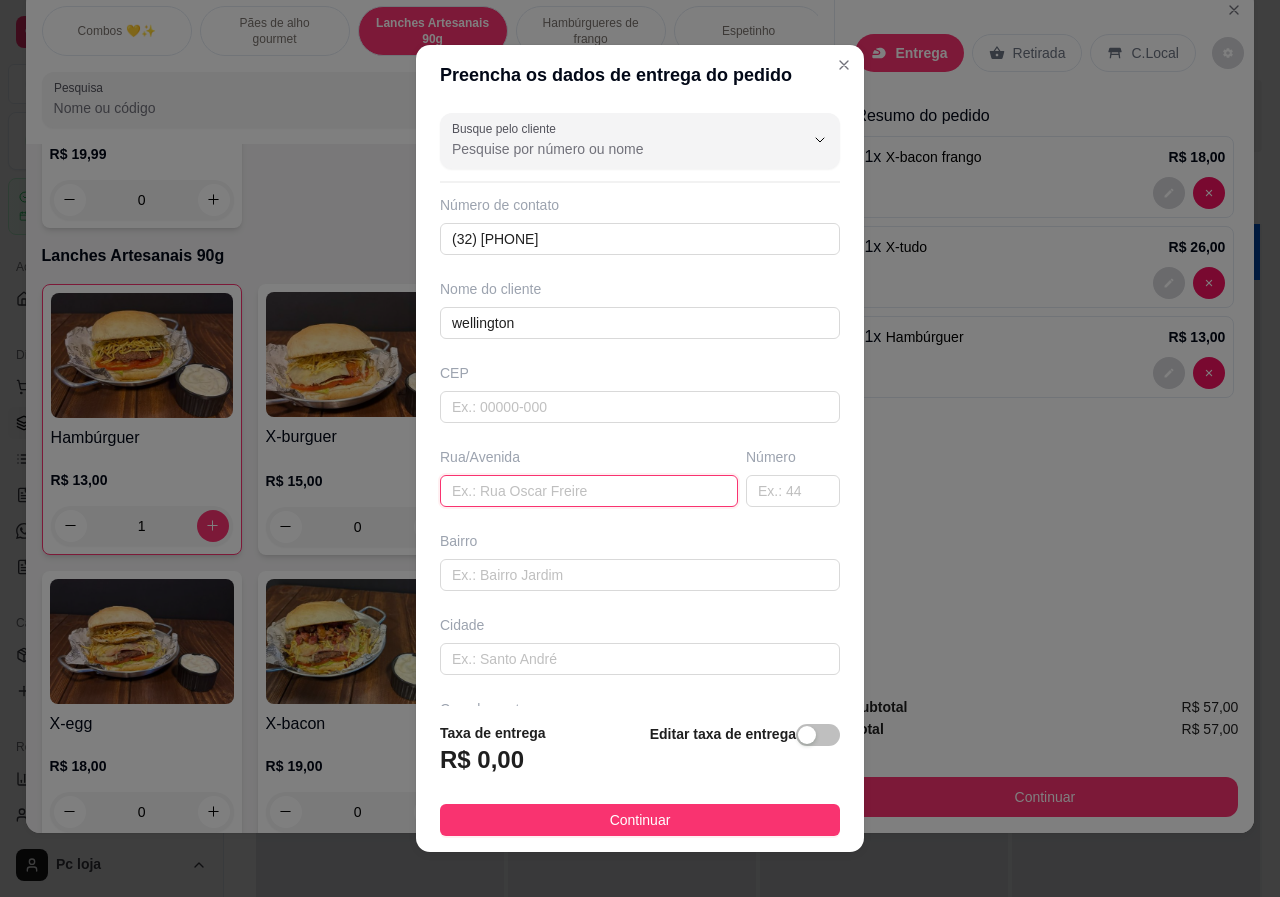 click at bounding box center [589, 491] 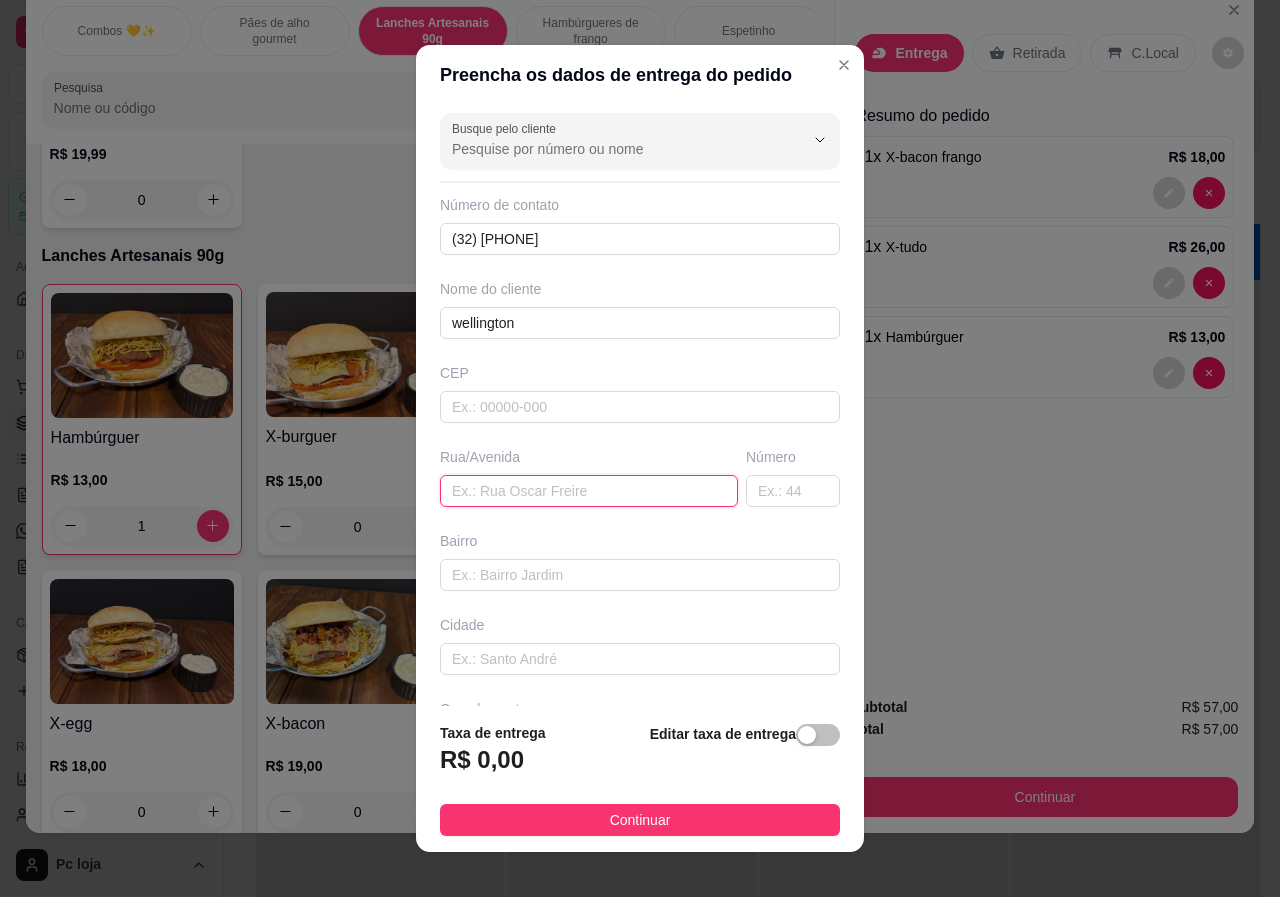 paste on "Cecília hager Gintner55, Apto 102 bloco C , predinhos" 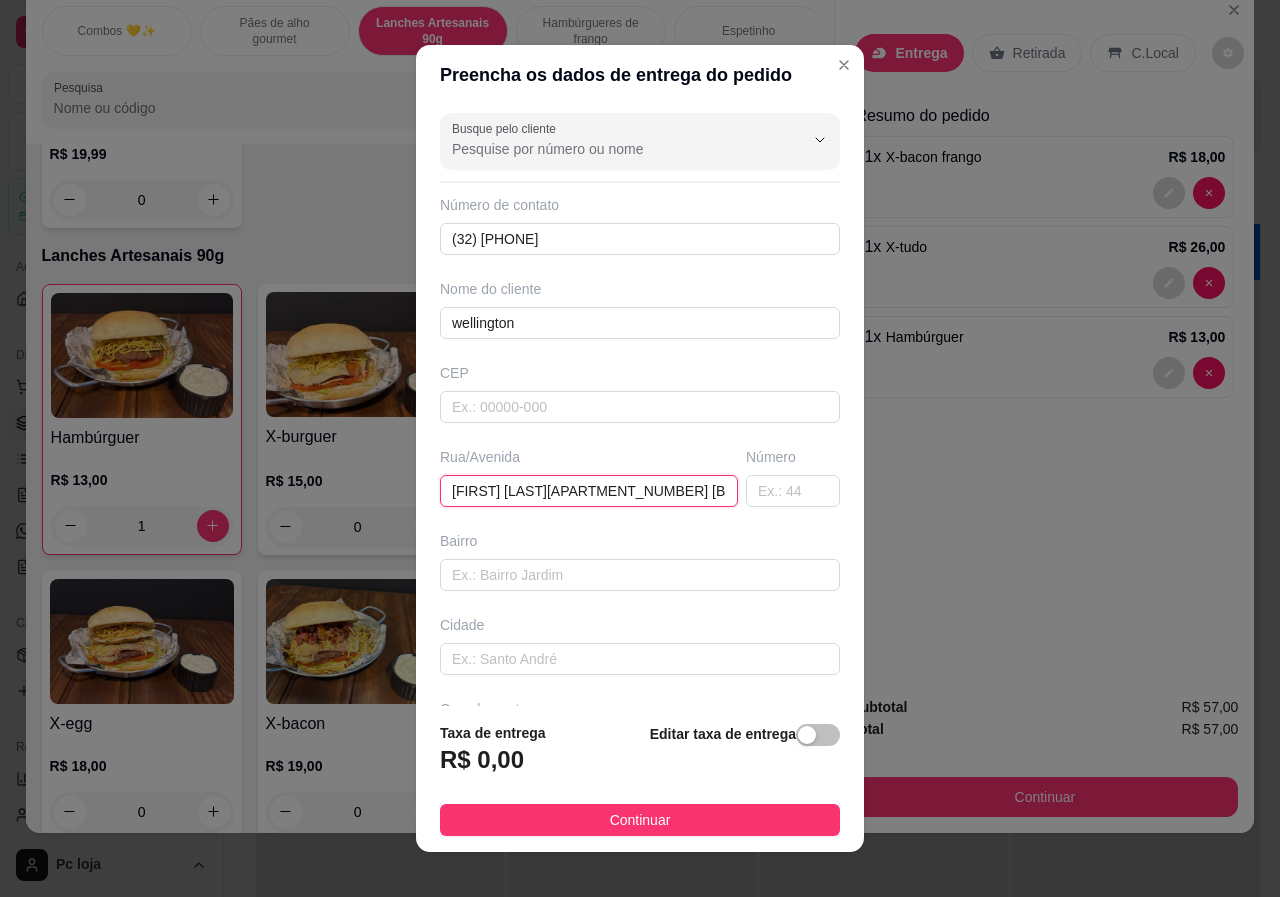 scroll, scrollTop: 0, scrollLeft: 79, axis: horizontal 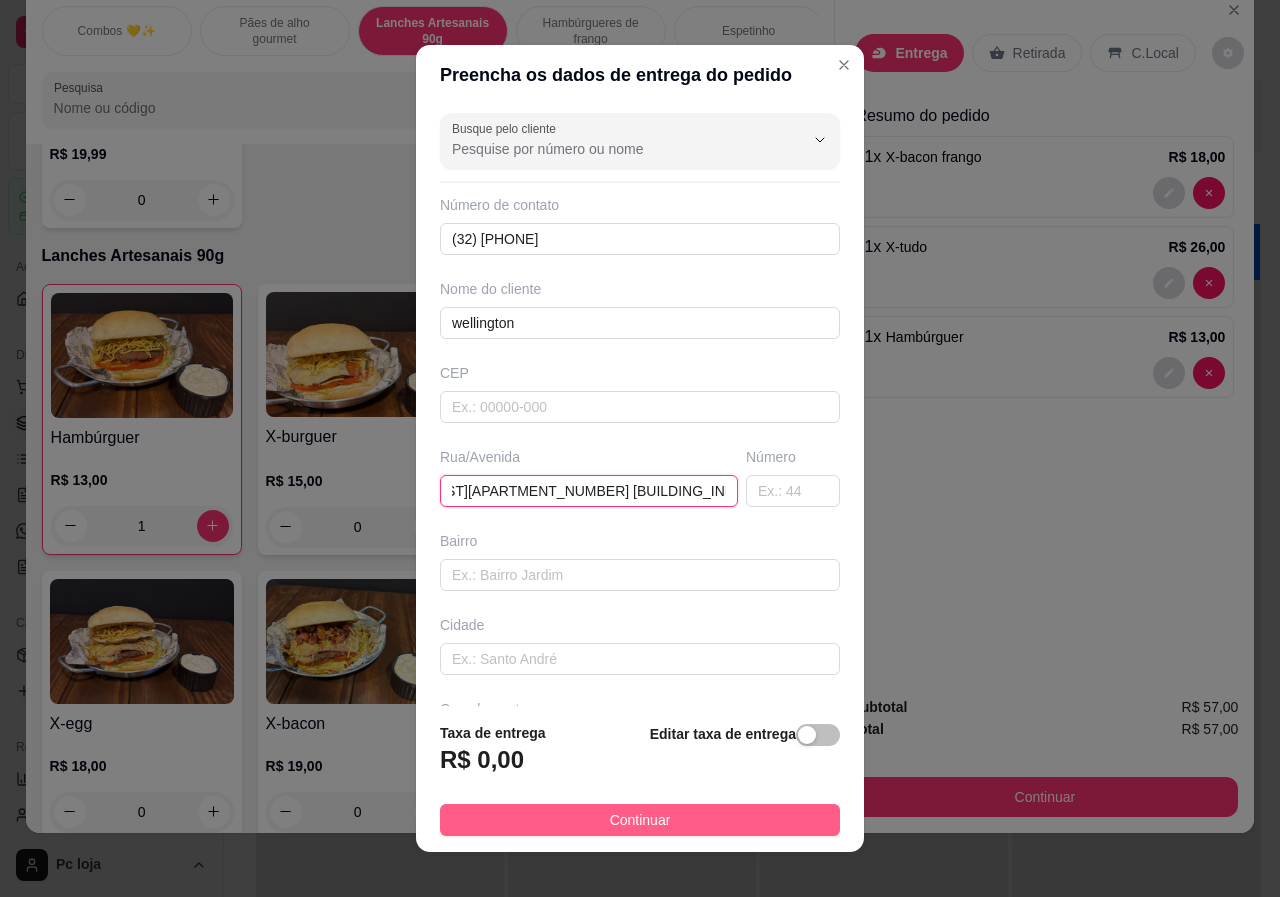 type on "Cecília hager Gintner55, Apto 102 bloco C , predinhos" 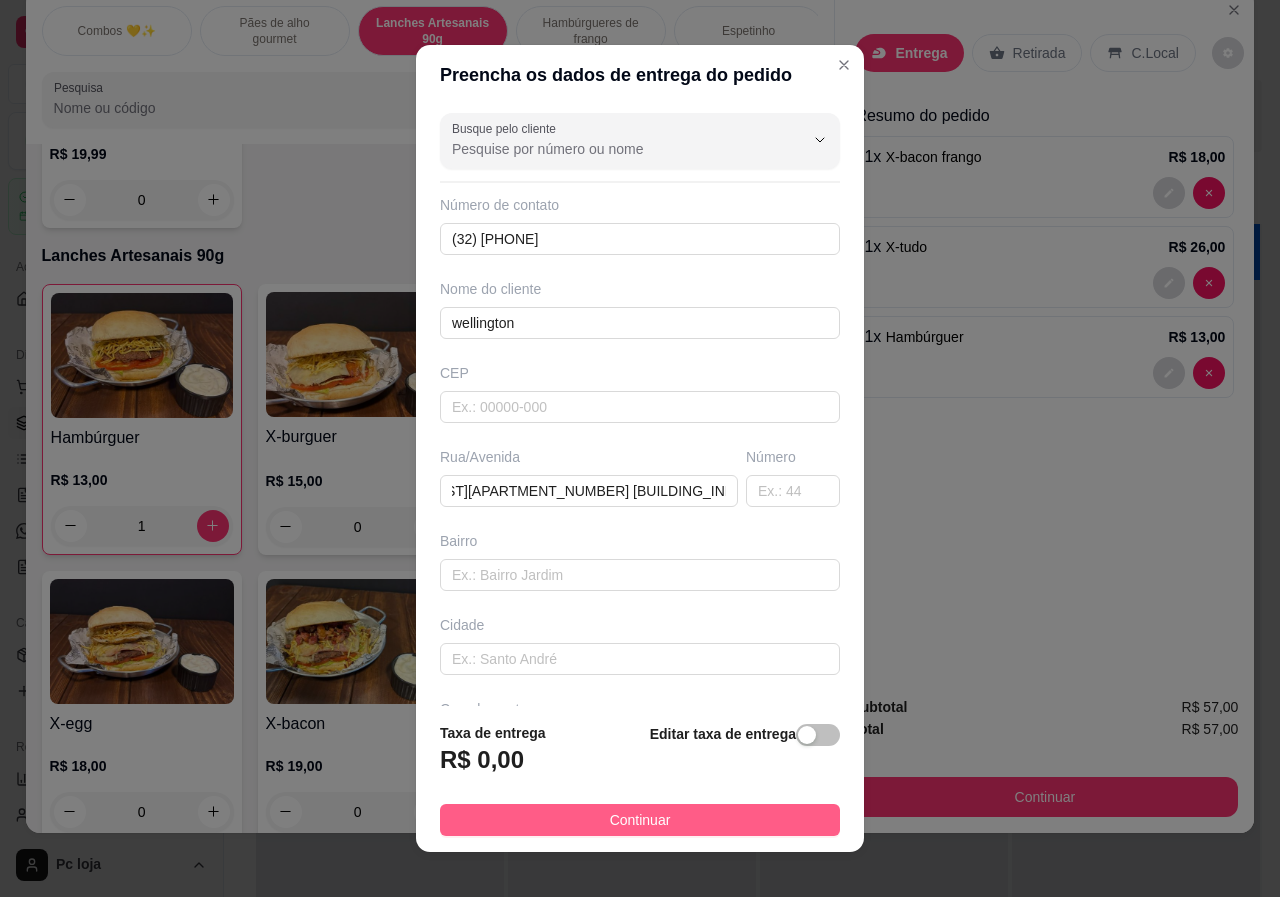 click on "Continuar" at bounding box center (640, 820) 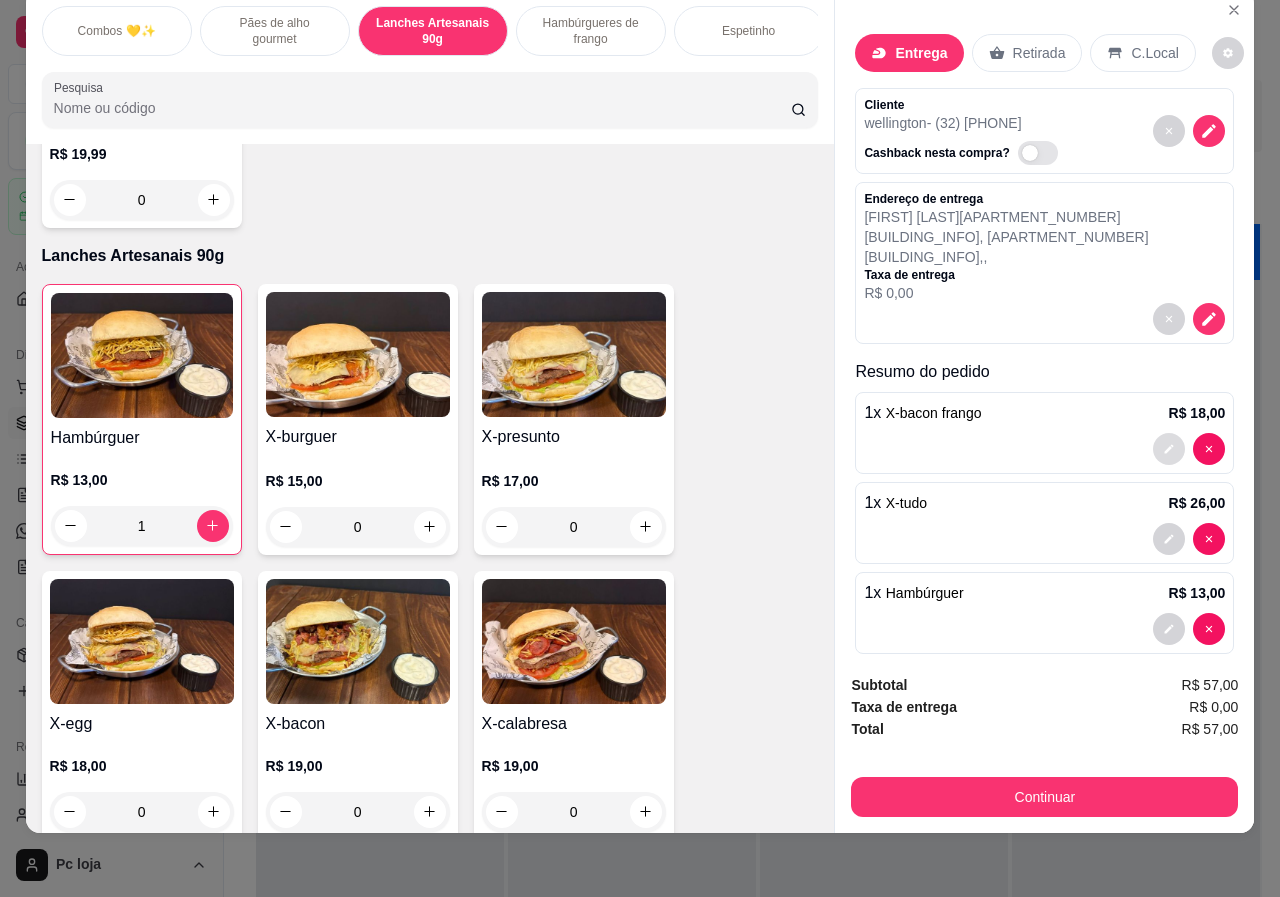 click at bounding box center [1169, 449] 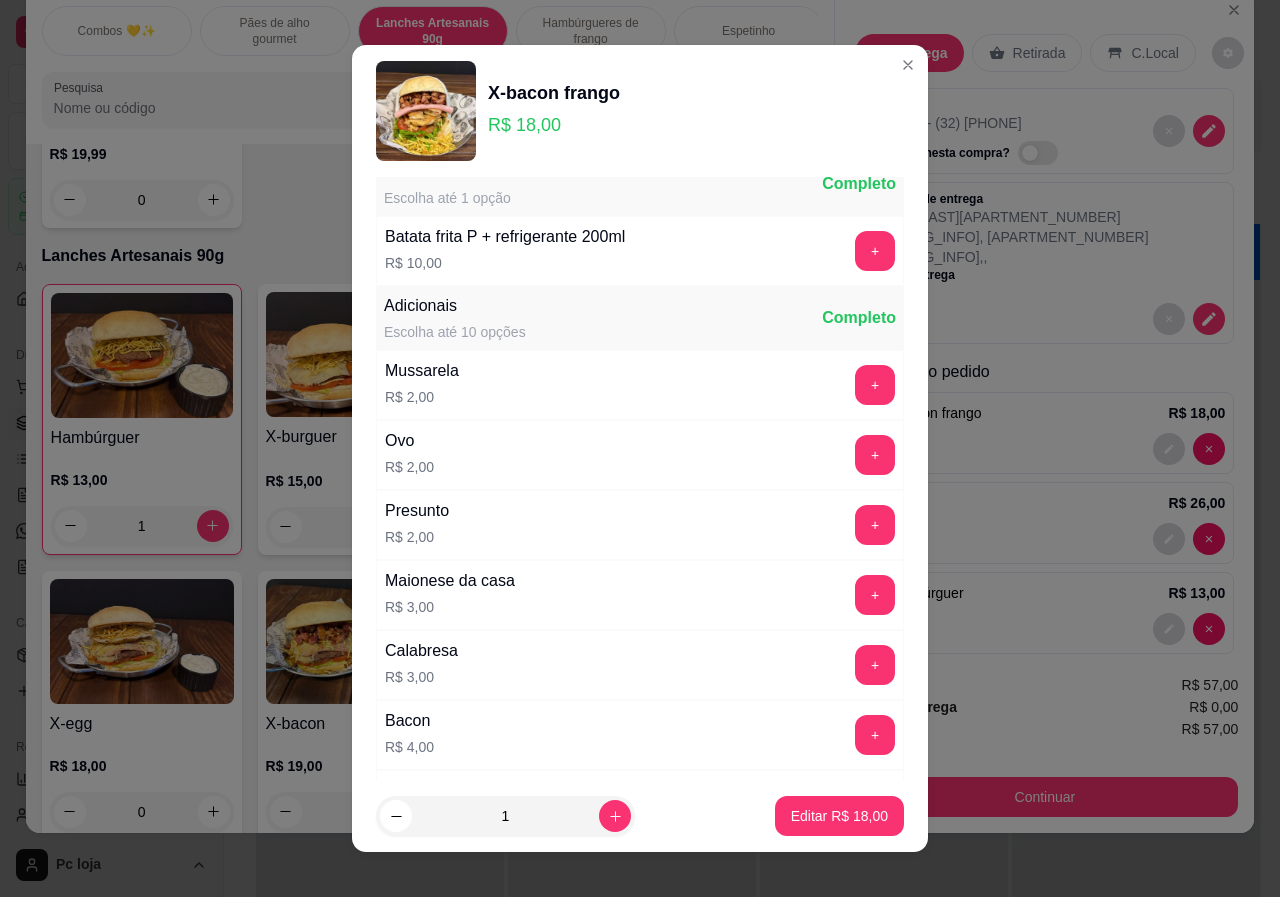 scroll, scrollTop: 100, scrollLeft: 0, axis: vertical 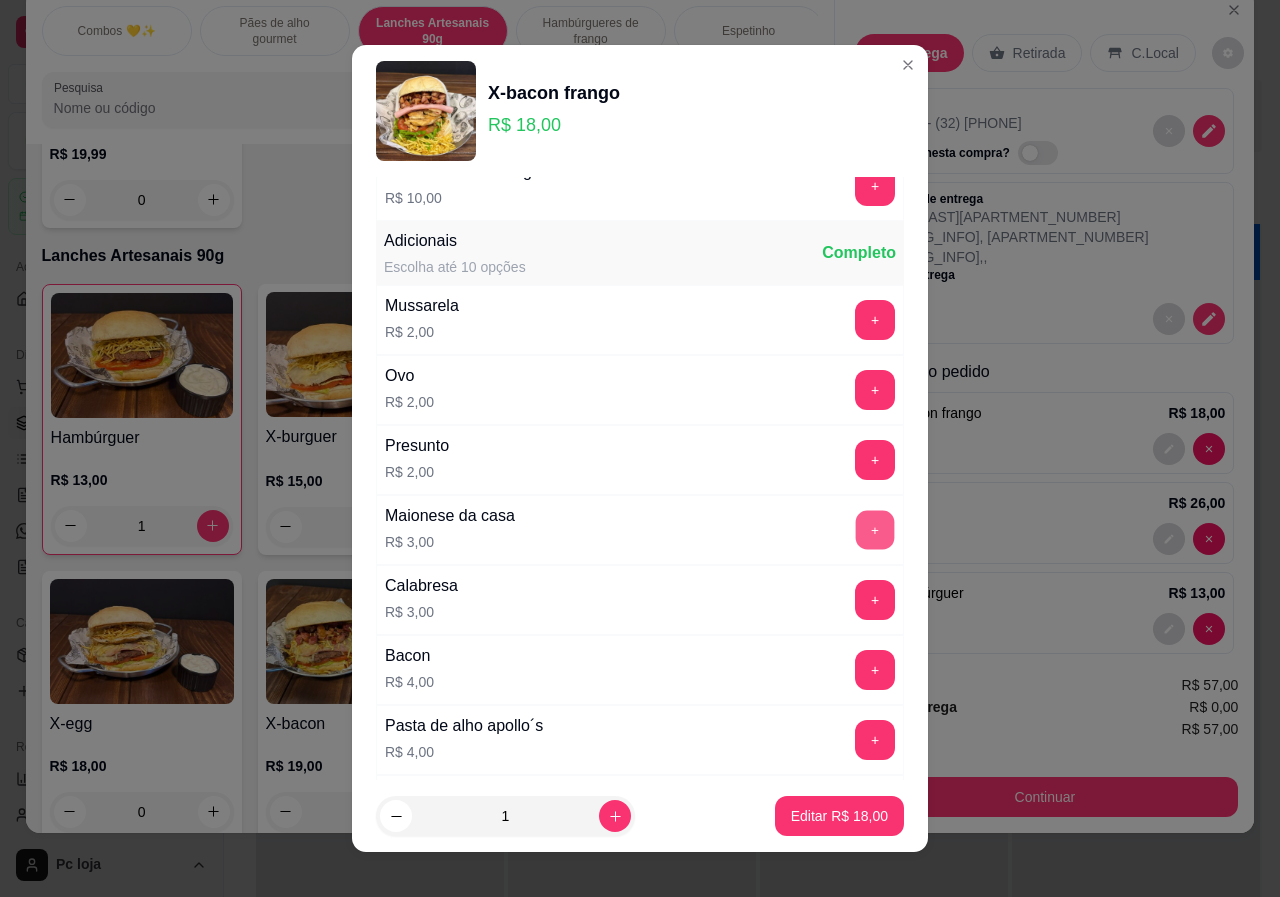 click on "+" at bounding box center [875, 529] 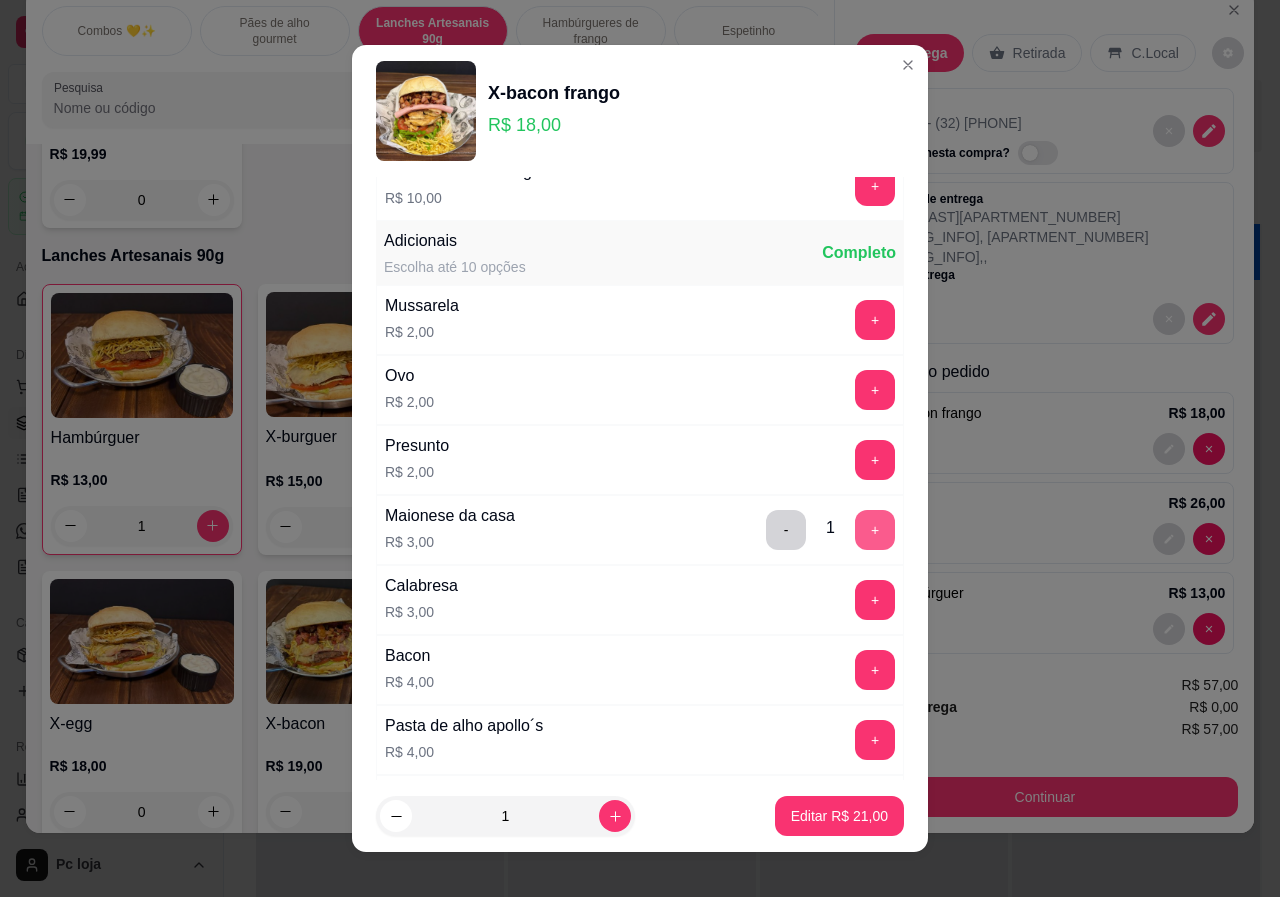click on "+" at bounding box center (875, 530) 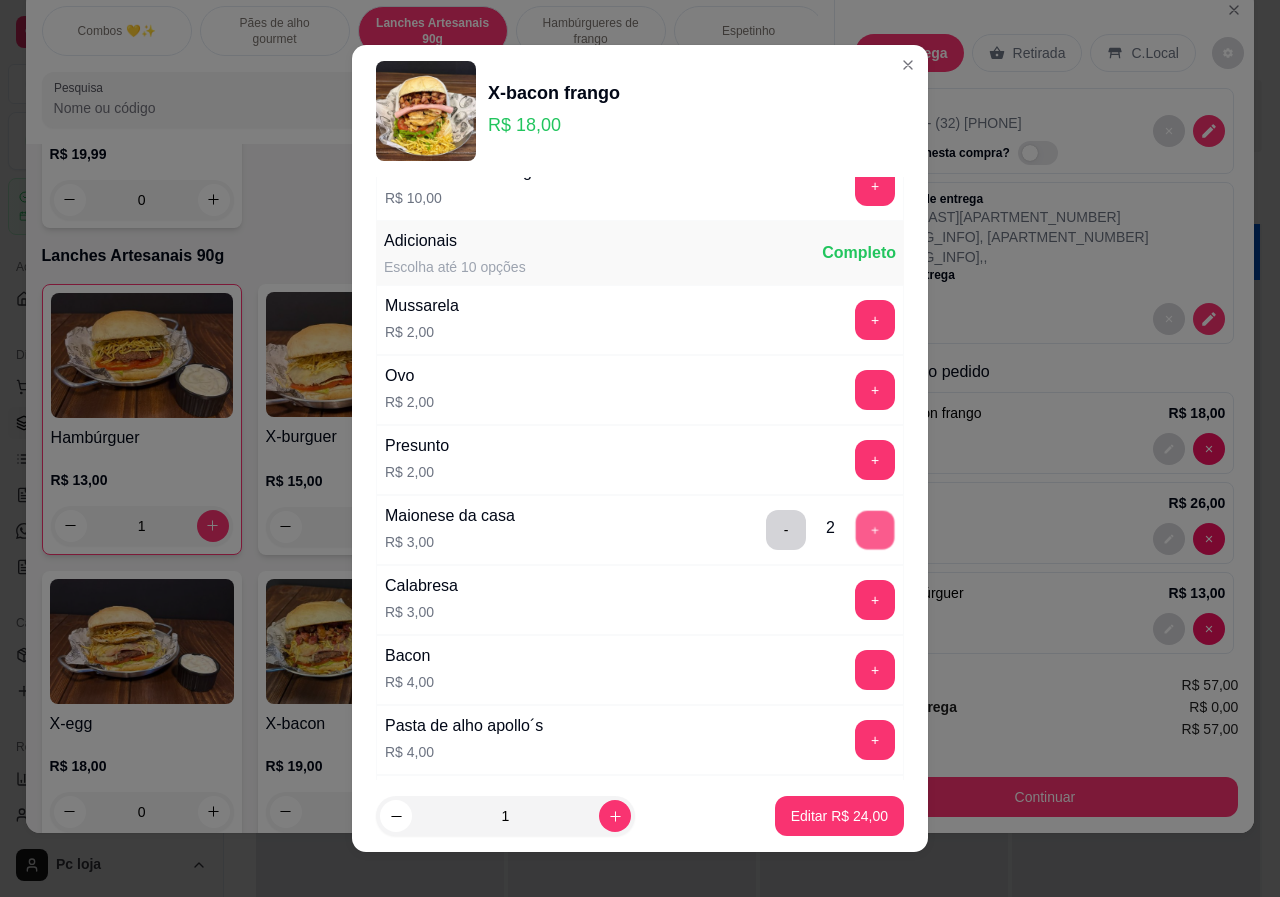 click on "+" at bounding box center [875, 529] 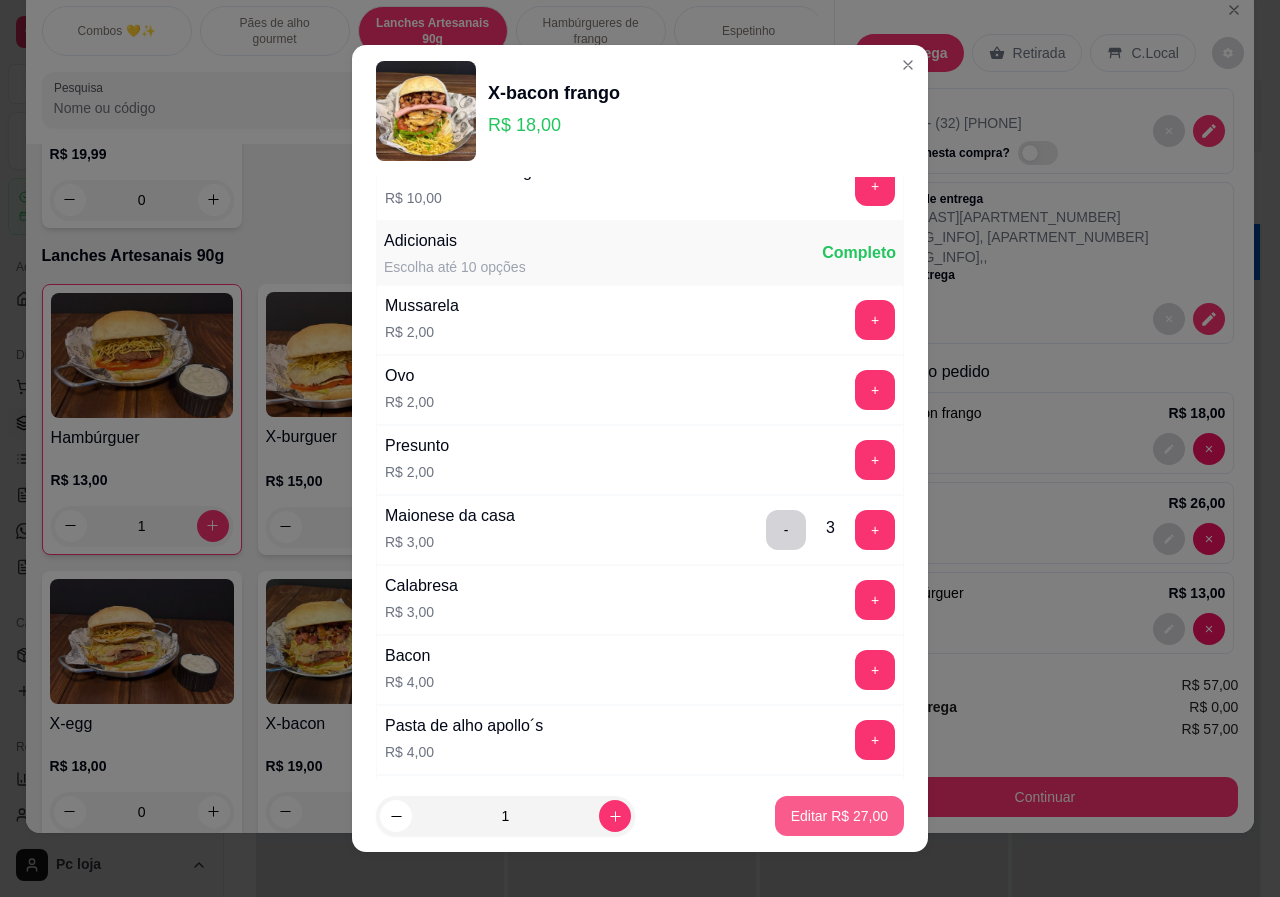 click on "Editar   R$ 27,00" at bounding box center [839, 816] 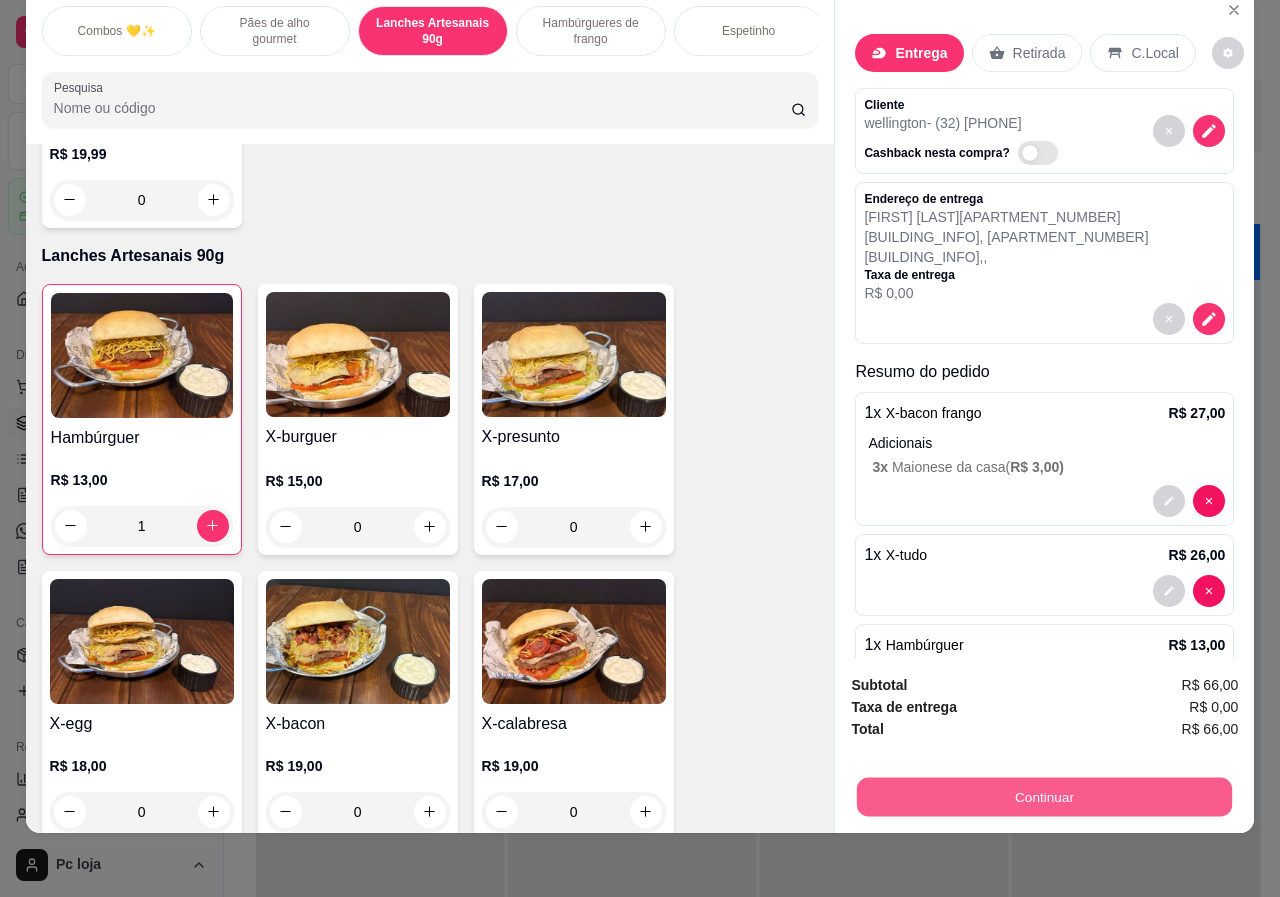click on "Continuar" at bounding box center (1044, 797) 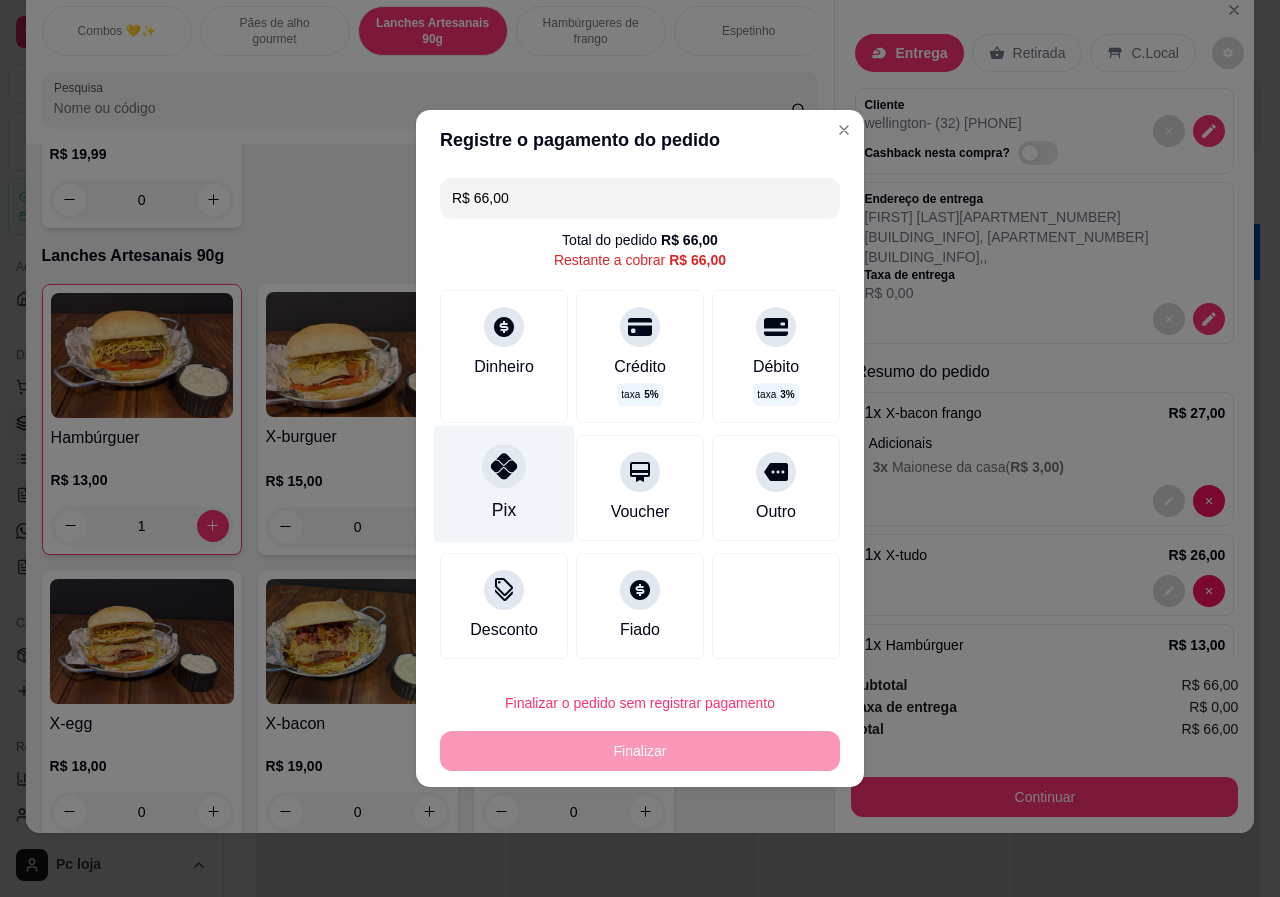 click on "Pix" at bounding box center (504, 484) 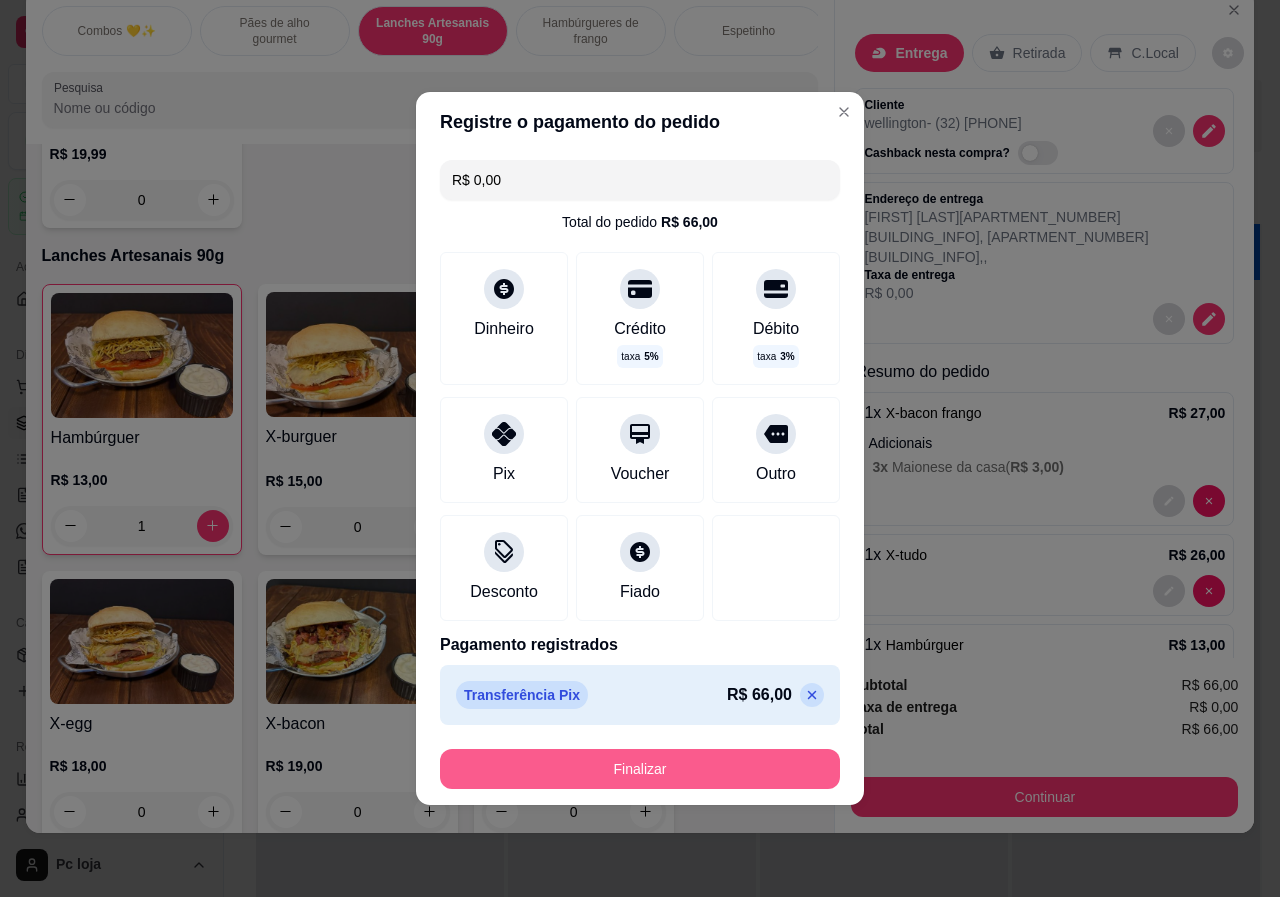 click on "Finalizar" at bounding box center [640, 769] 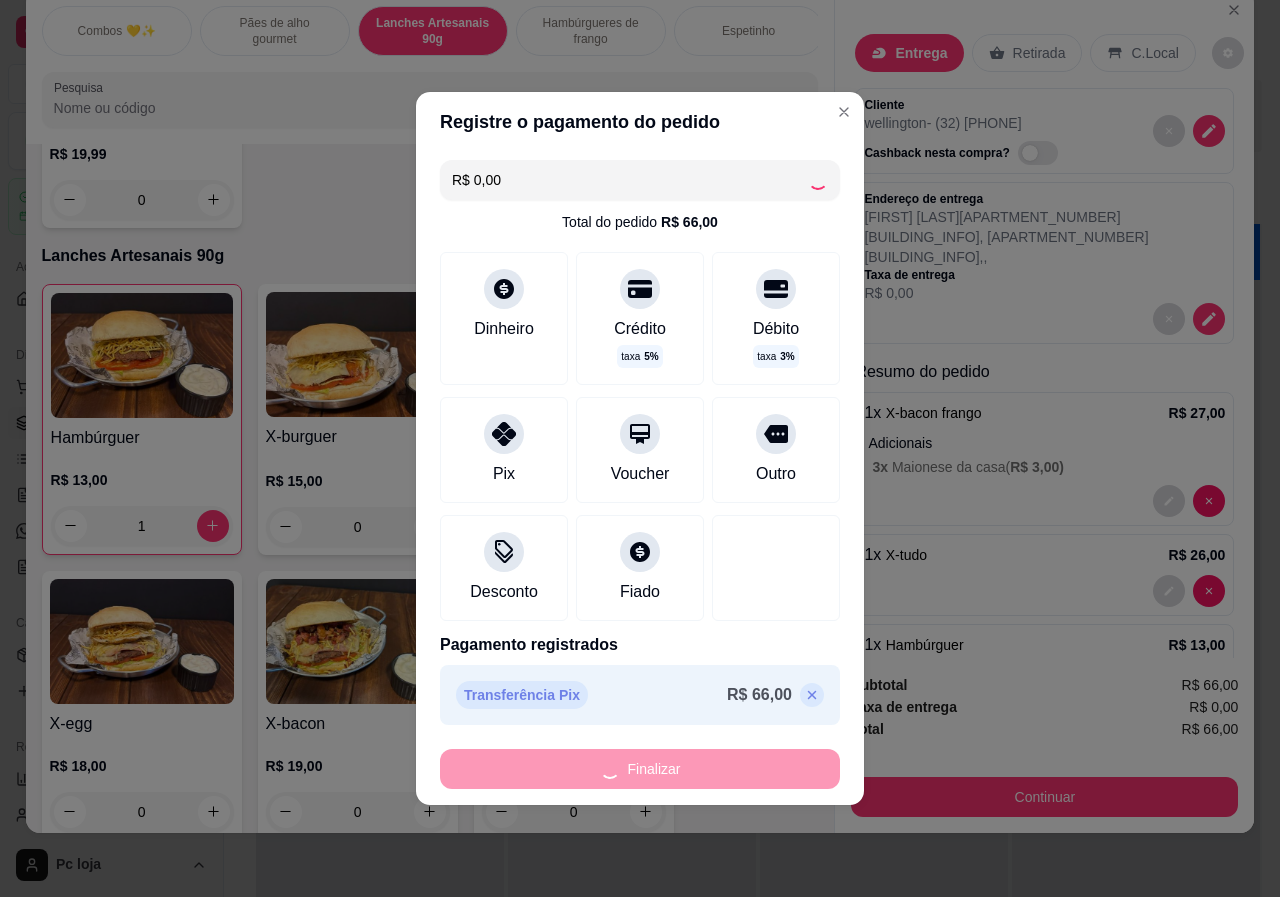 type on "0" 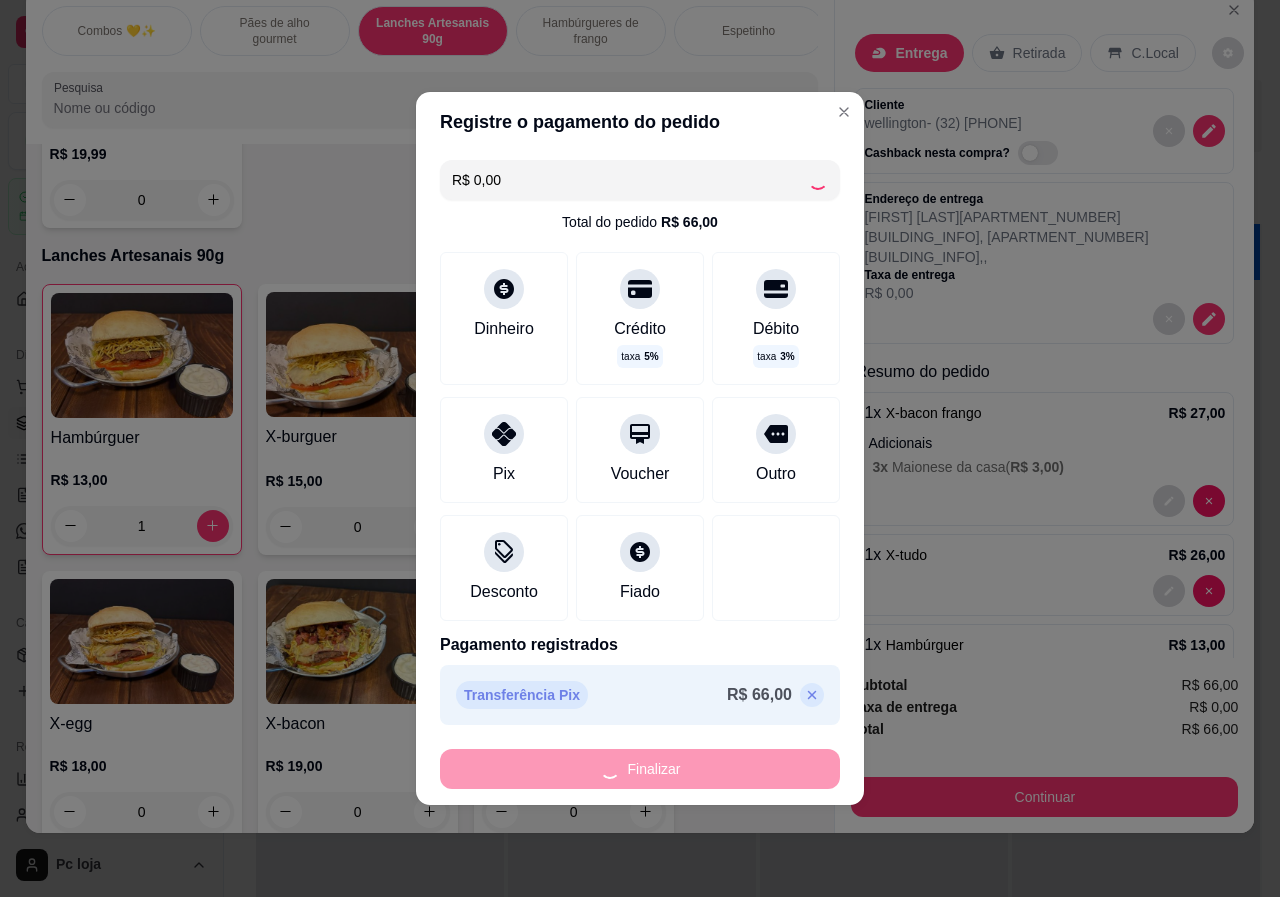 type on "0" 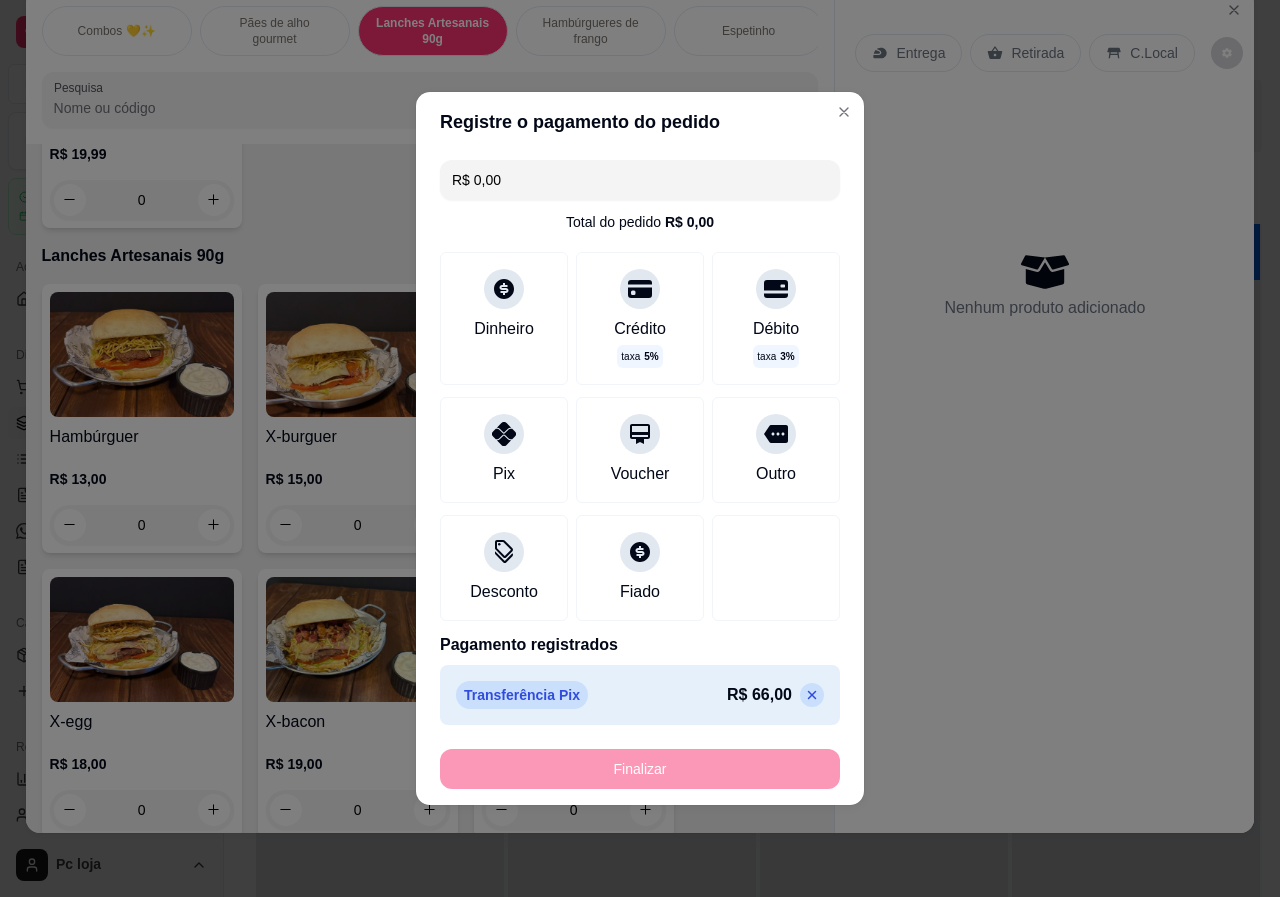 type on "-R$ 66,00" 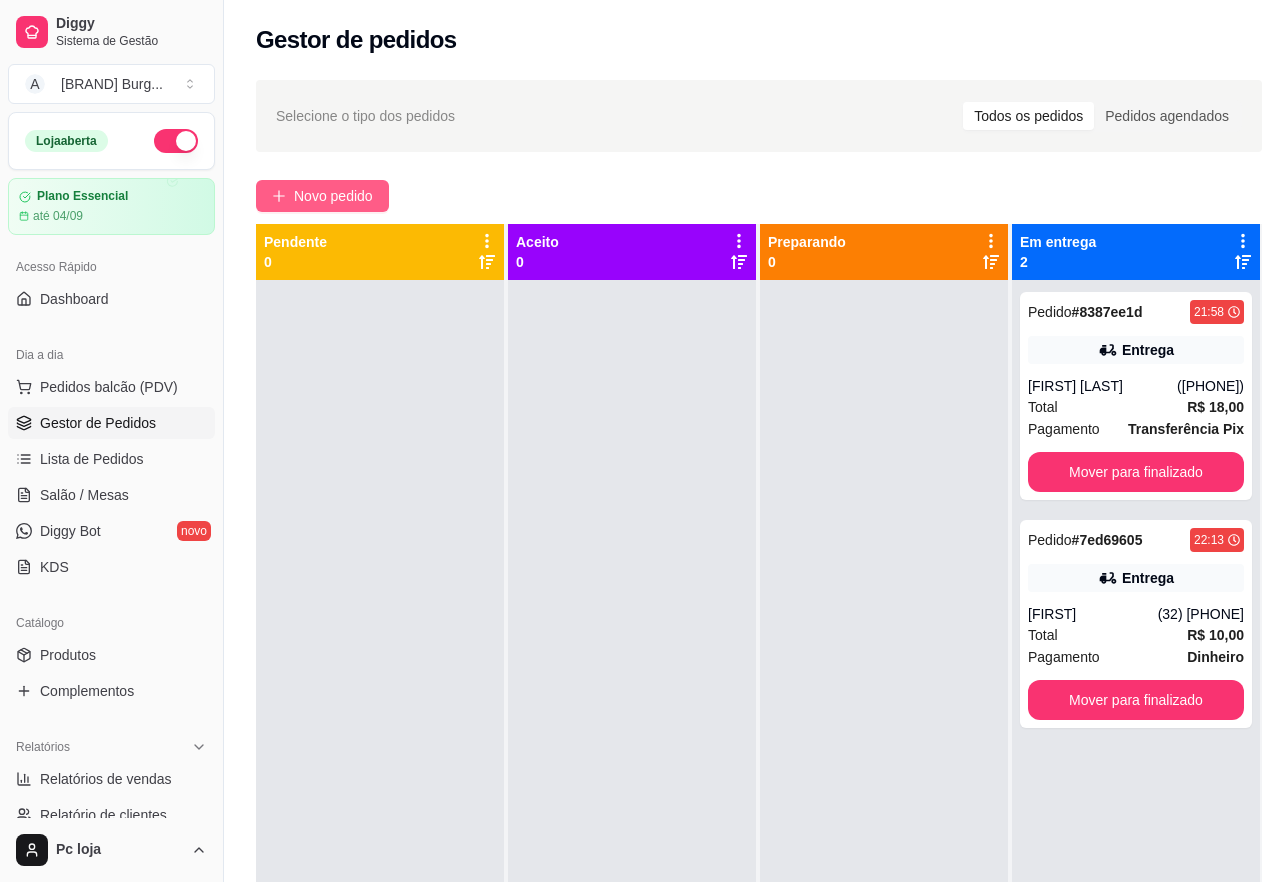 click on "Novo pedido" at bounding box center [333, 196] 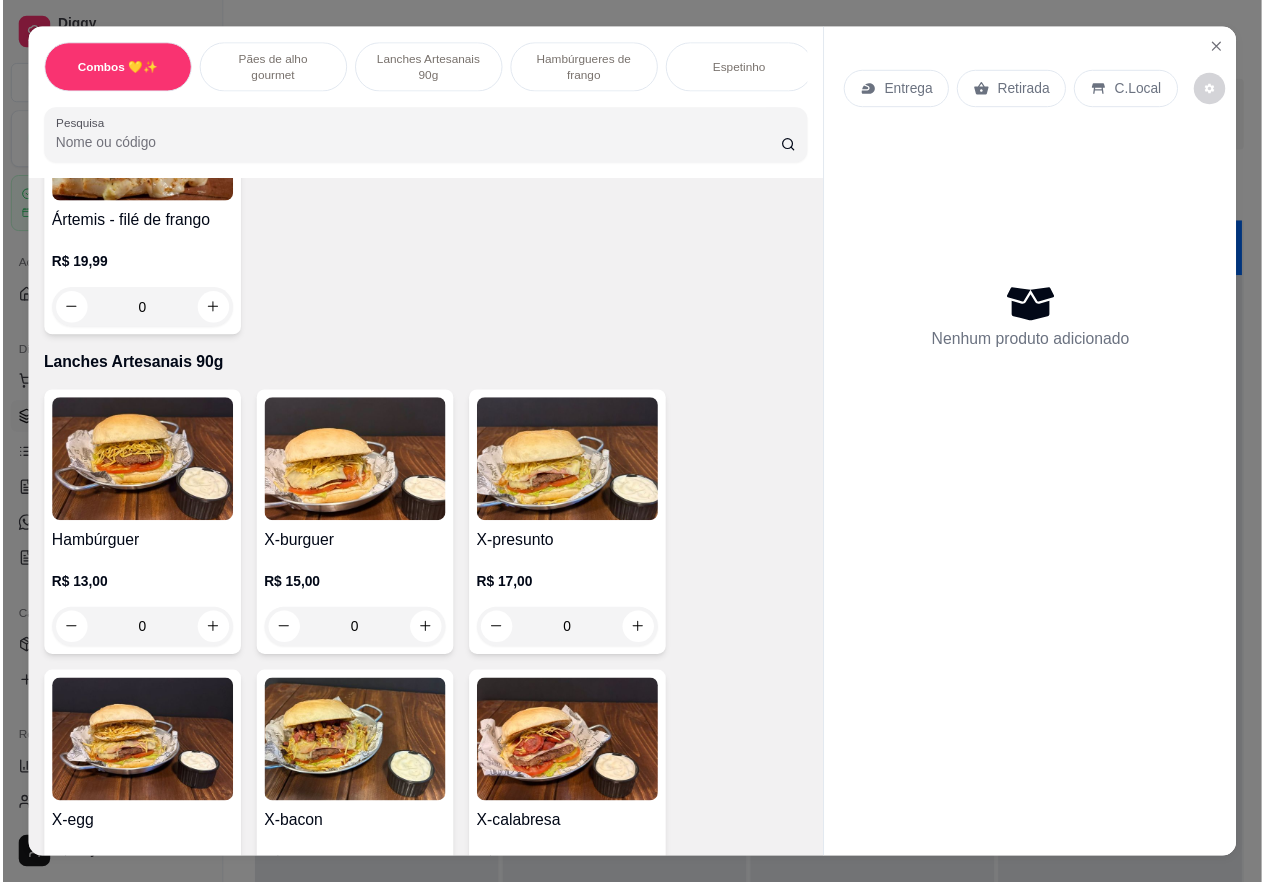 scroll, scrollTop: 900, scrollLeft: 0, axis: vertical 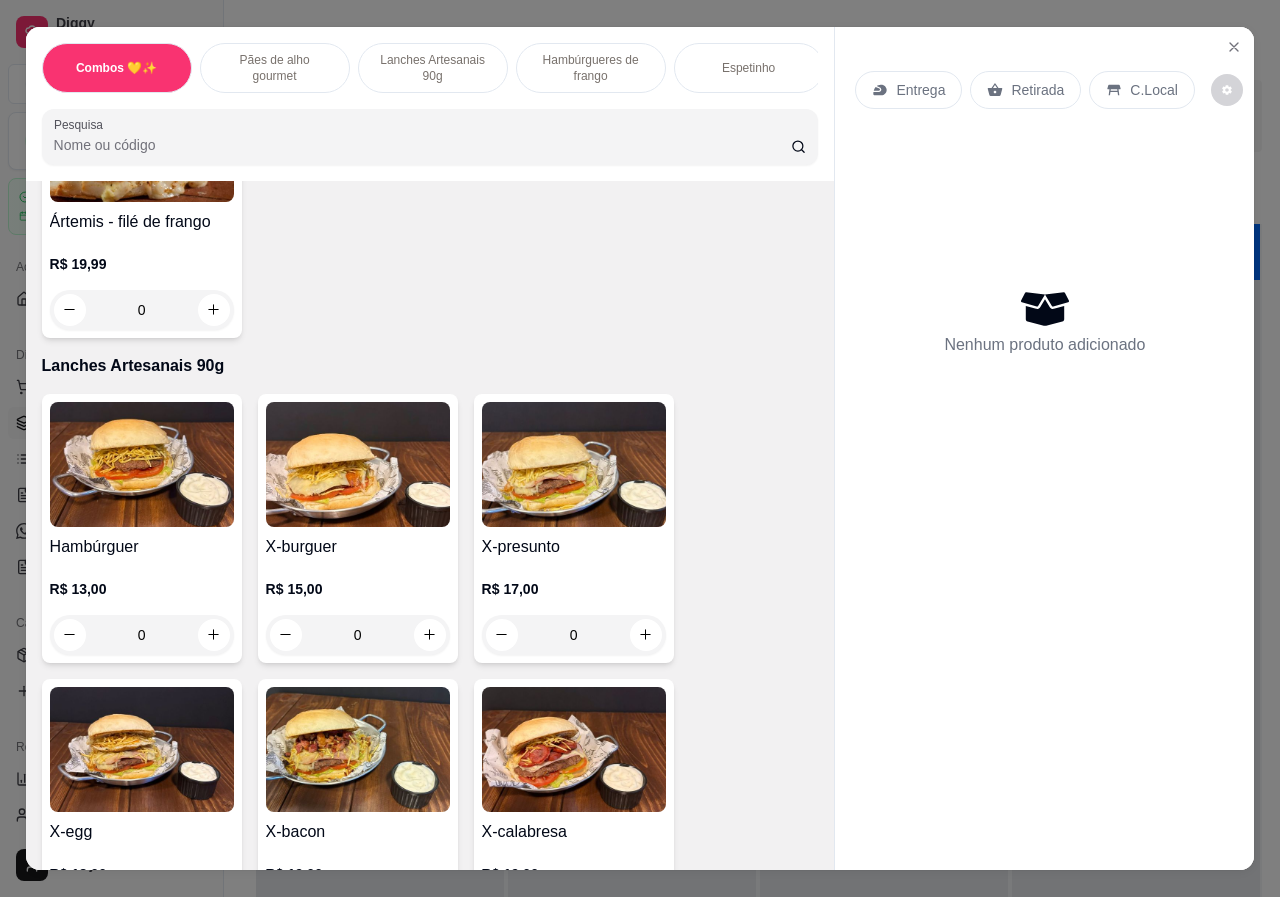 click on "0" at bounding box center [142, 635] 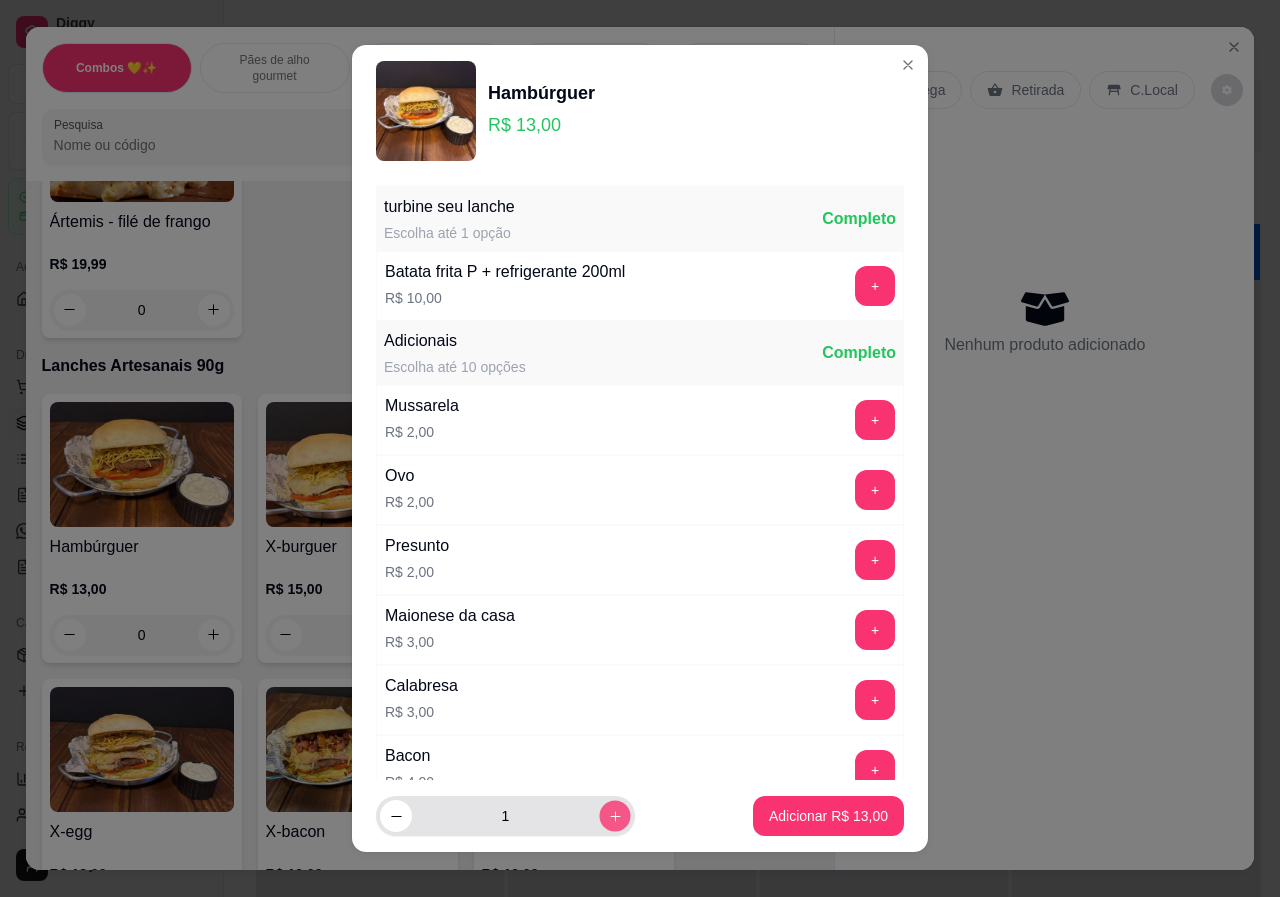 click at bounding box center [614, 816] 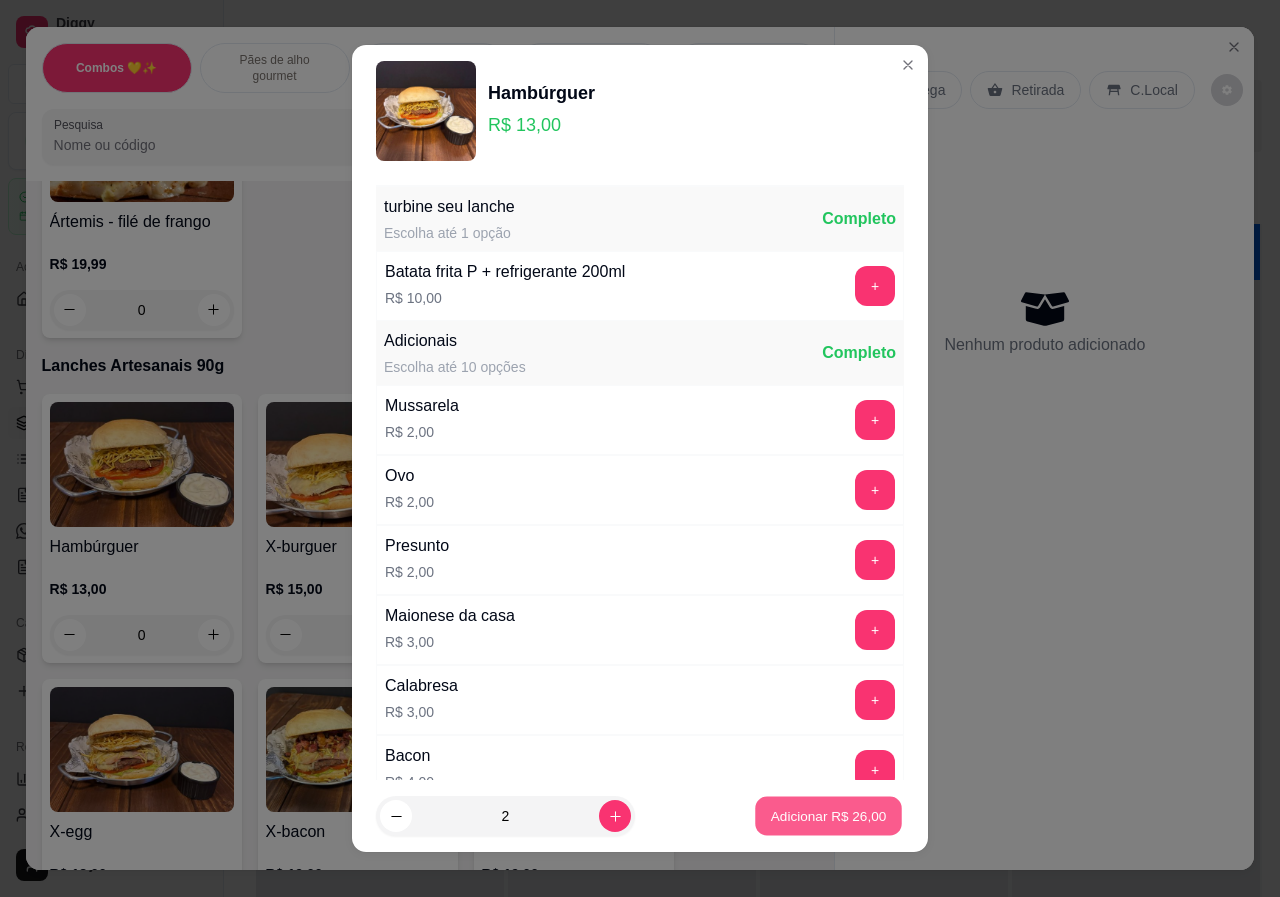 click on "Adicionar   R$ 26,00" at bounding box center (829, 815) 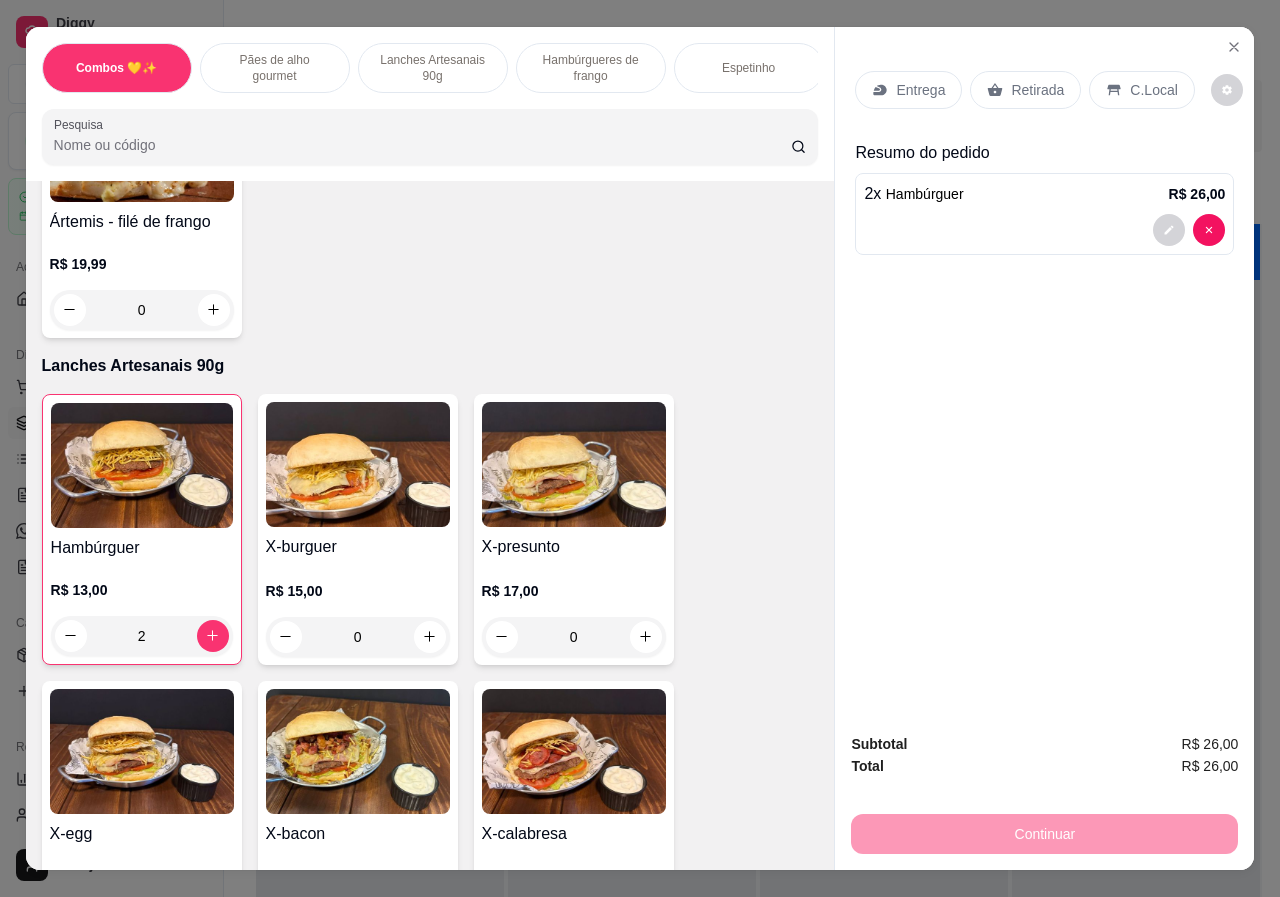 click on "Retirada" at bounding box center [1037, 90] 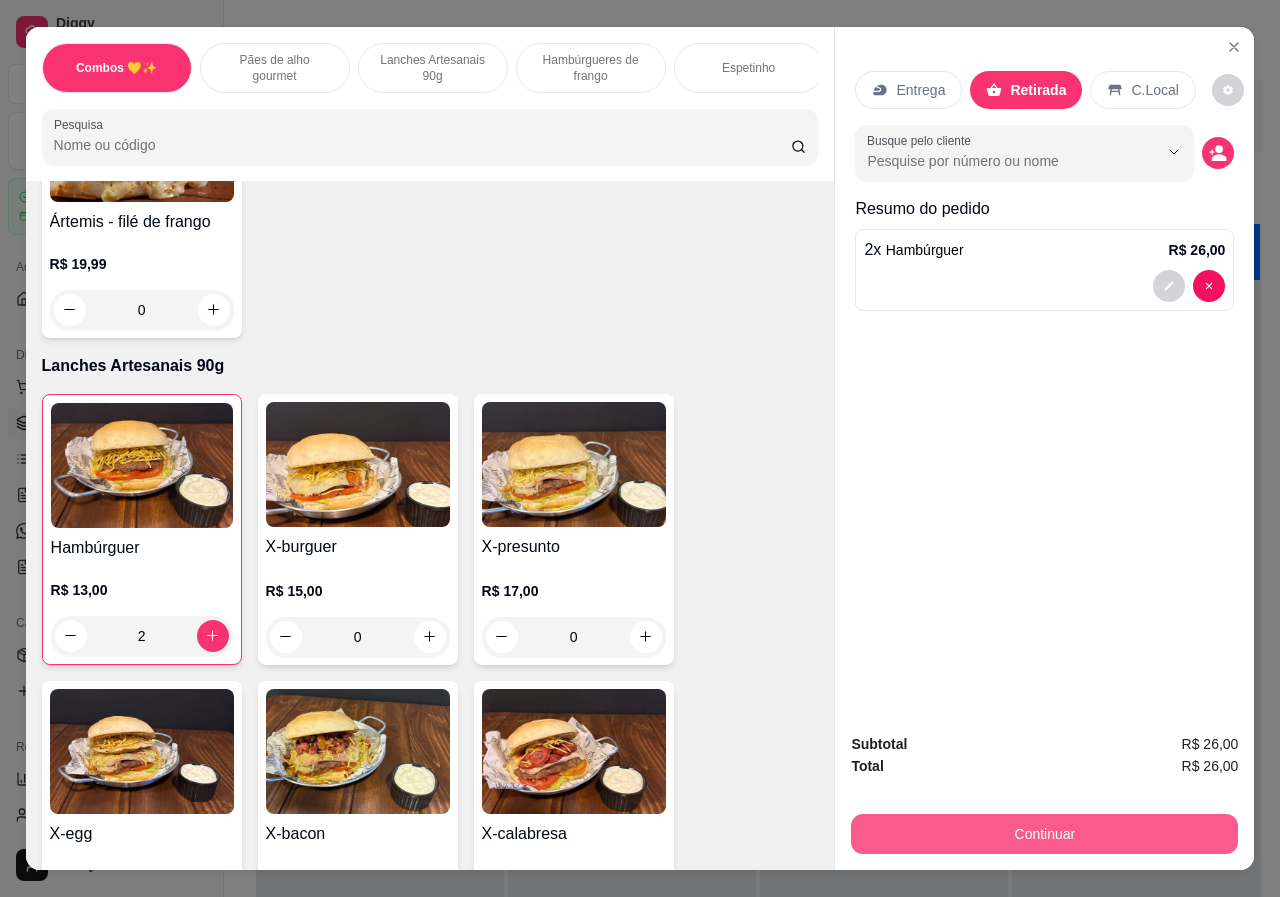 click on "Continuar" at bounding box center (1044, 834) 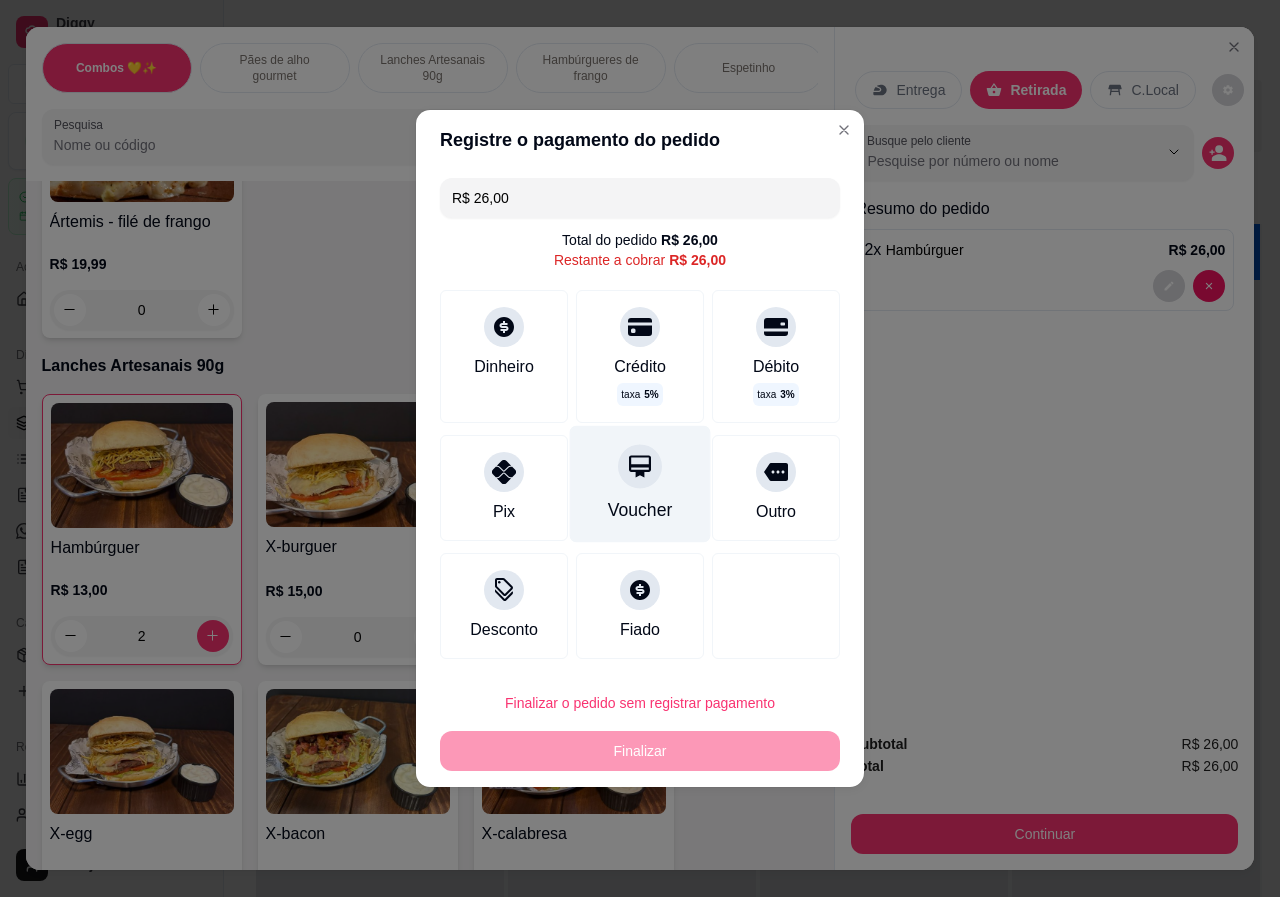 click at bounding box center (640, 466) 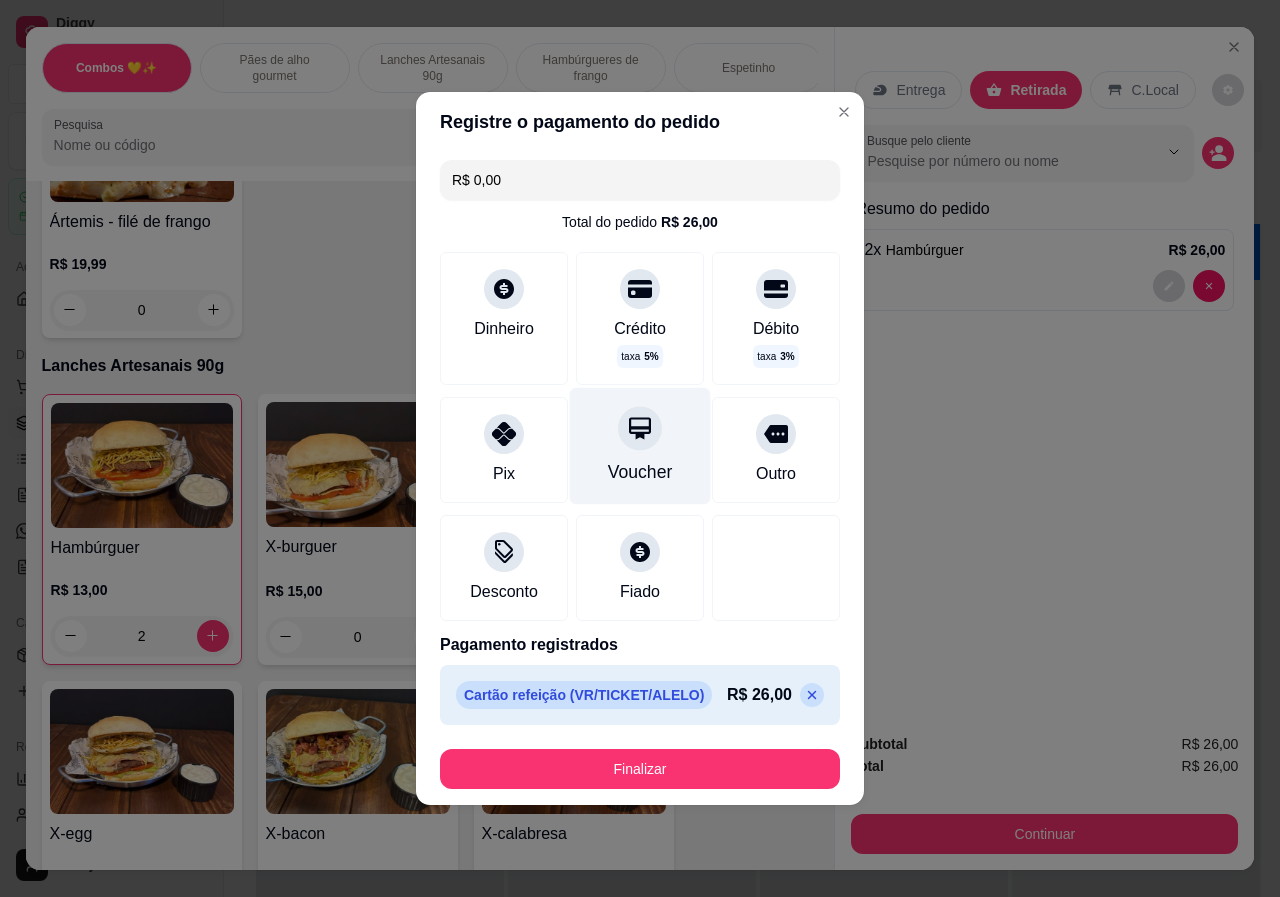type on "R$ 0,00" 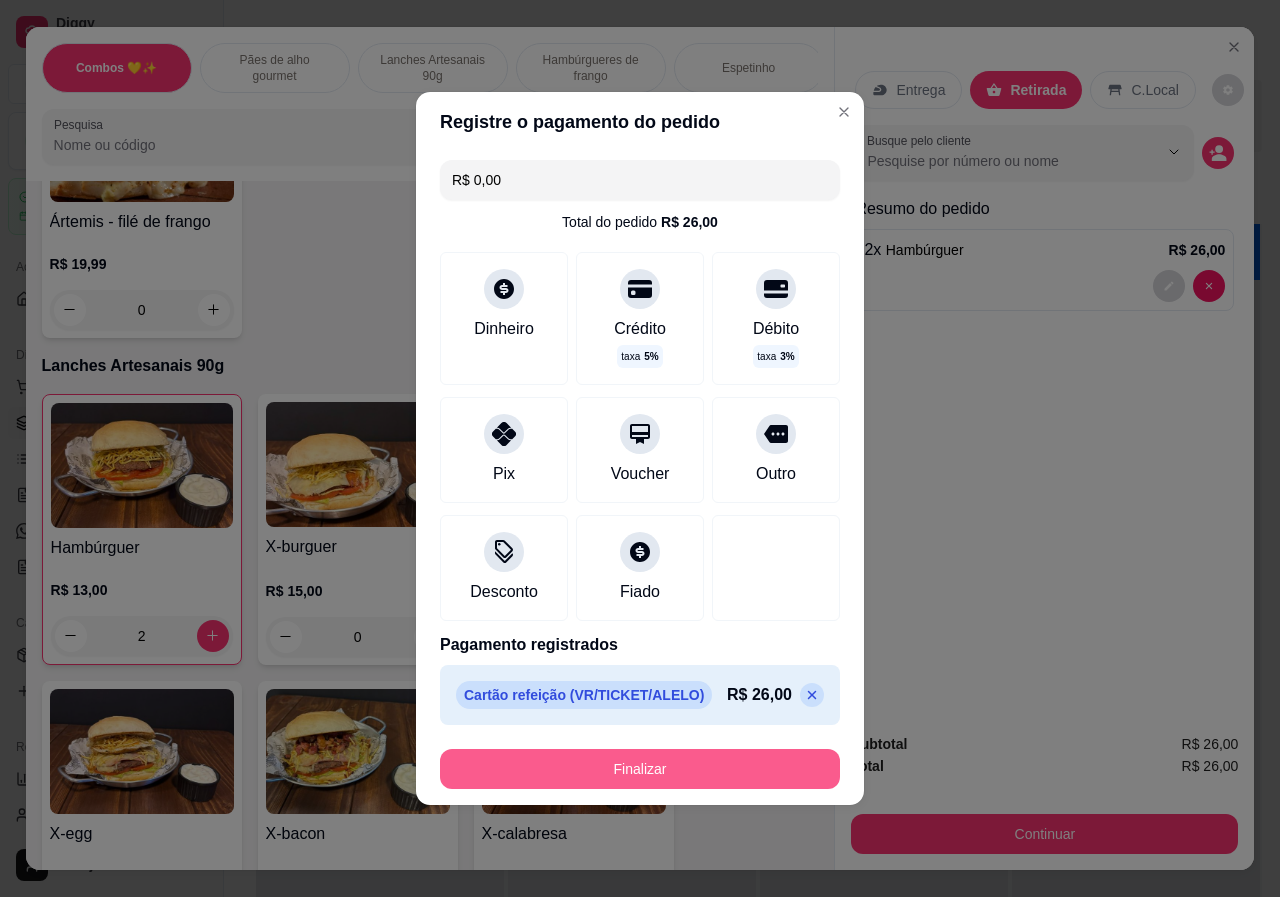 click on "Finalizar" at bounding box center [640, 769] 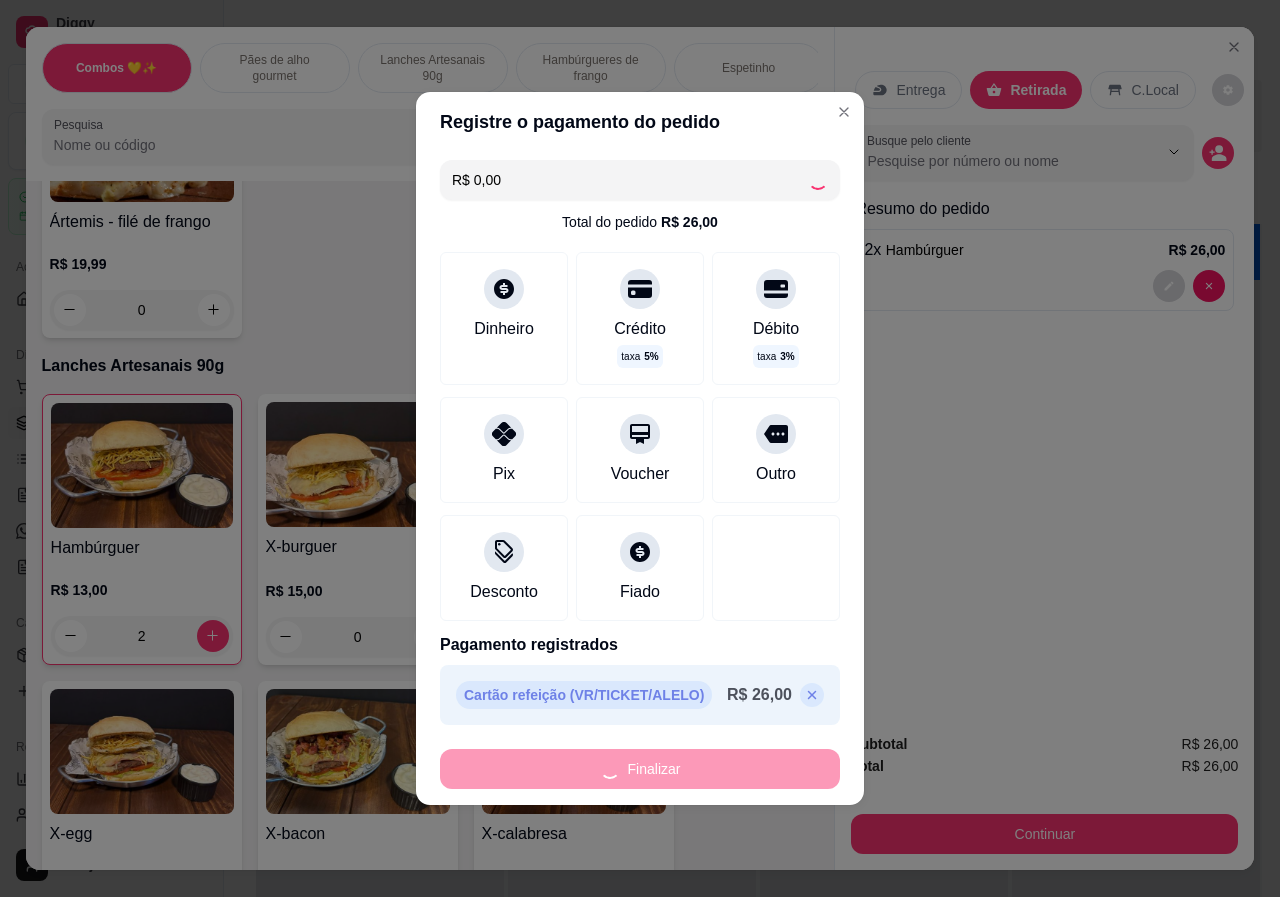 type on "0" 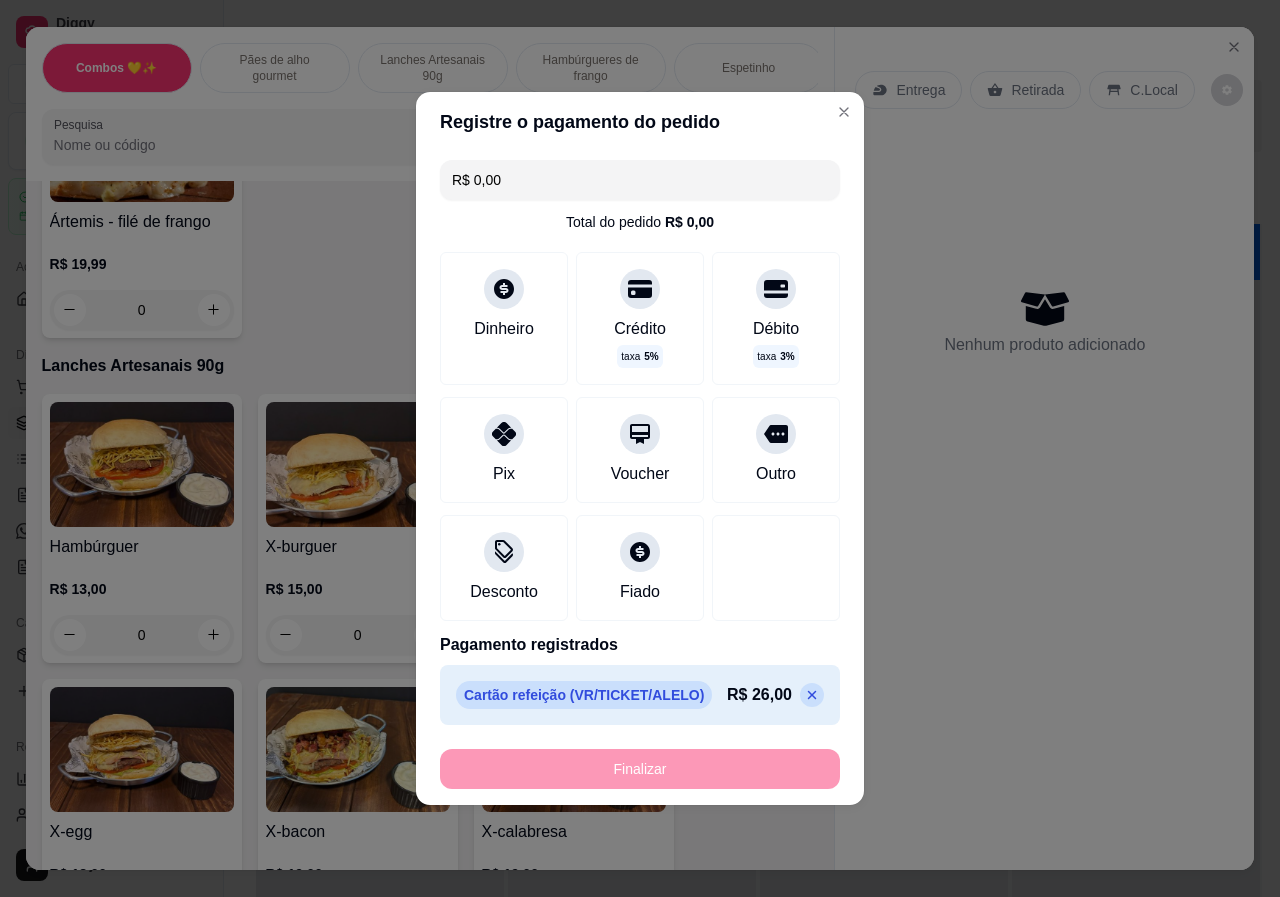 type on "-R$ 26,00" 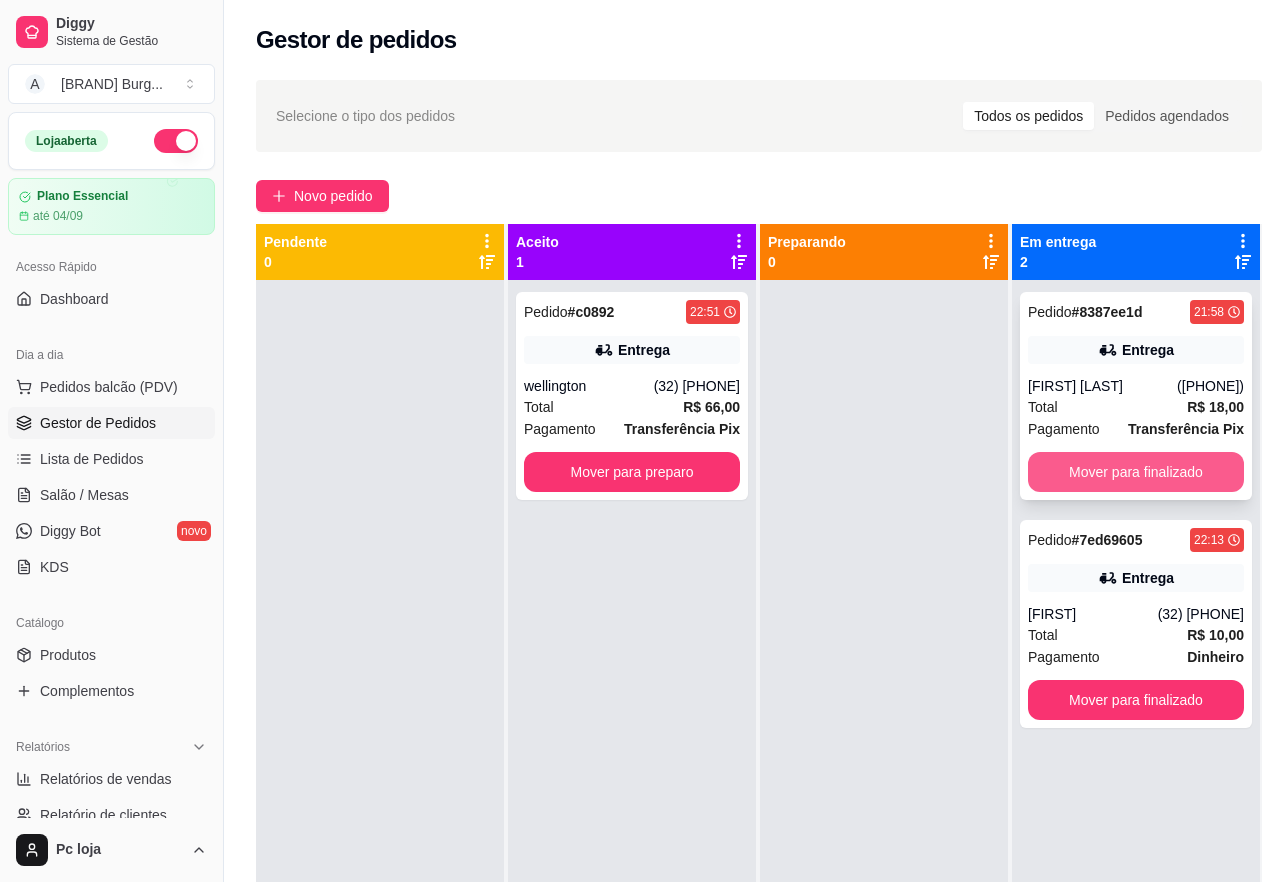 click on "Mover para finalizado" at bounding box center (1136, 472) 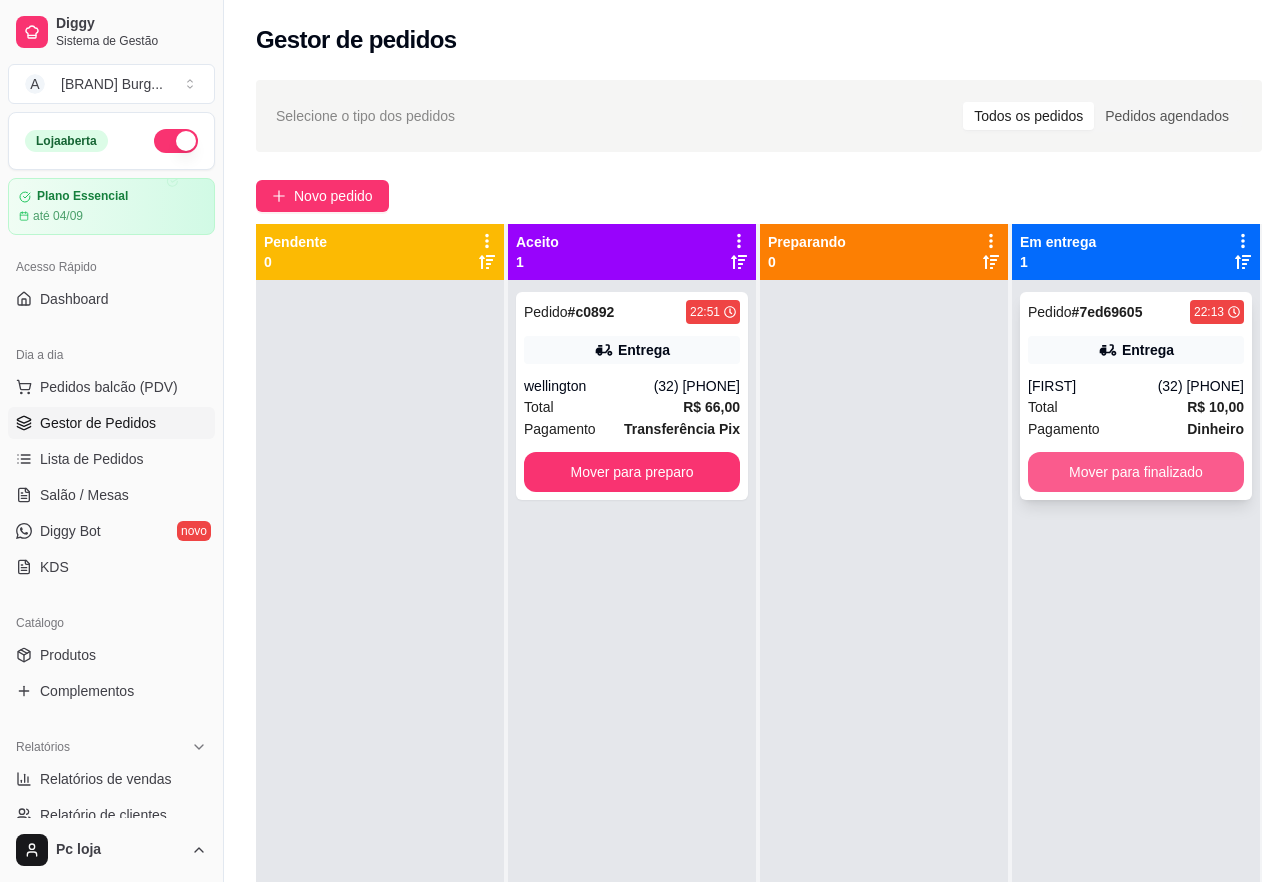click on "Mover para finalizado" at bounding box center (1136, 472) 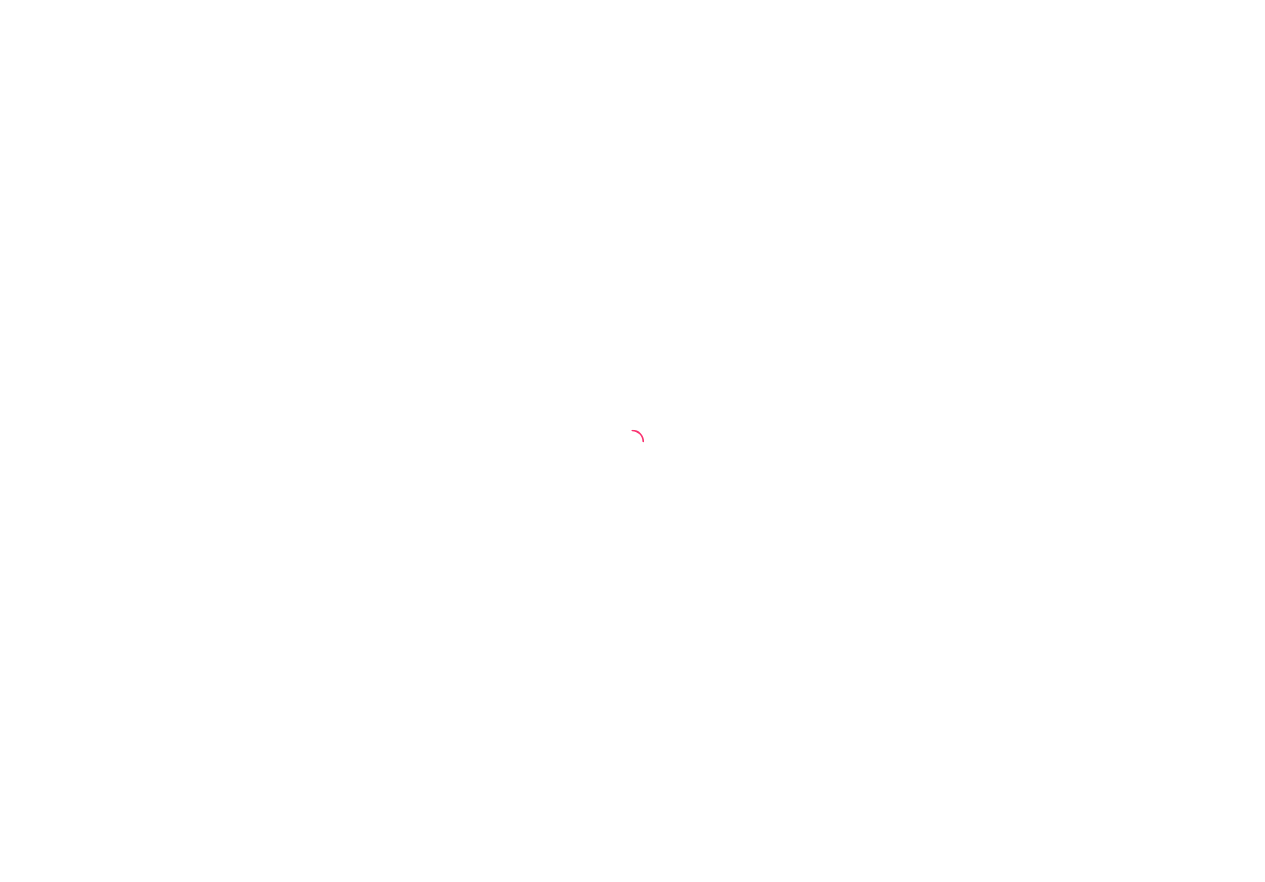 scroll, scrollTop: 0, scrollLeft: 0, axis: both 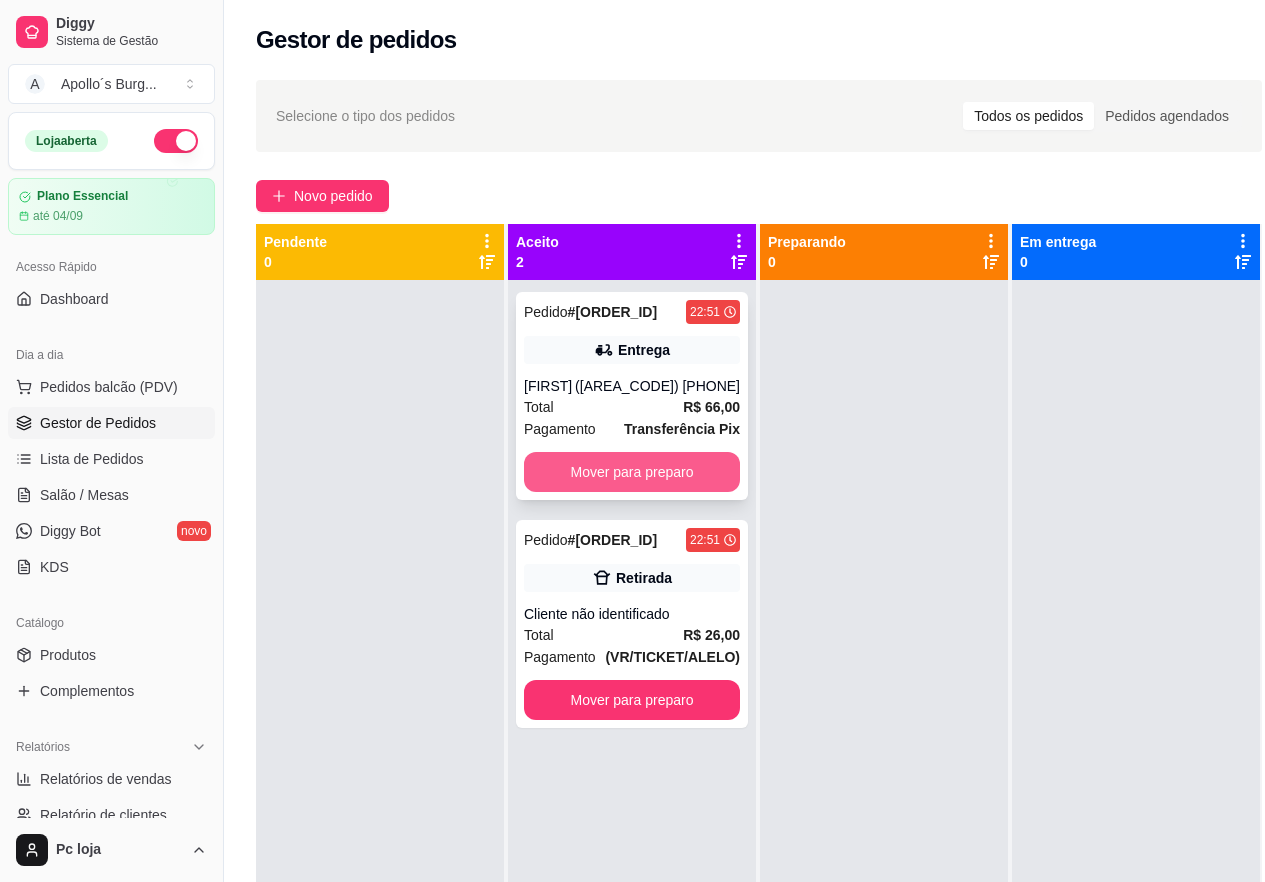click on "Mover para preparo" at bounding box center [632, 472] 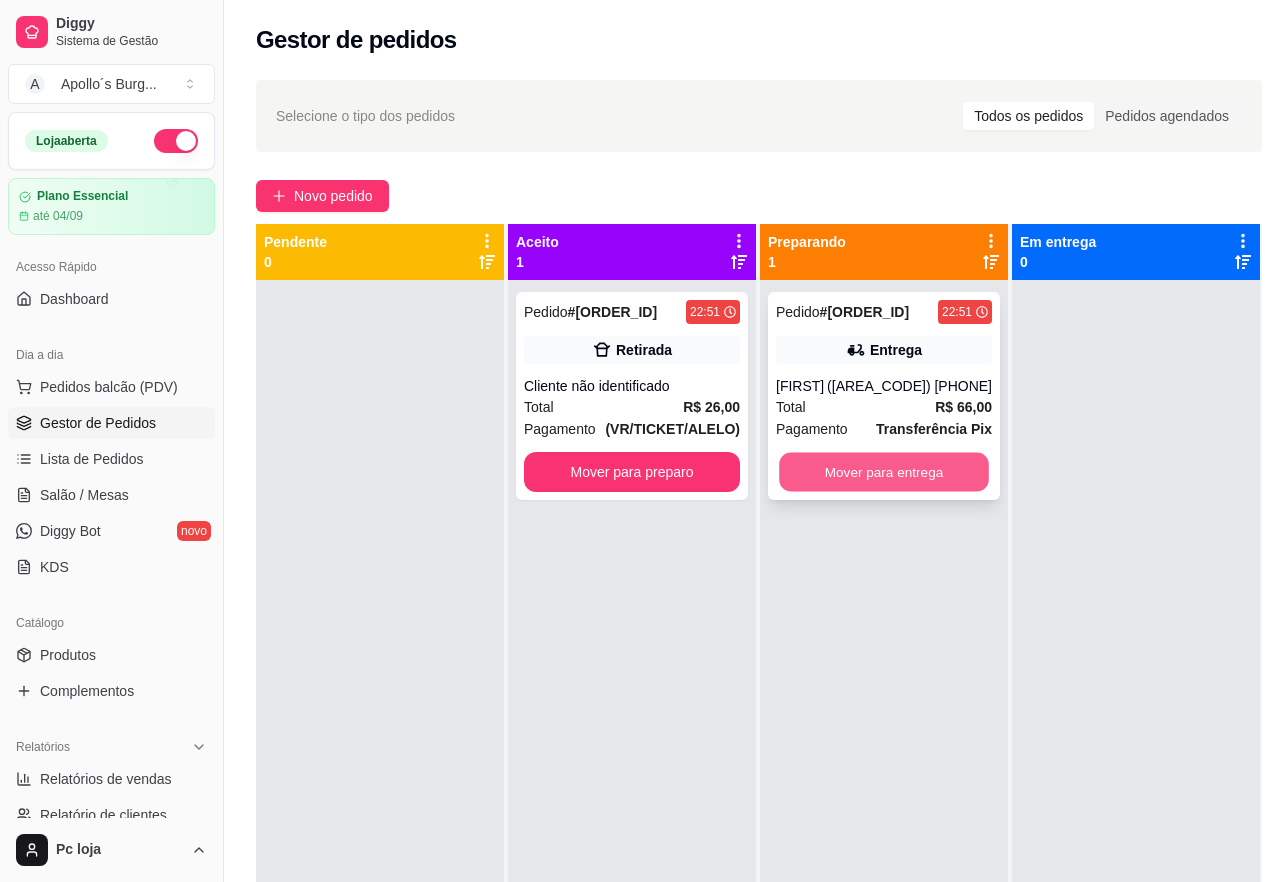 click on "Mover para entrega" at bounding box center (884, 472) 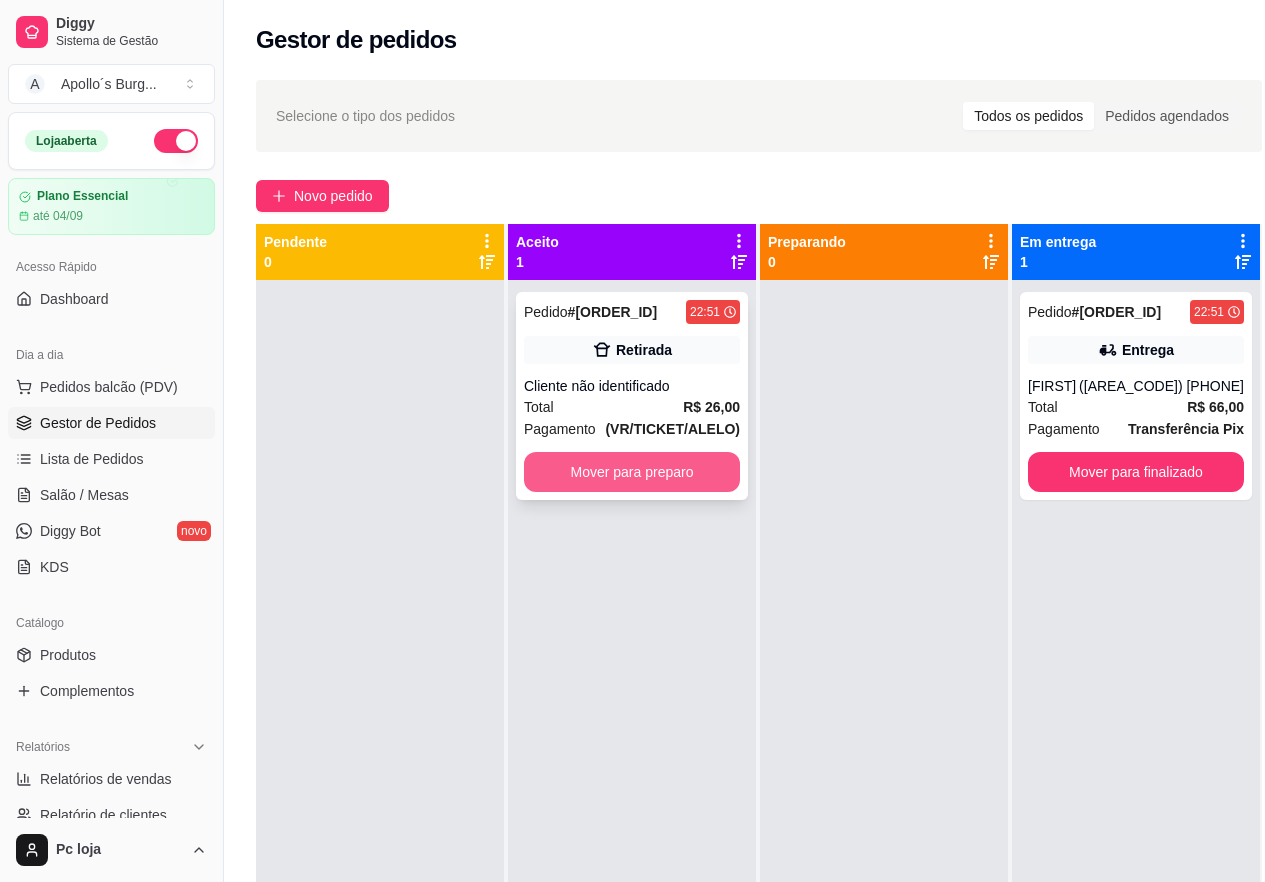 click on "Mover para preparo" at bounding box center (632, 472) 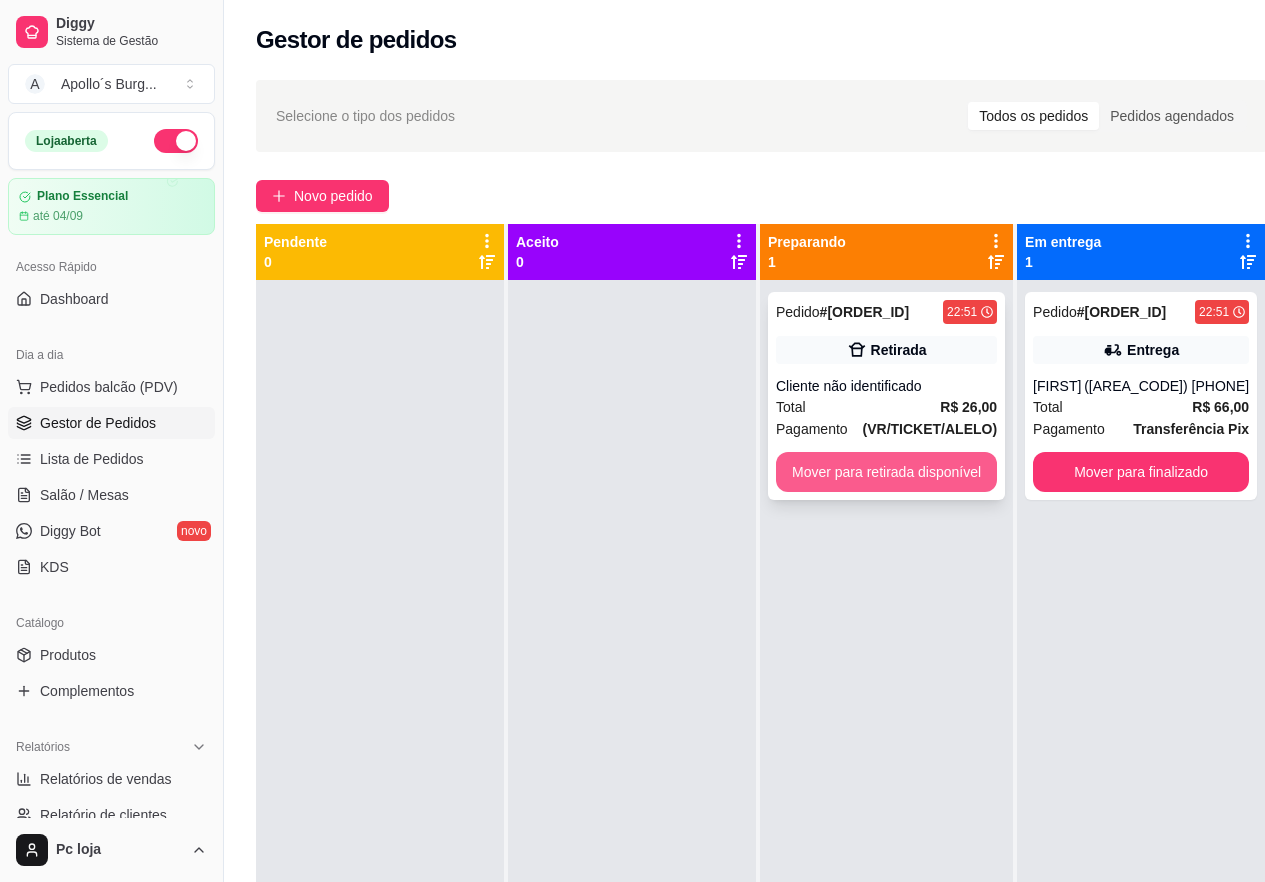 click on "Mover para retirada disponível" at bounding box center (886, 472) 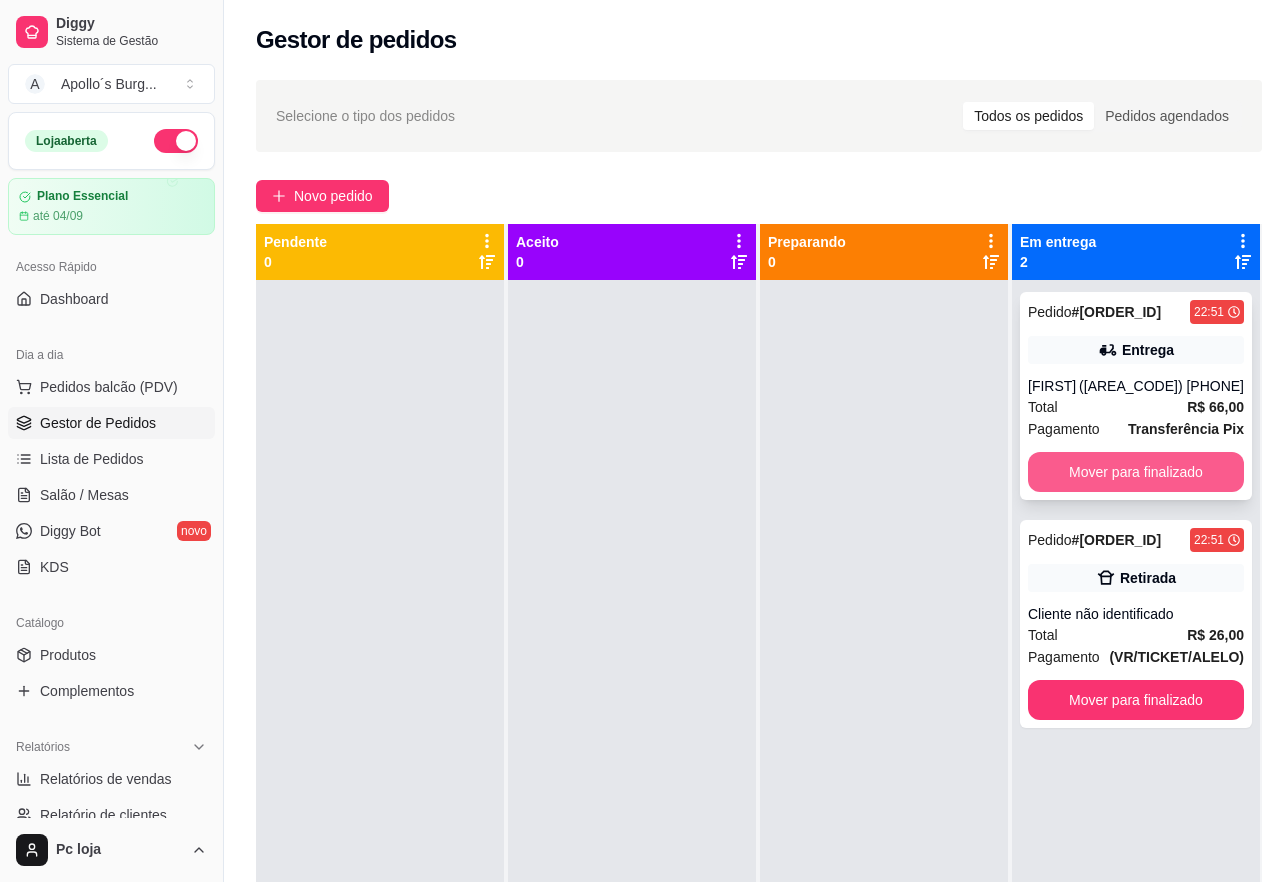 click on "Mover para finalizado" at bounding box center [1136, 472] 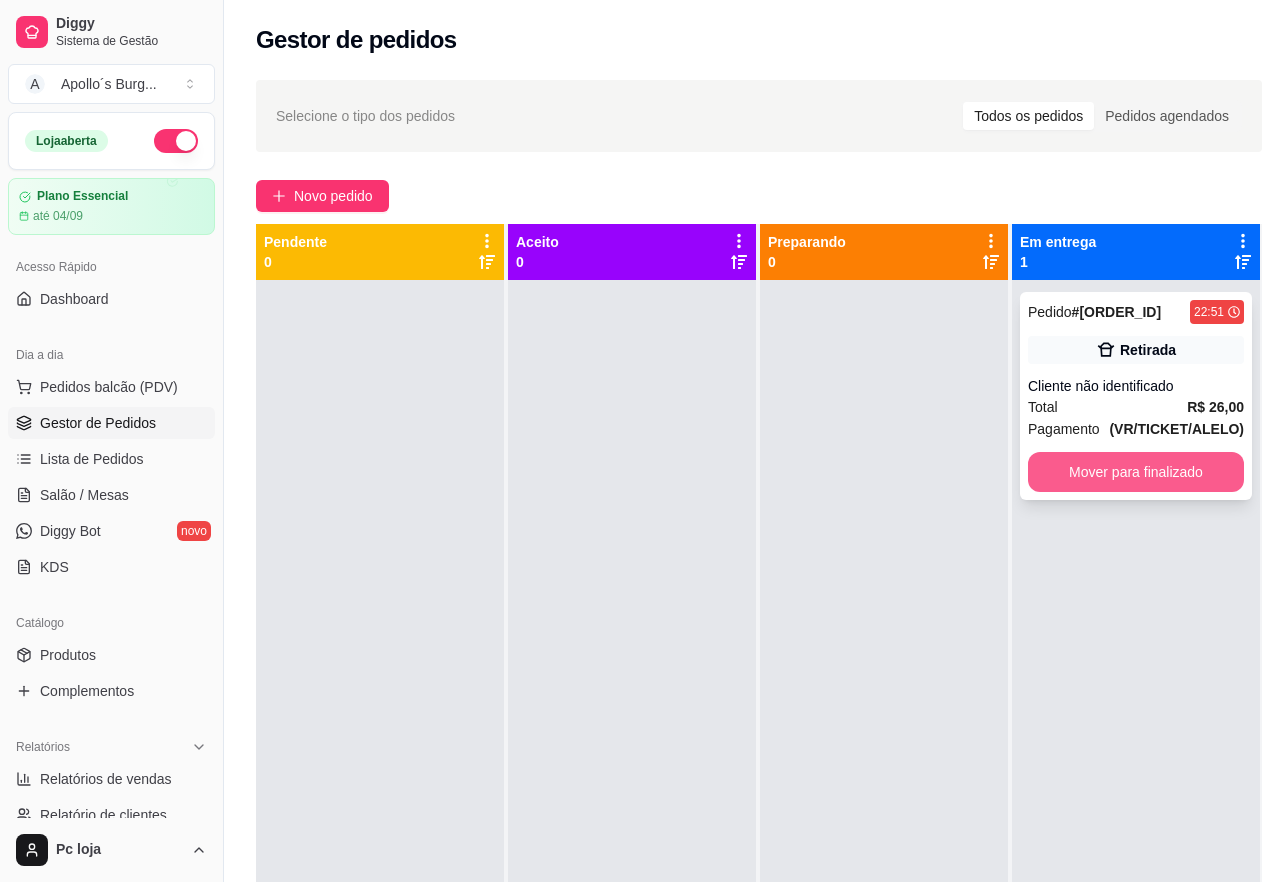 click on "Mover para finalizado" at bounding box center [1136, 472] 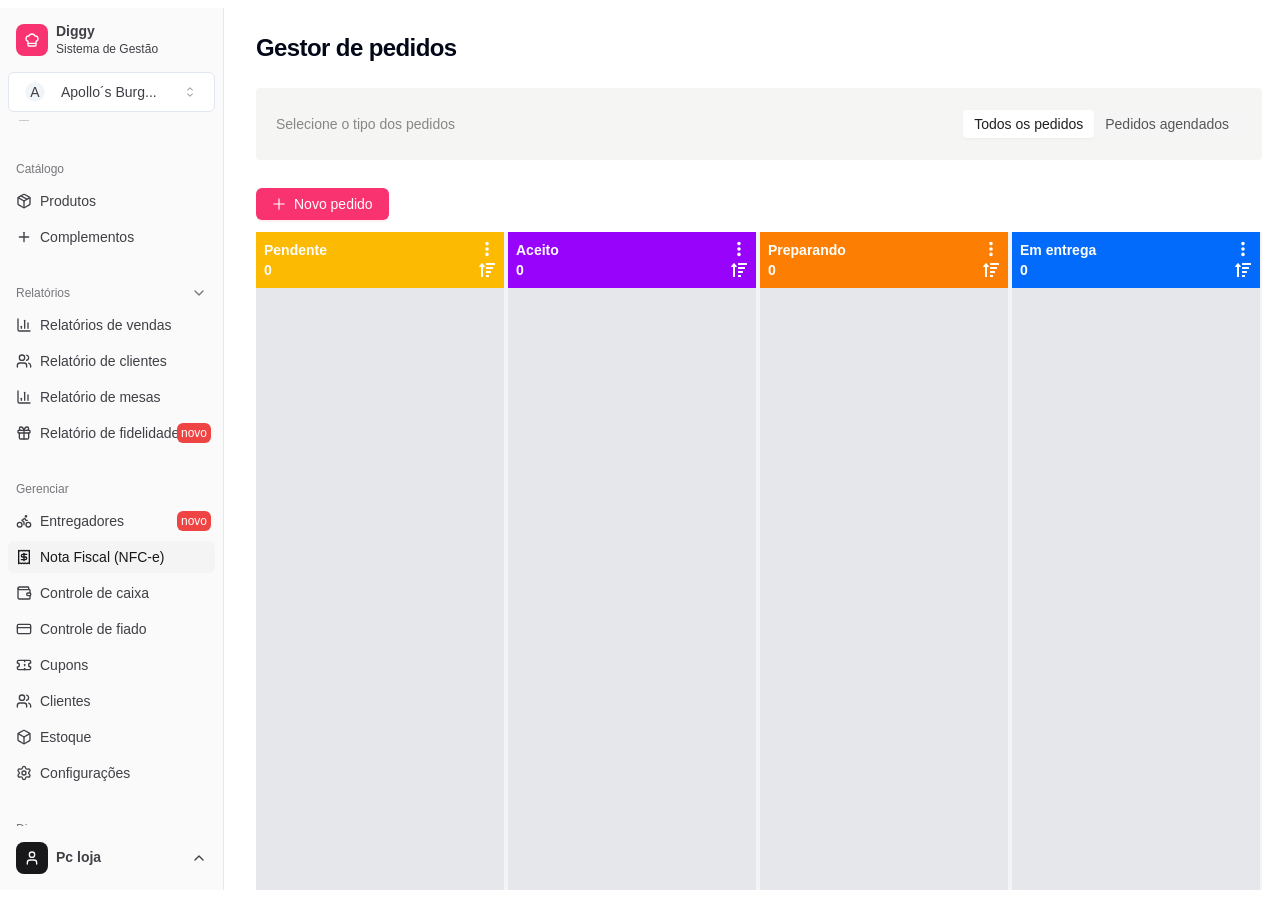 scroll, scrollTop: 500, scrollLeft: 0, axis: vertical 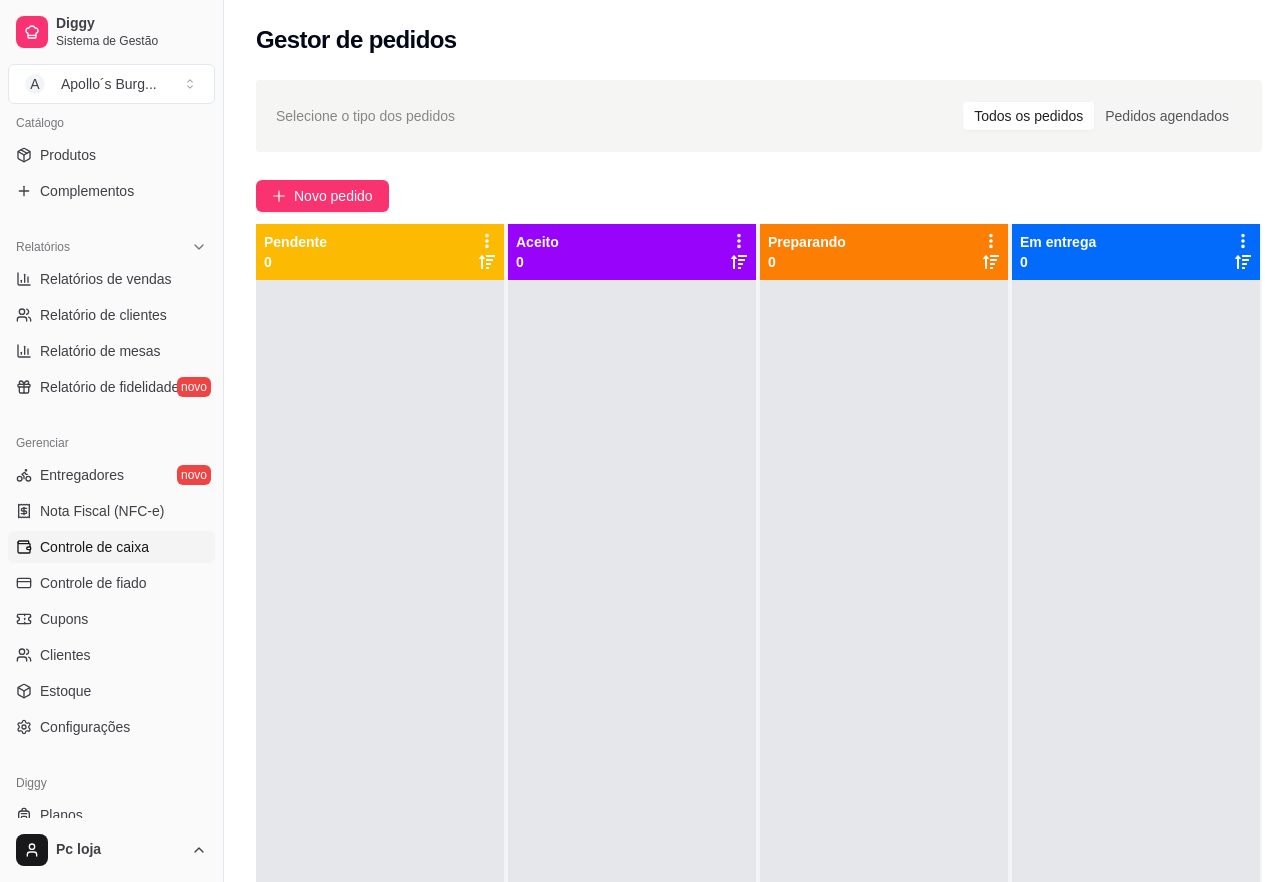 click on "Controle de caixa" at bounding box center [94, 547] 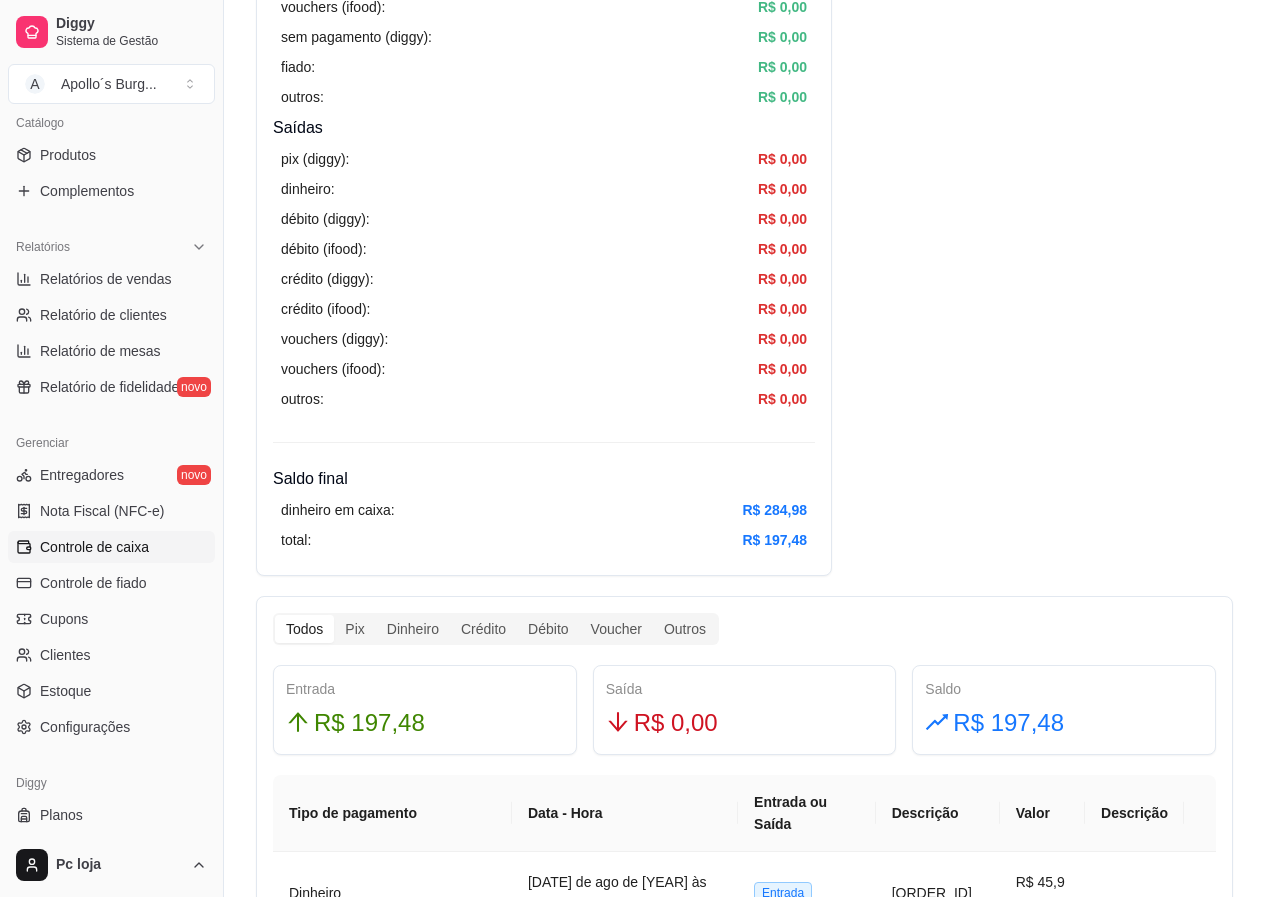 scroll, scrollTop: 800, scrollLeft: 0, axis: vertical 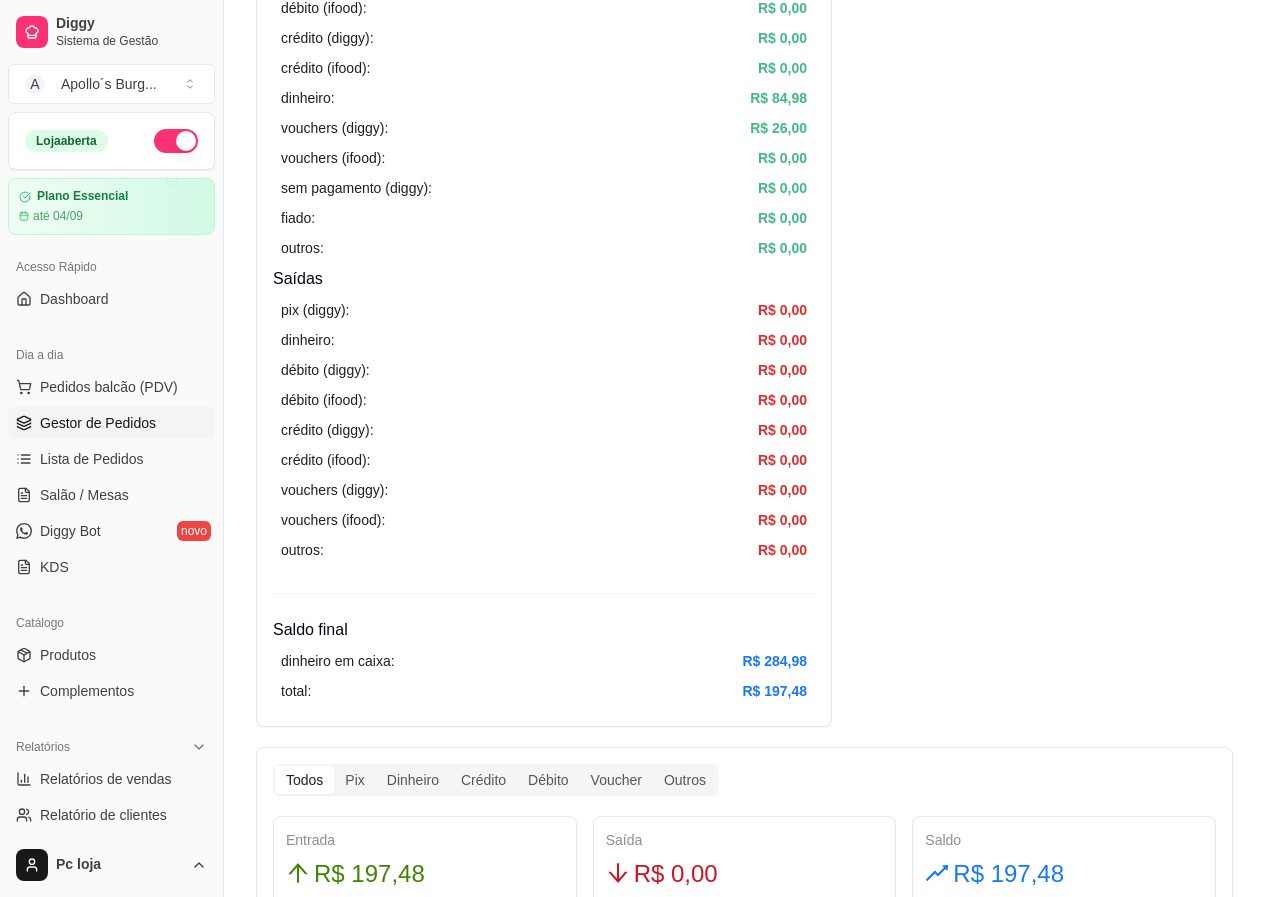 click on "Gestor de Pedidos" at bounding box center (98, 423) 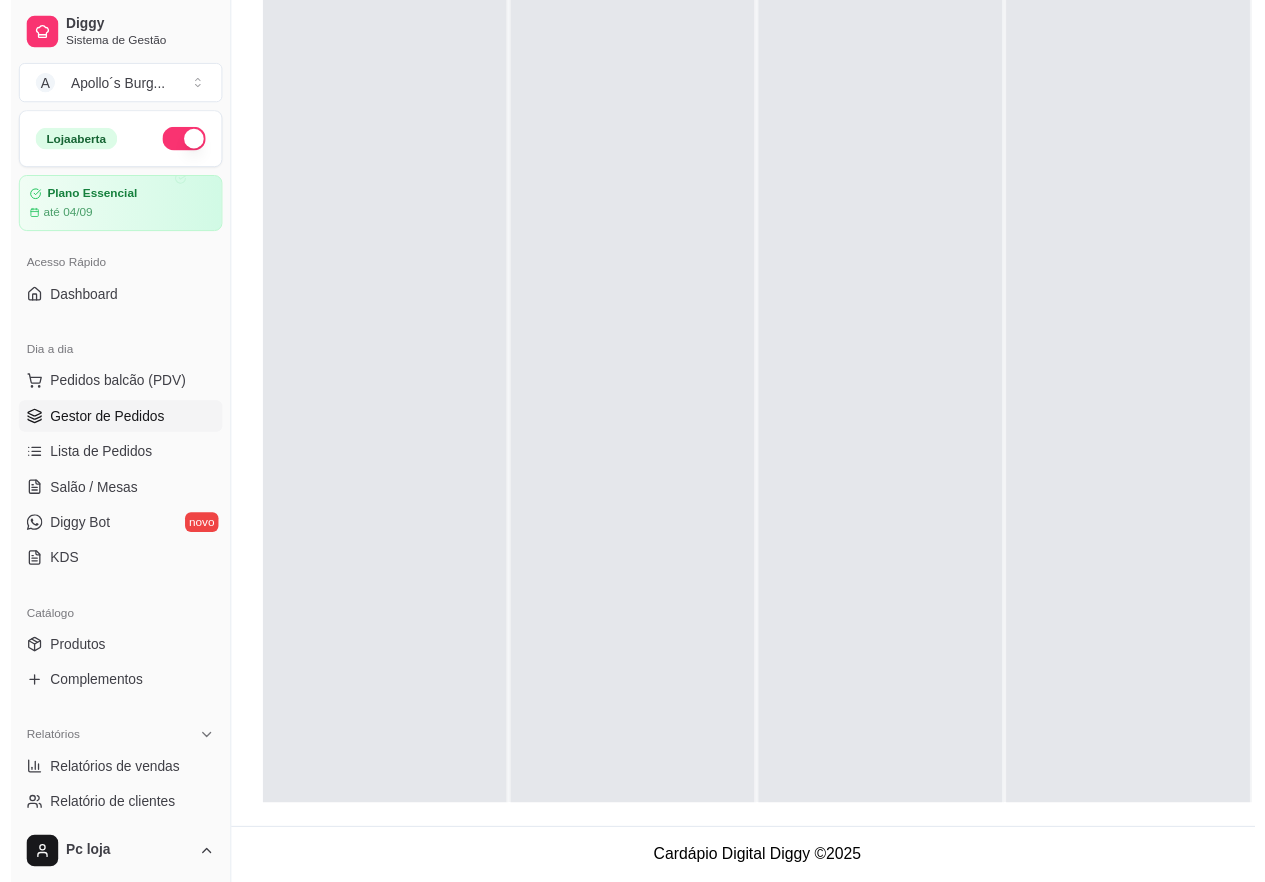 scroll, scrollTop: 0, scrollLeft: 0, axis: both 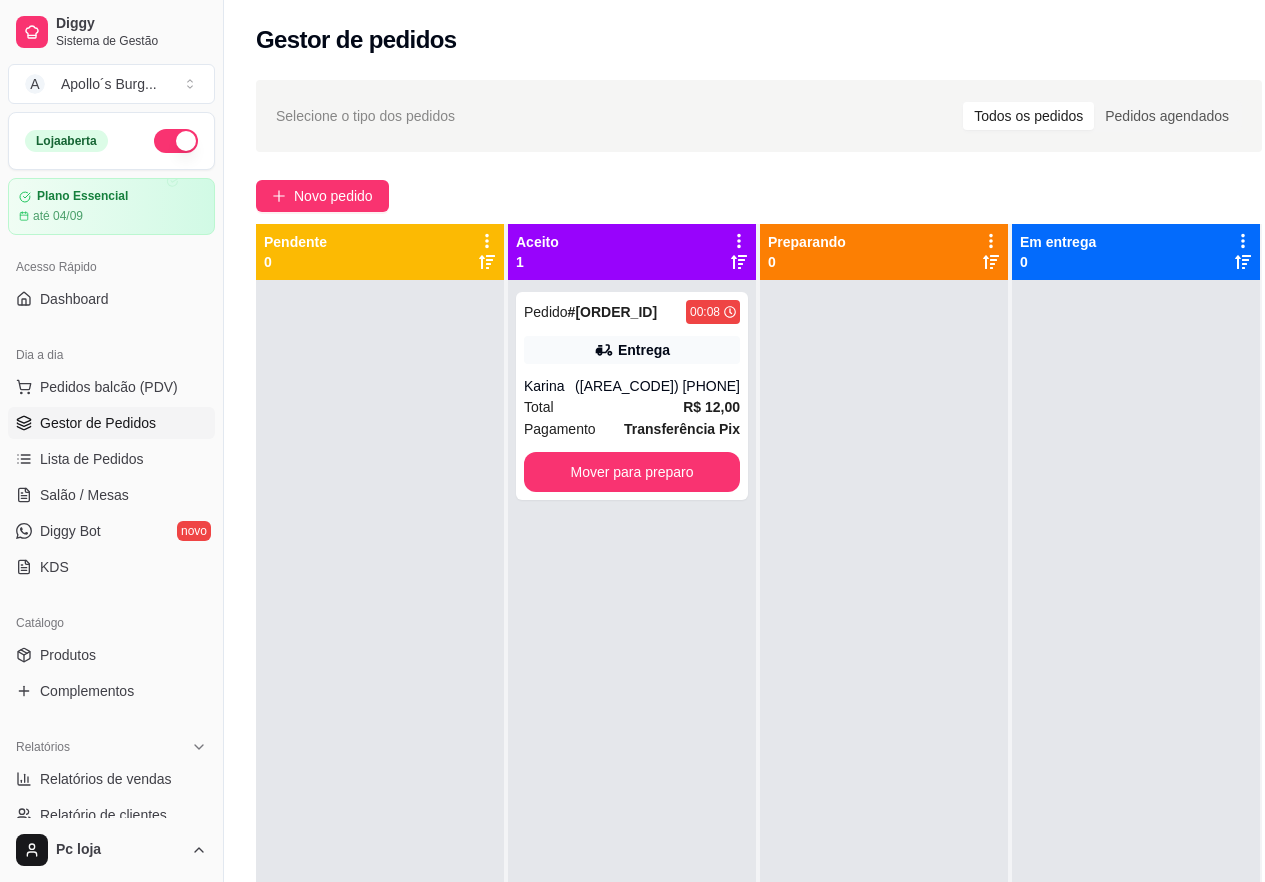 drag, startPoint x: 625, startPoint y: 89, endPoint x: 649, endPoint y: 136, distance: 52.773098 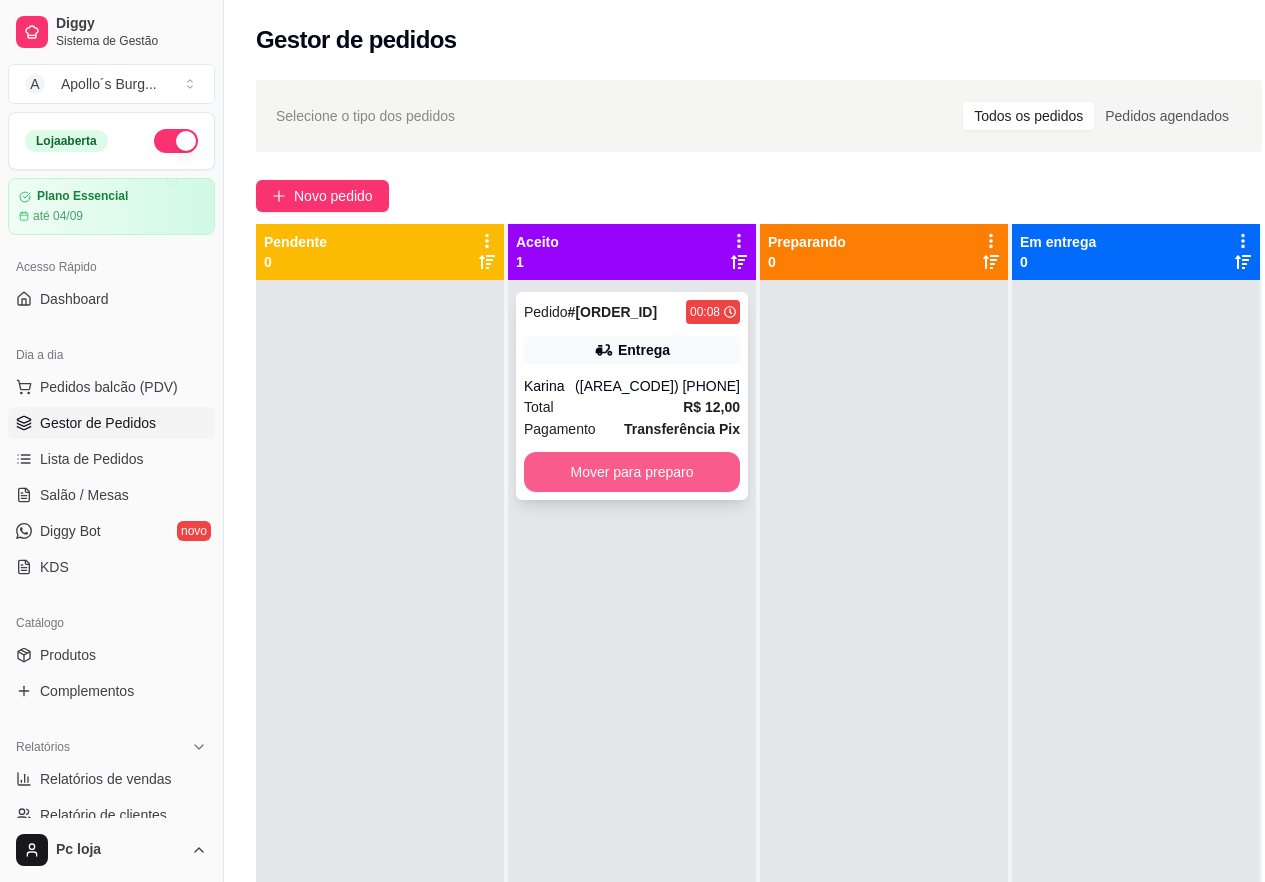 click on "Mover para preparo" at bounding box center (632, 472) 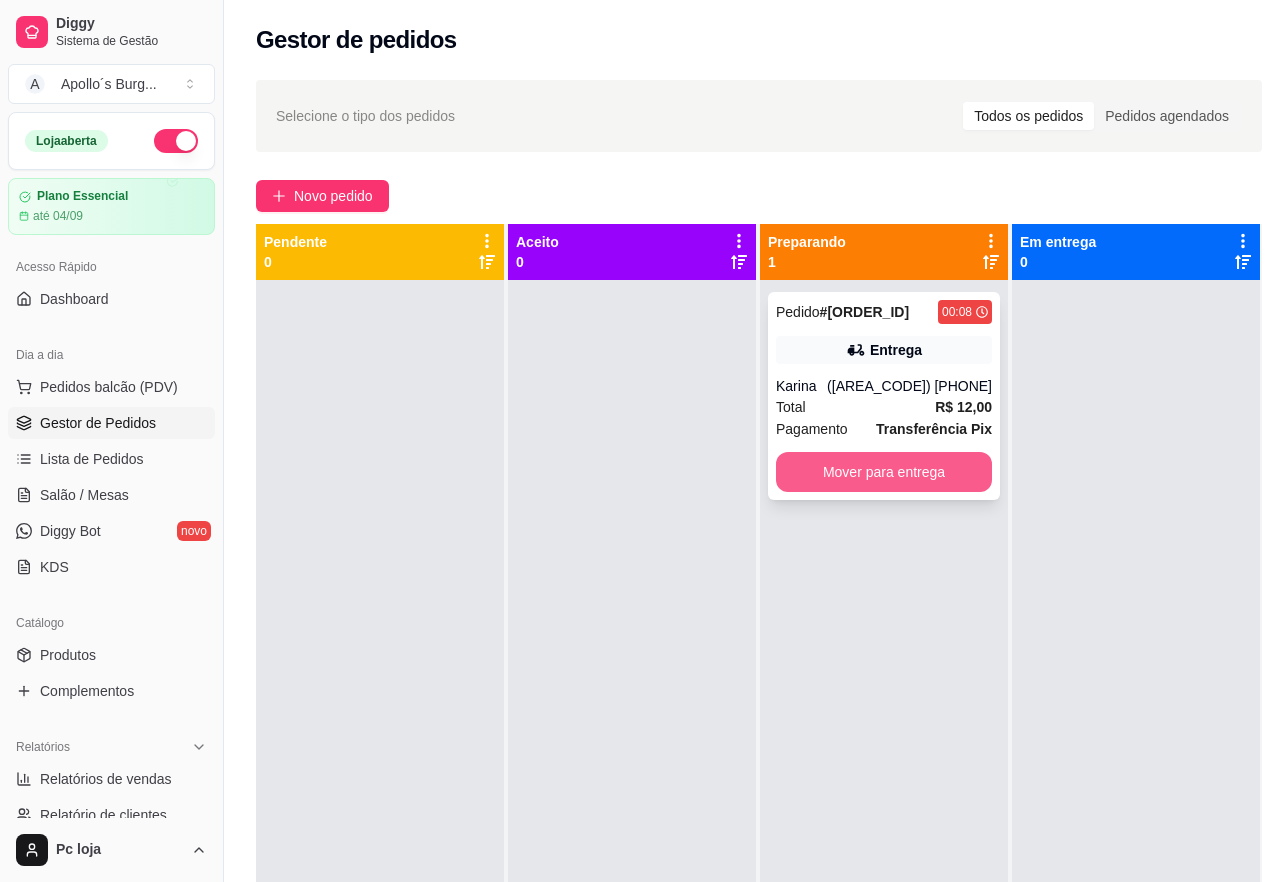 click on "Pedido  # [ORDER_ID] [TIME] Entrega [FIRST] ([AREA_CODE]) [PHONE] Total R$ 12,00 Pagamento Transferência Pix Mover para entrega" at bounding box center (884, 396) 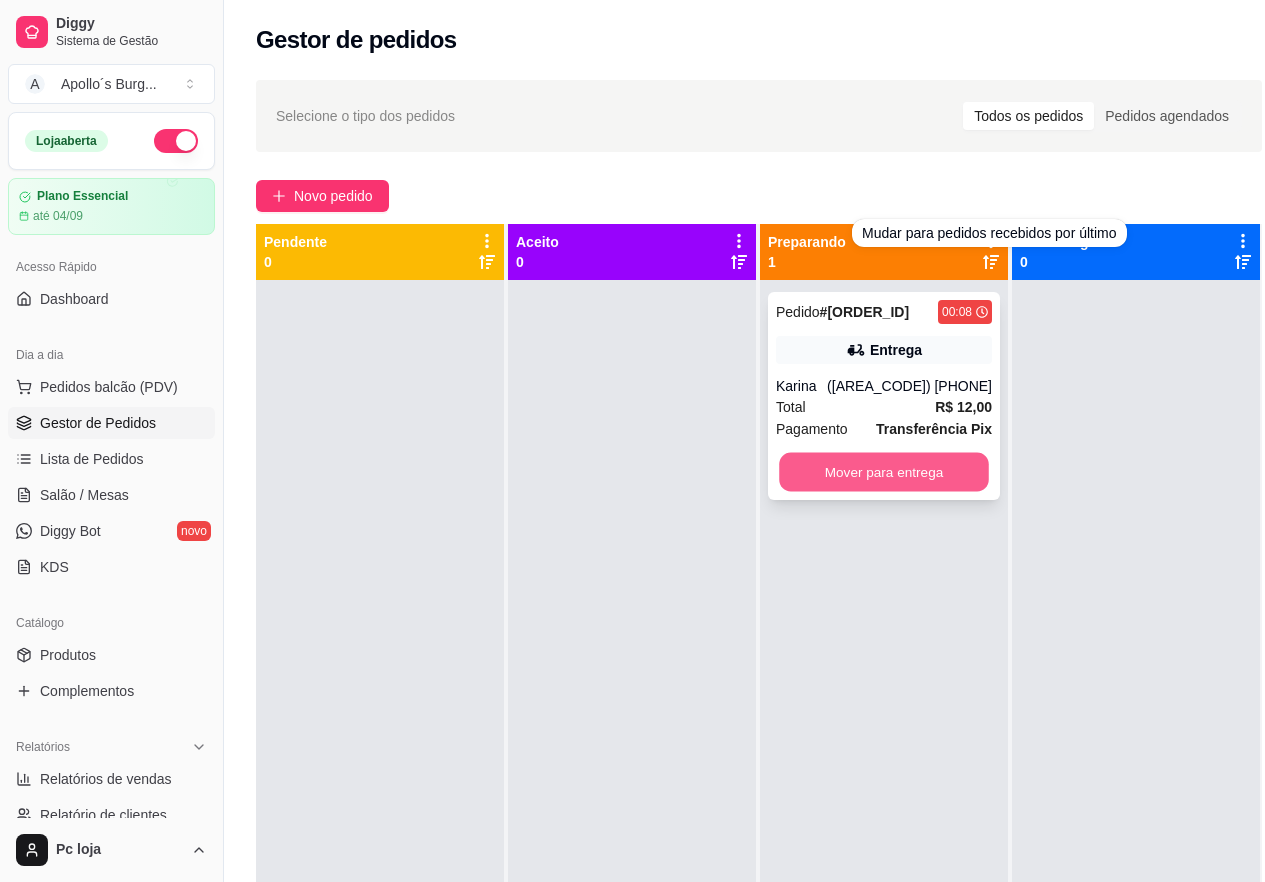 click on "Mover para entrega" at bounding box center [884, 472] 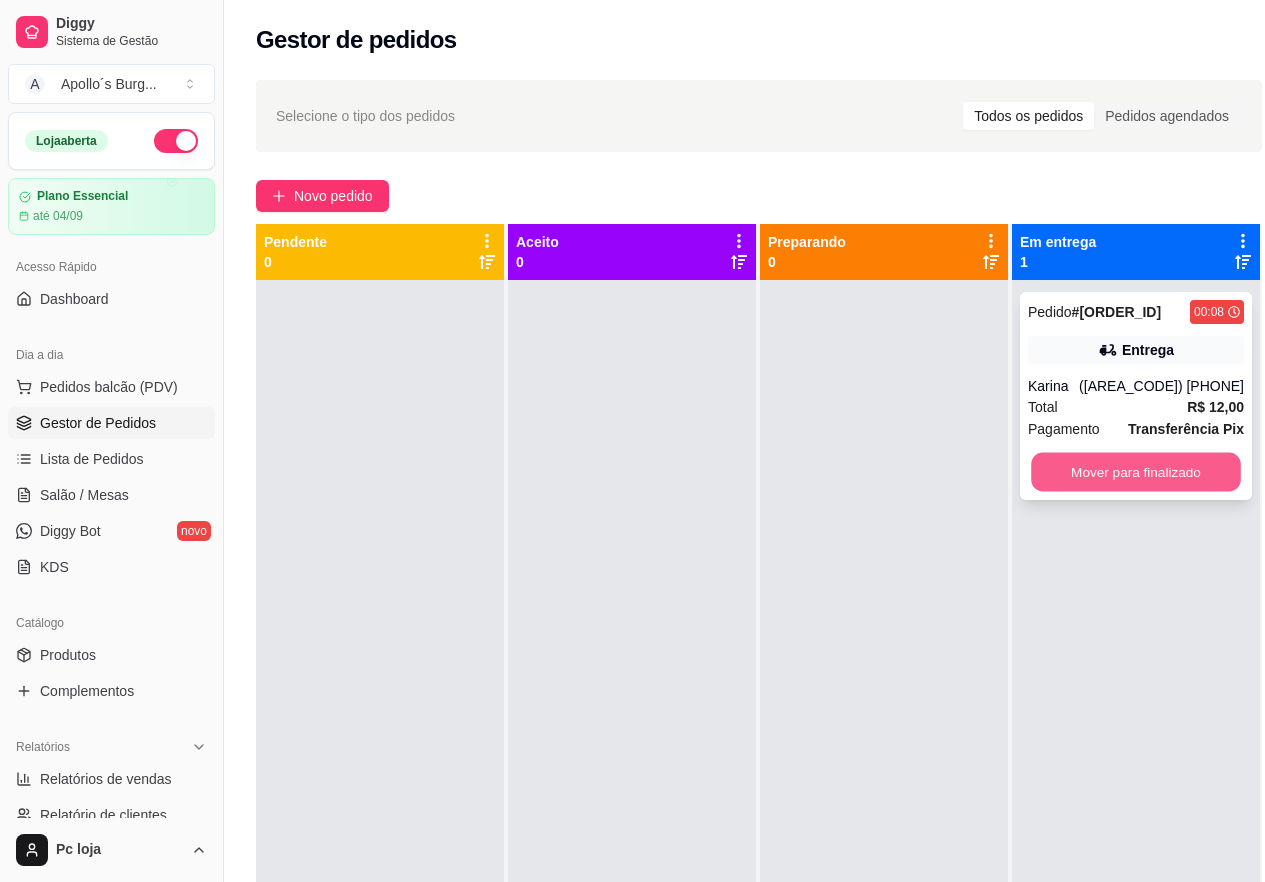 click on "Mover para finalizado" at bounding box center (1136, 472) 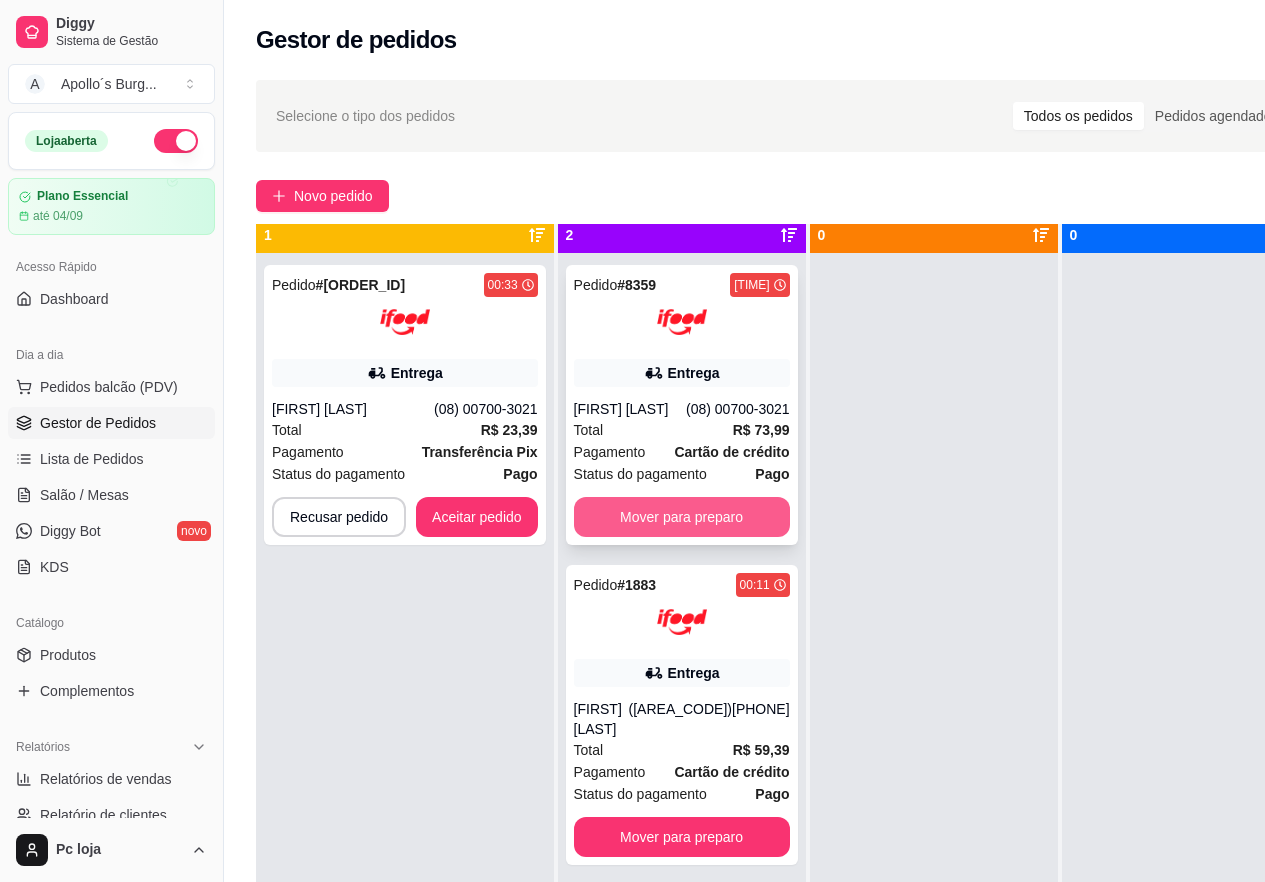 scroll, scrollTop: 56, scrollLeft: 0, axis: vertical 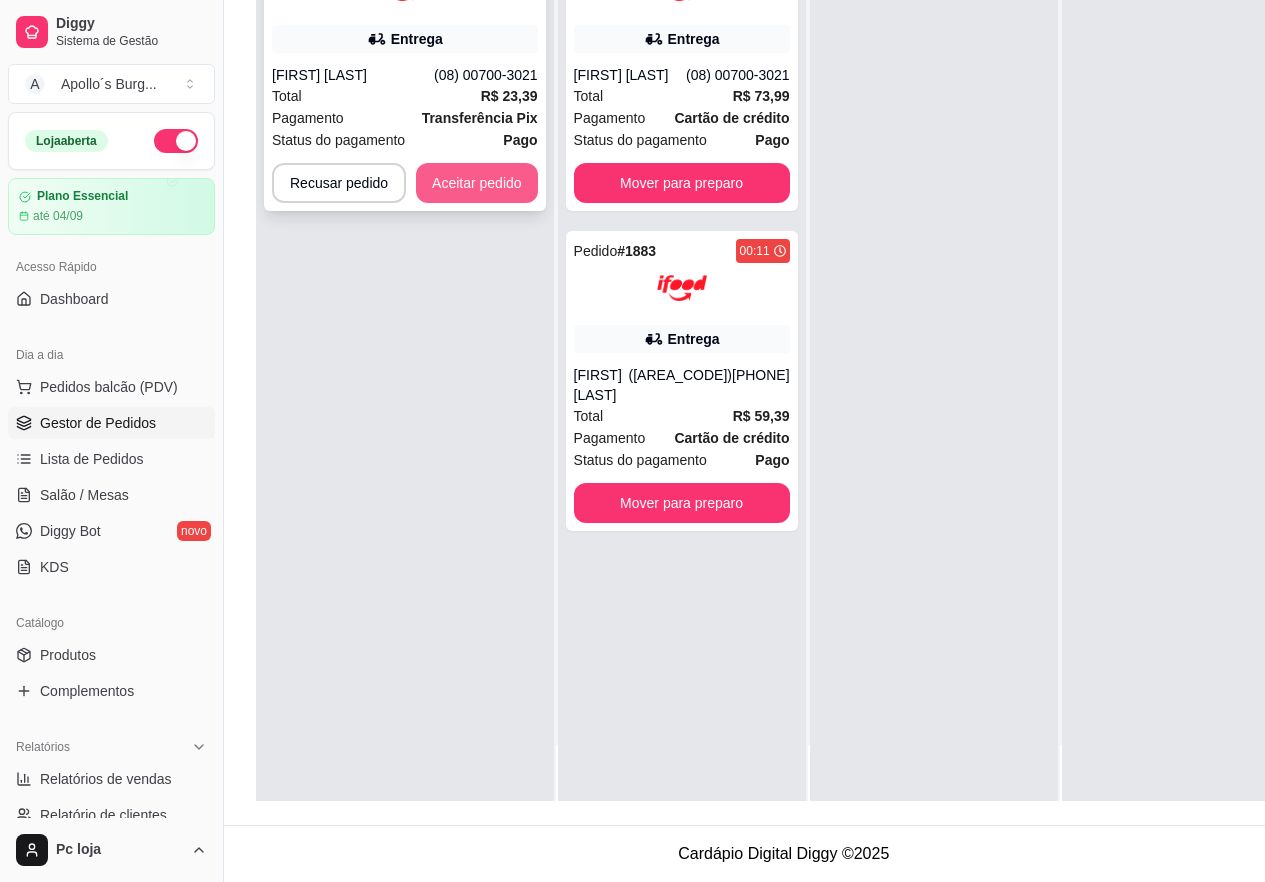 click on "Aceitar pedido" at bounding box center [477, 183] 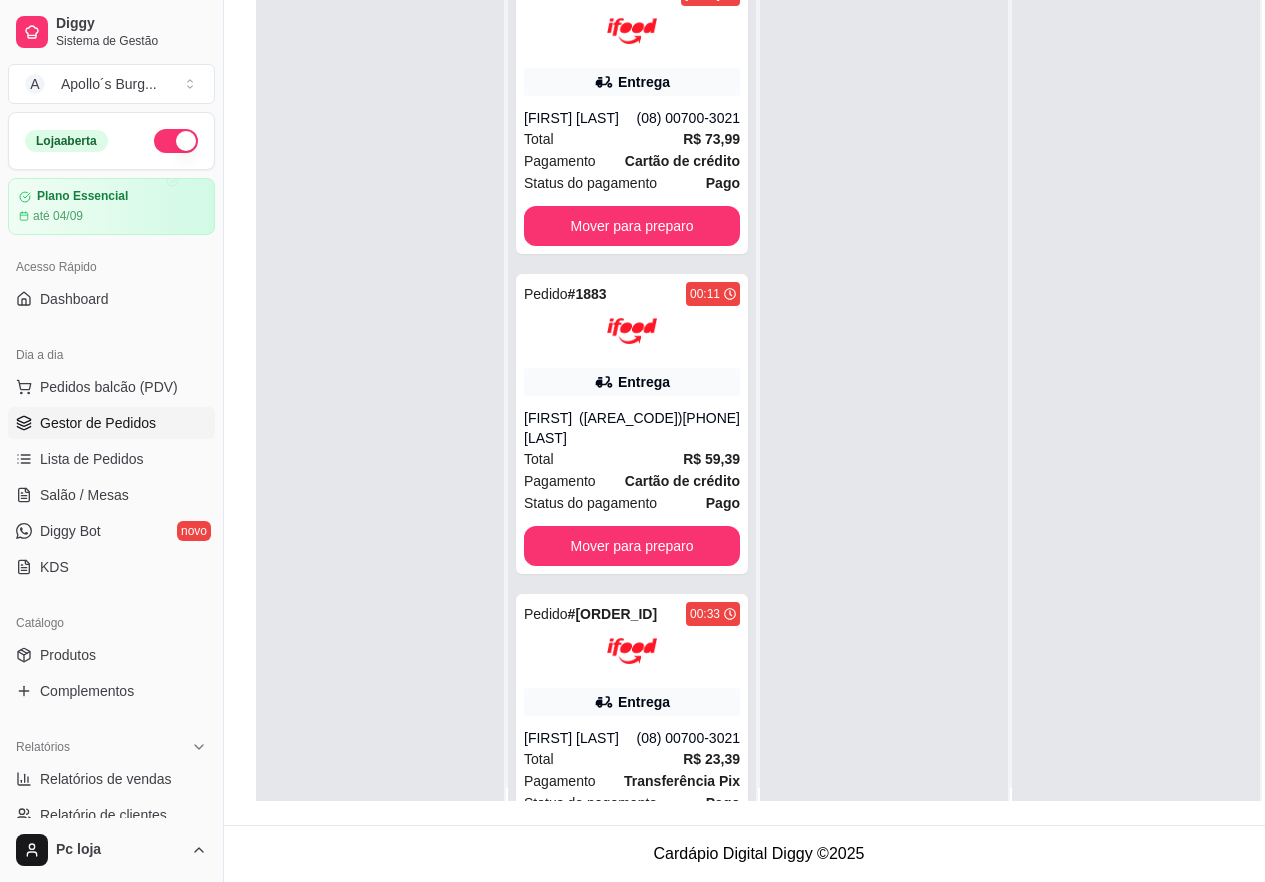 scroll, scrollTop: 0, scrollLeft: 0, axis: both 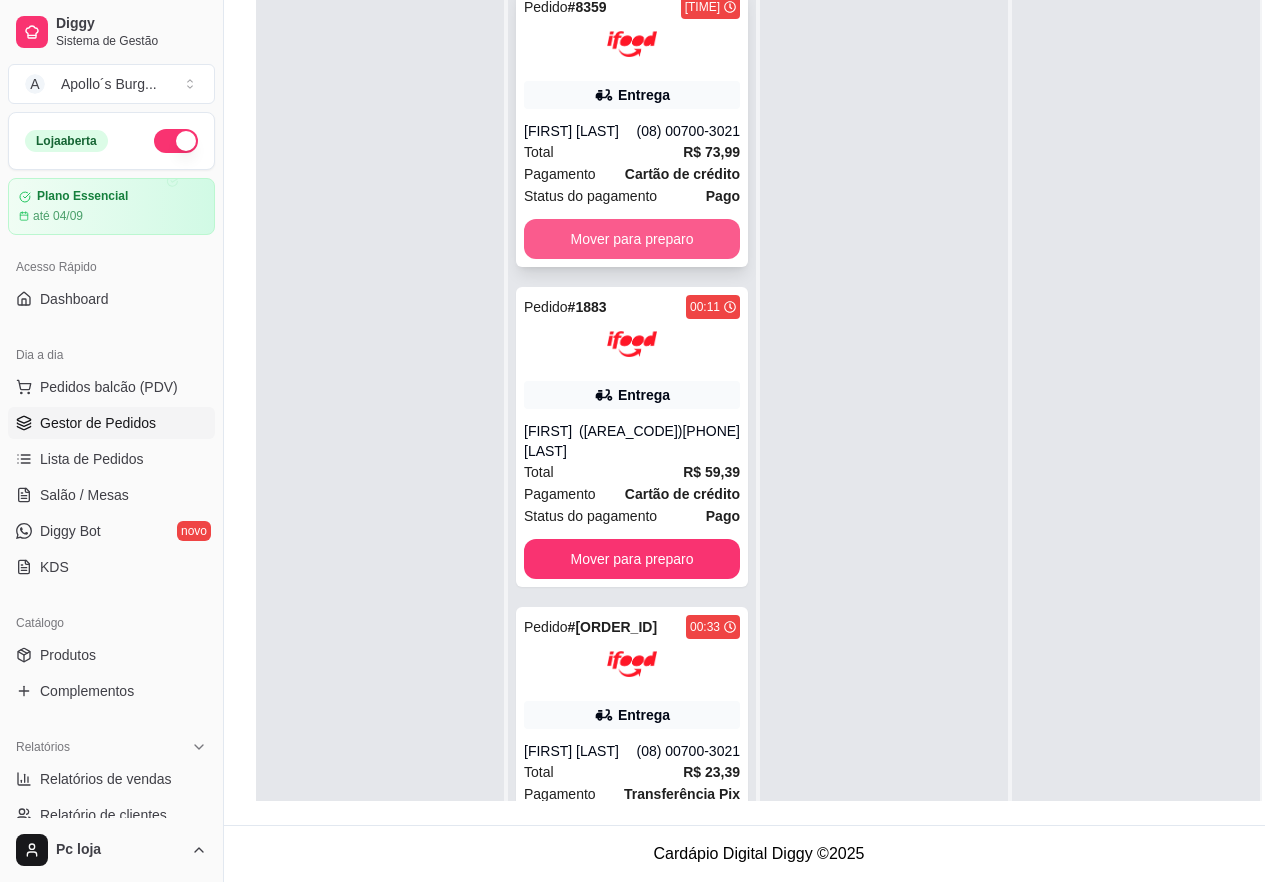 click on "Mover para preparo" at bounding box center [632, 239] 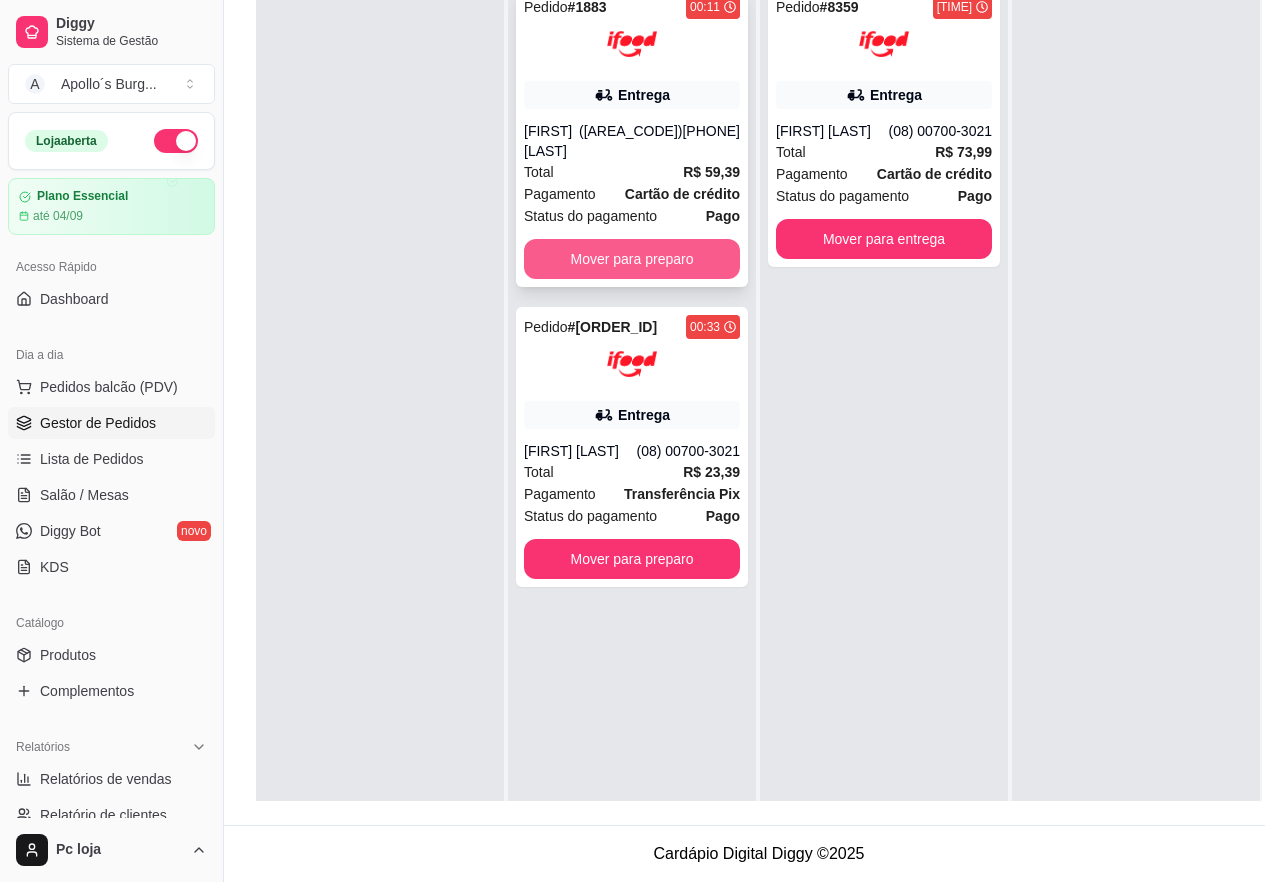 click on "Mover para preparo" at bounding box center (632, 259) 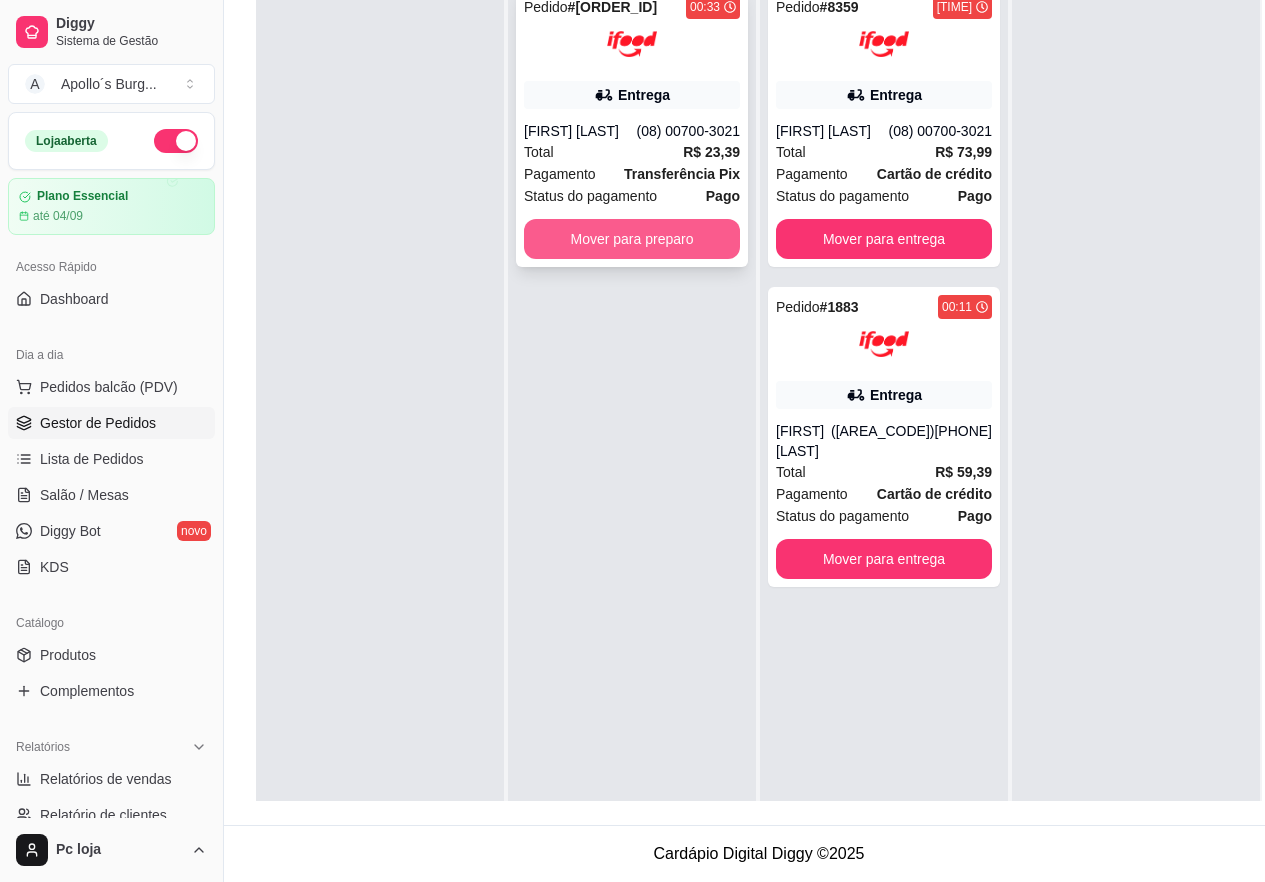 click on "Mover para preparo" at bounding box center (632, 239) 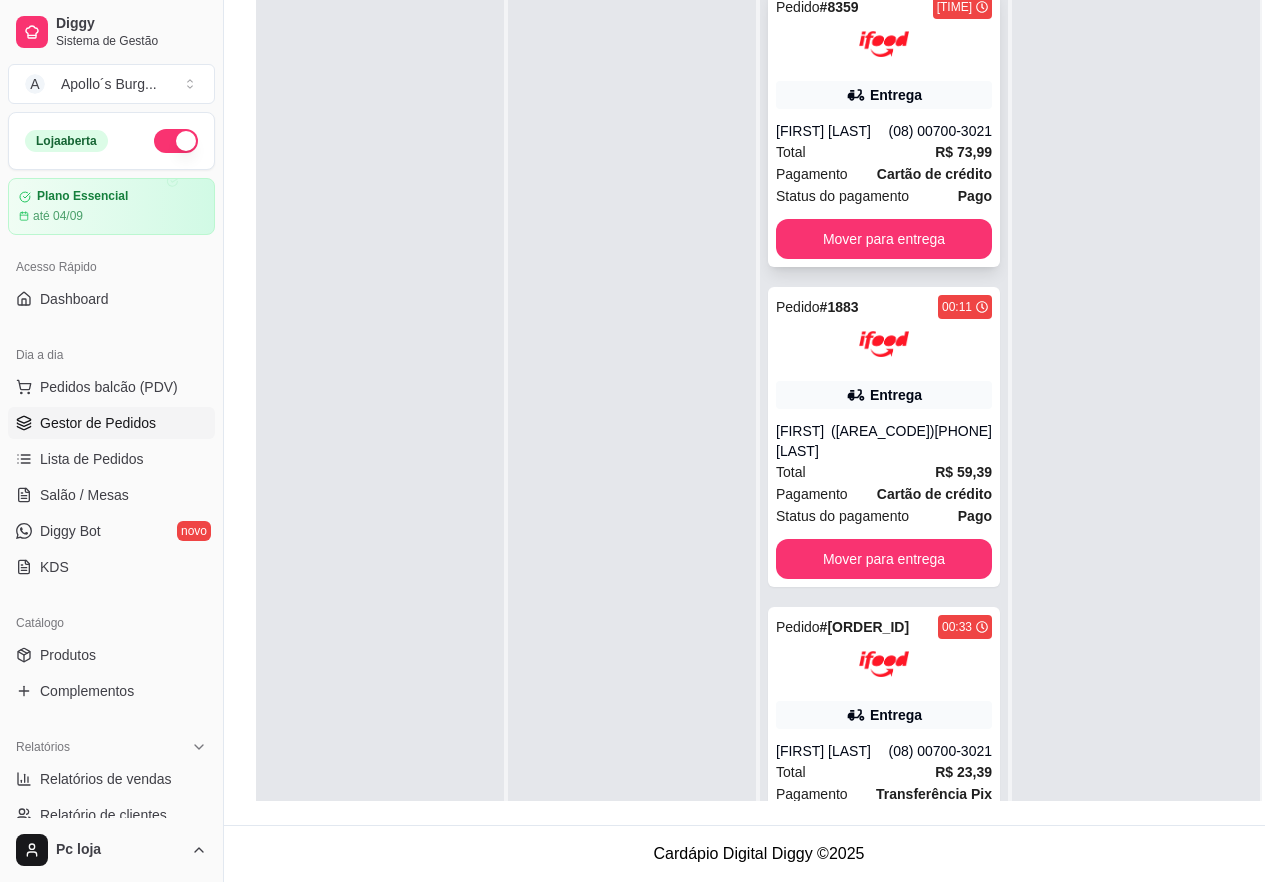 click on "(08) 00700-3021" at bounding box center [940, 131] 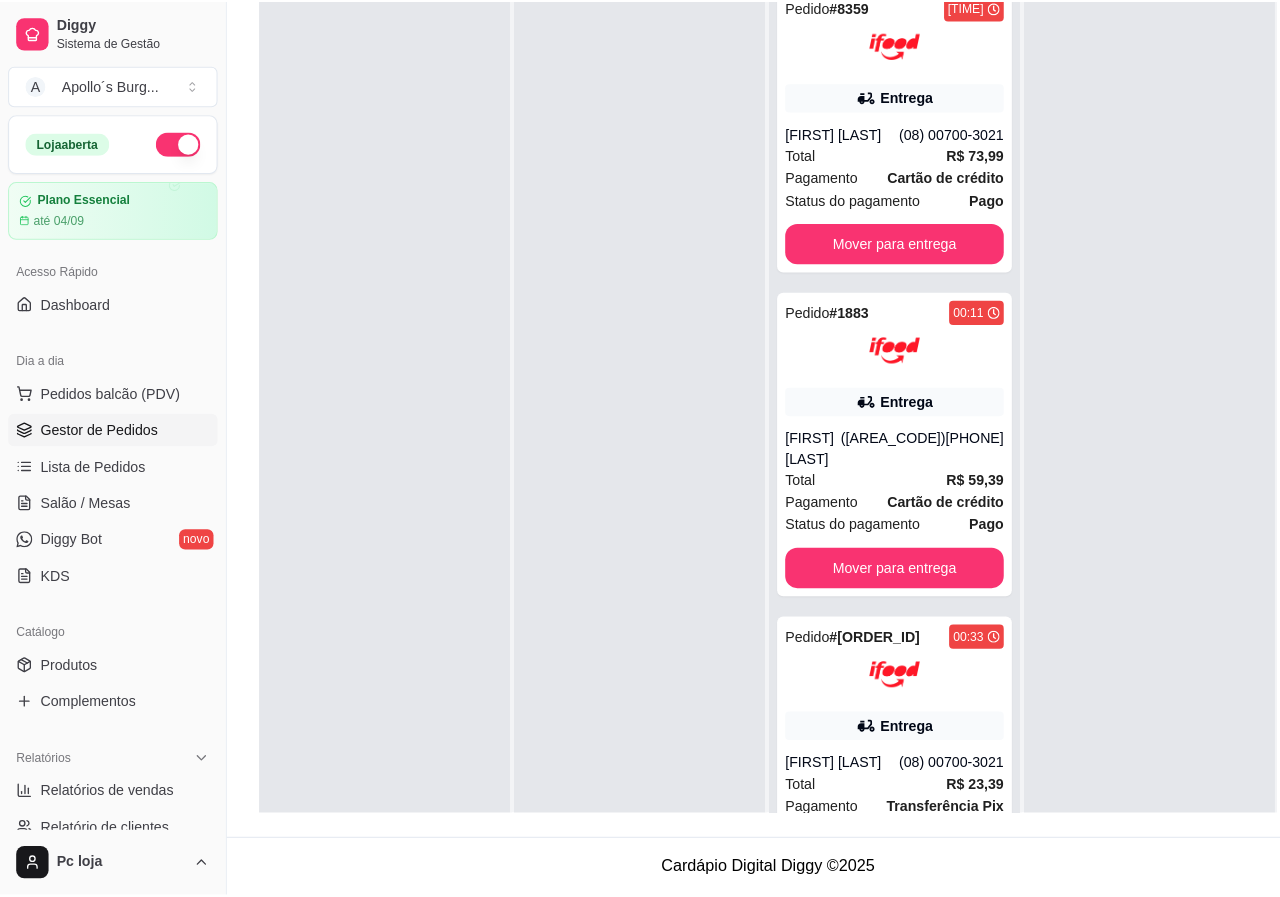 scroll, scrollTop: 305, scrollLeft: 0, axis: vertical 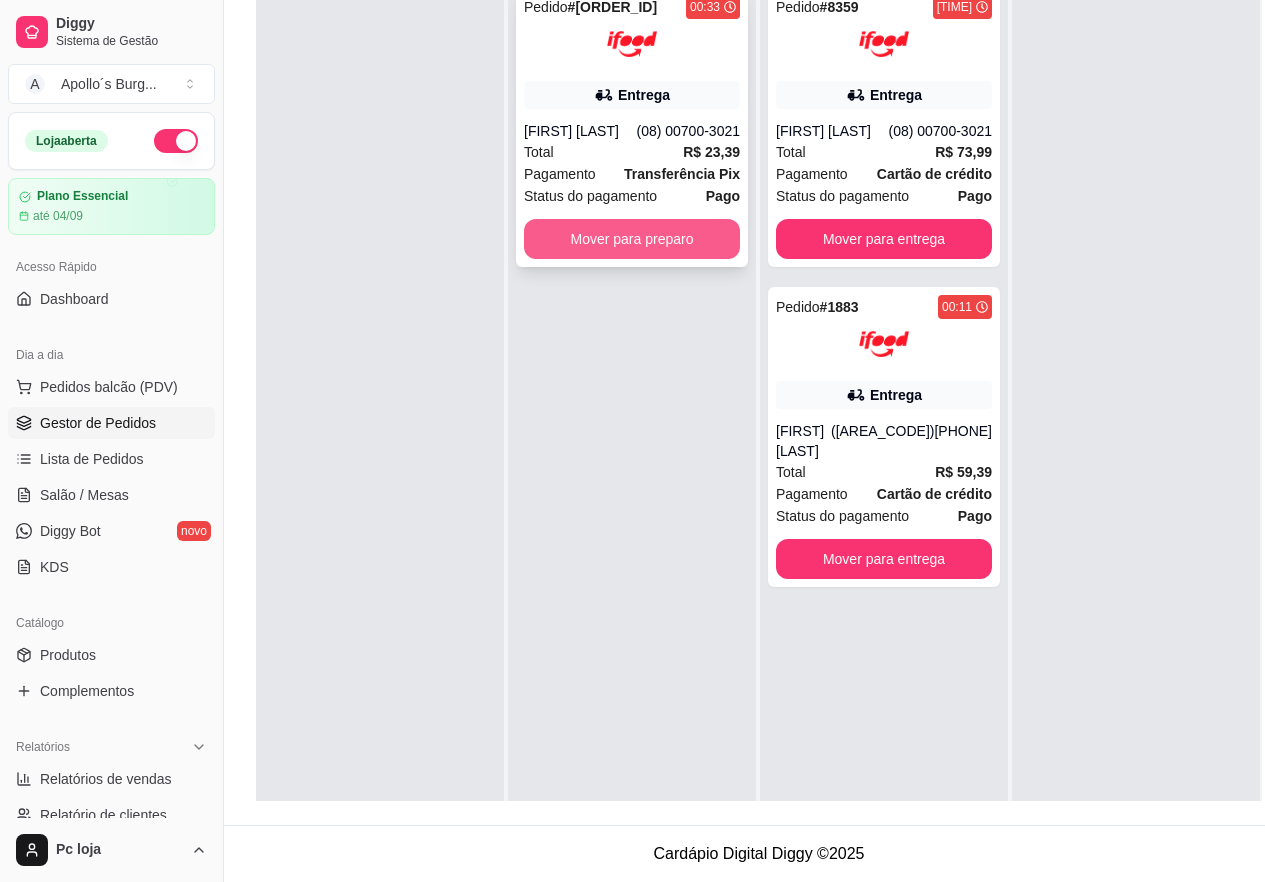 click on "Mover para preparo" at bounding box center [632, 239] 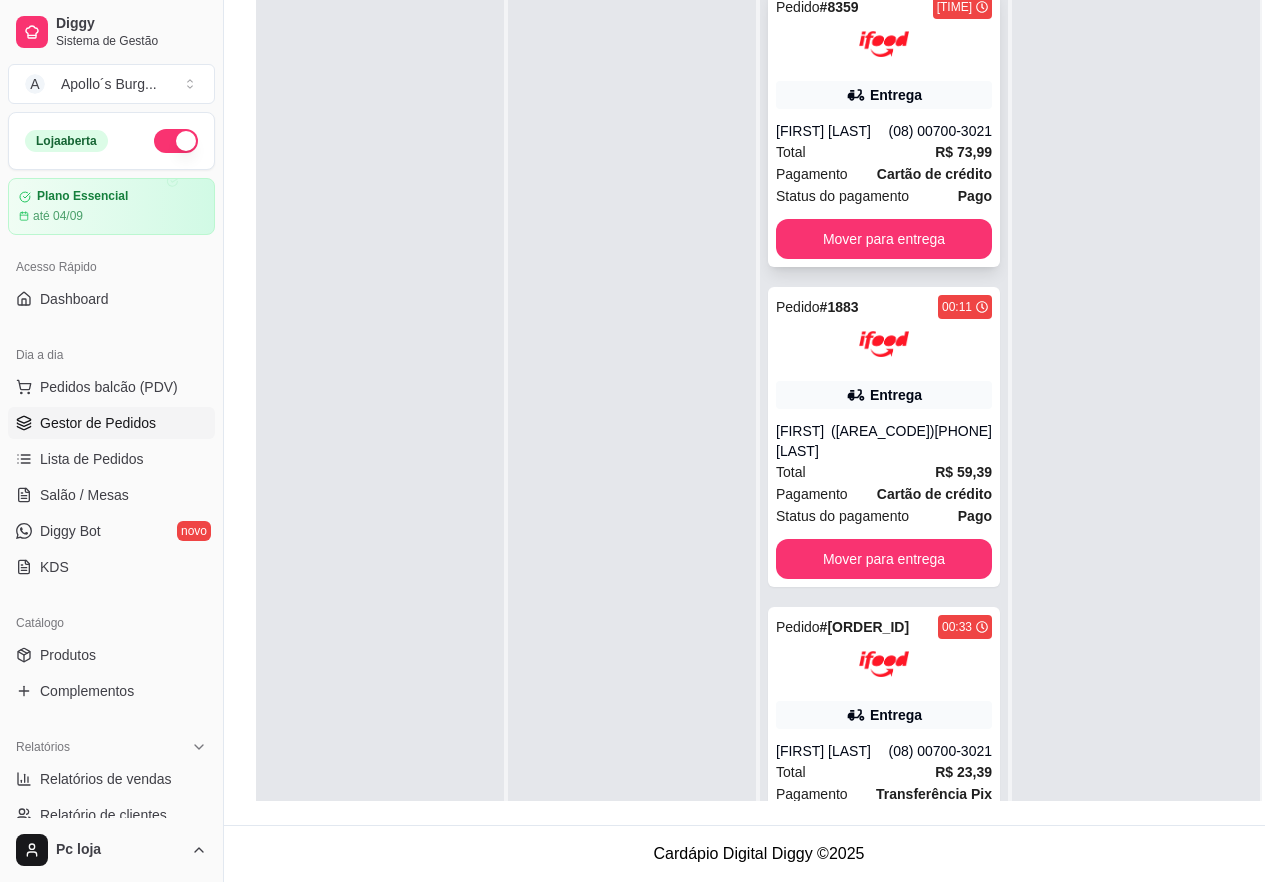 click on "(08) 00700-3021" at bounding box center (940, 131) 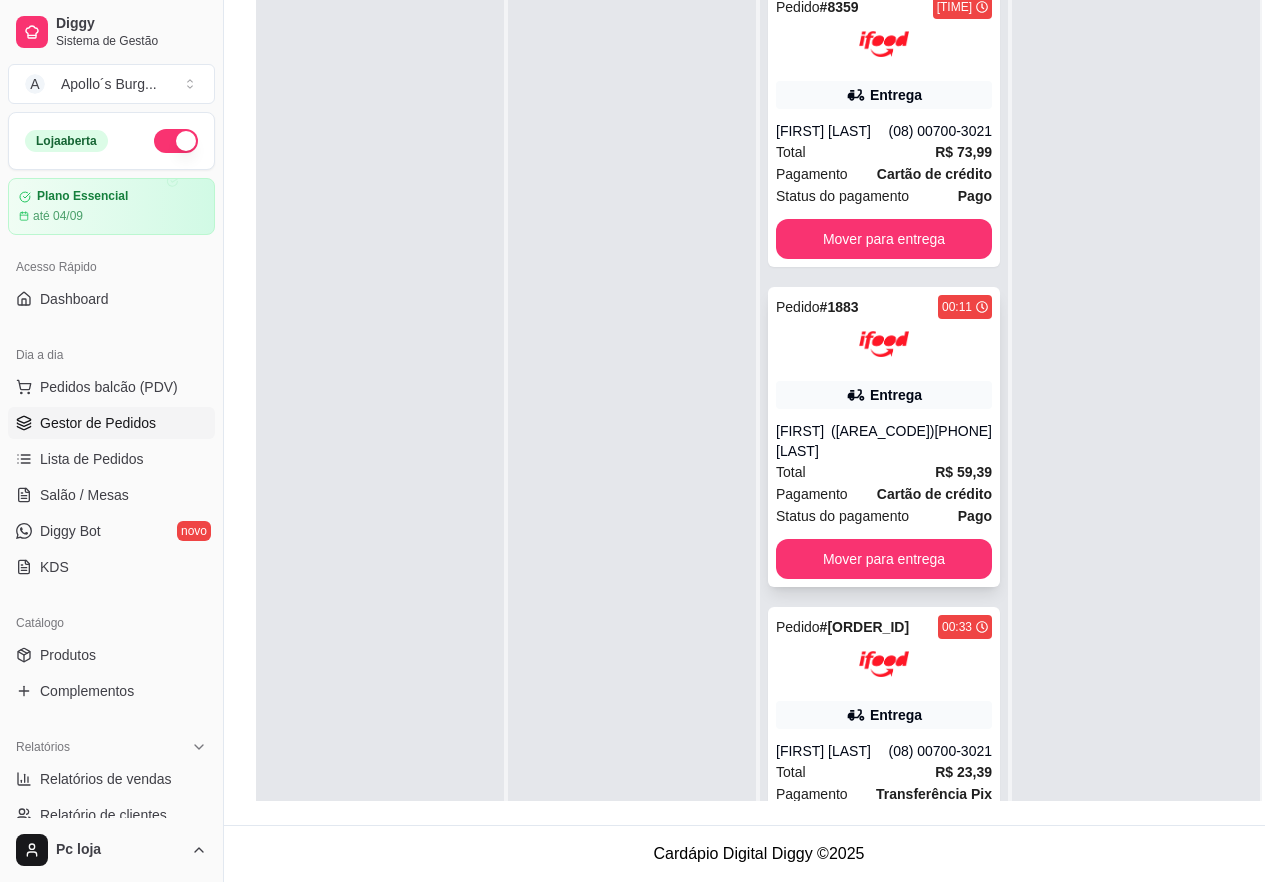 click on "Pedido  # [ORDER_ID] [TIME] Entrega [FIRST] [LAST] ([AREA_CODE])[PHONE] Total R$ 59,39 Pagamento Cartão de crédito Status do pagamento Pago Mover para entrega" at bounding box center (884, 437) 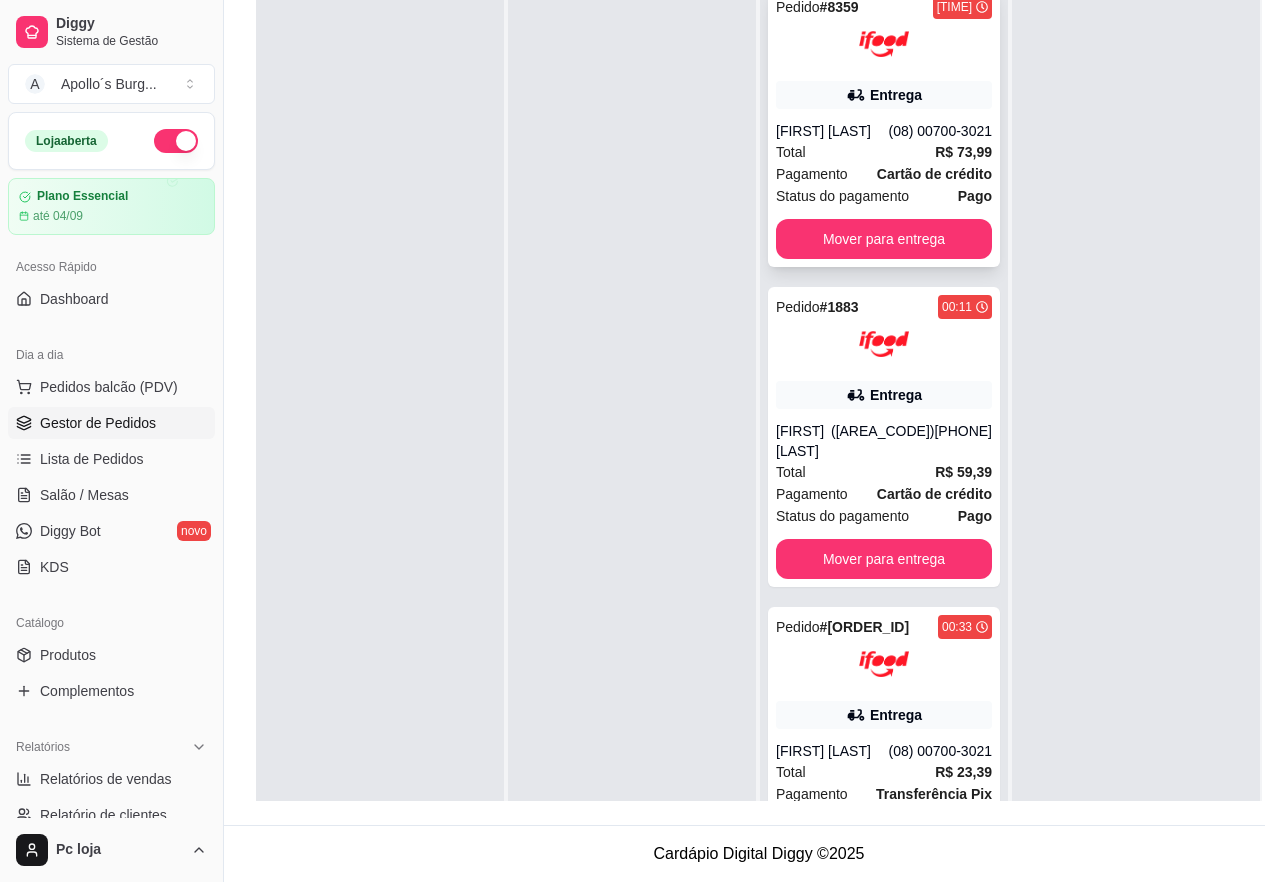 click on "Total R$ 73,99" at bounding box center [884, 152] 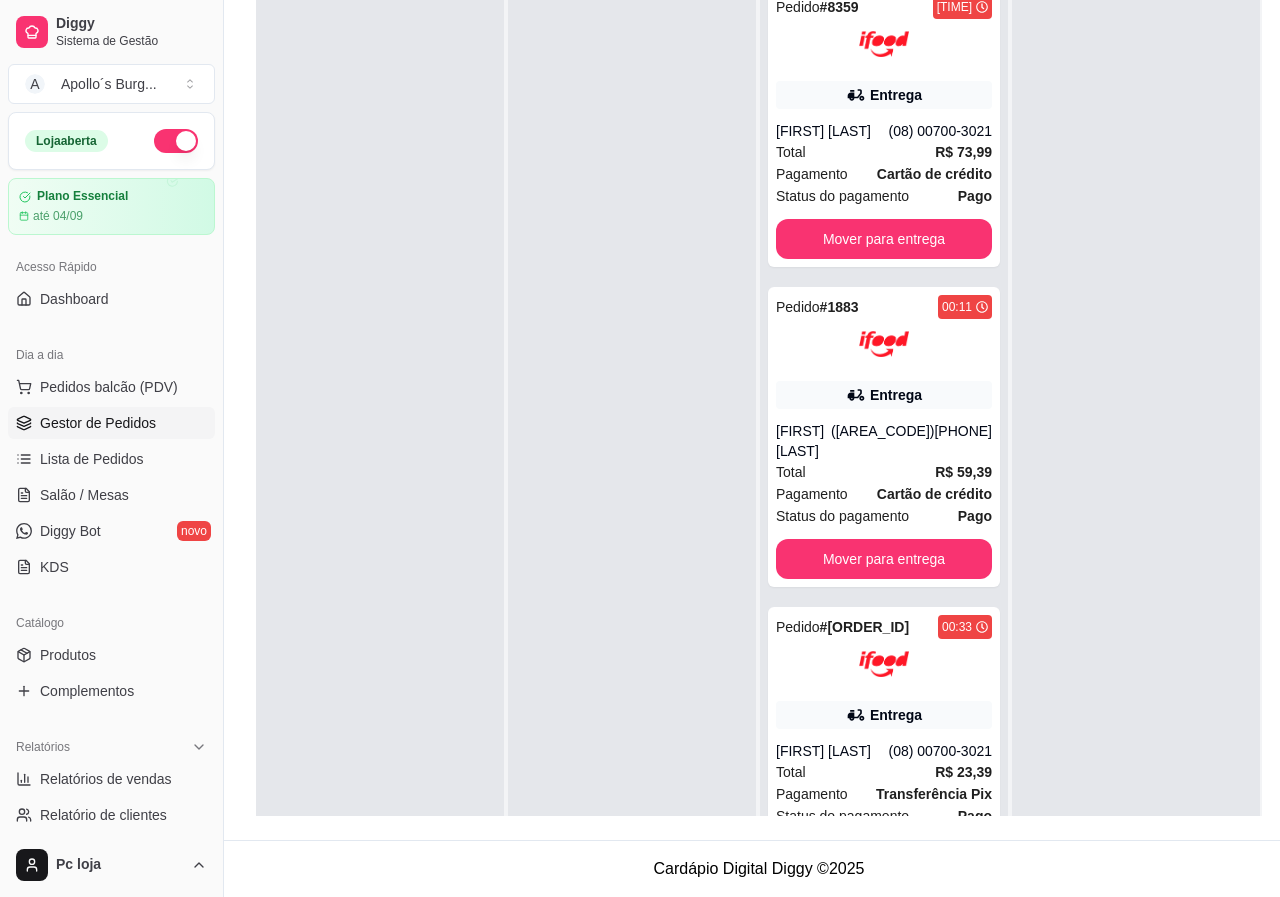 scroll, scrollTop: 200, scrollLeft: 0, axis: vertical 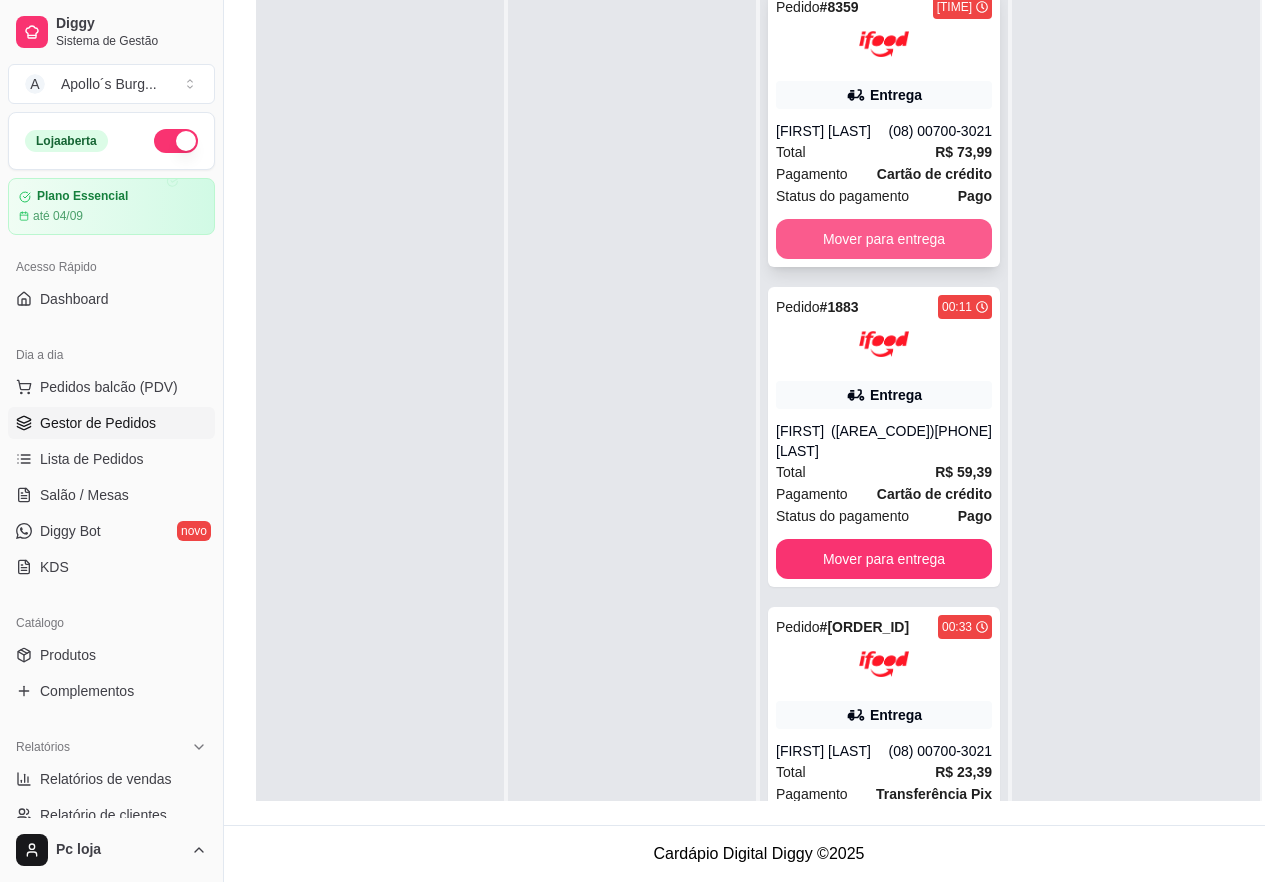 click on "Mover para entrega" at bounding box center (884, 239) 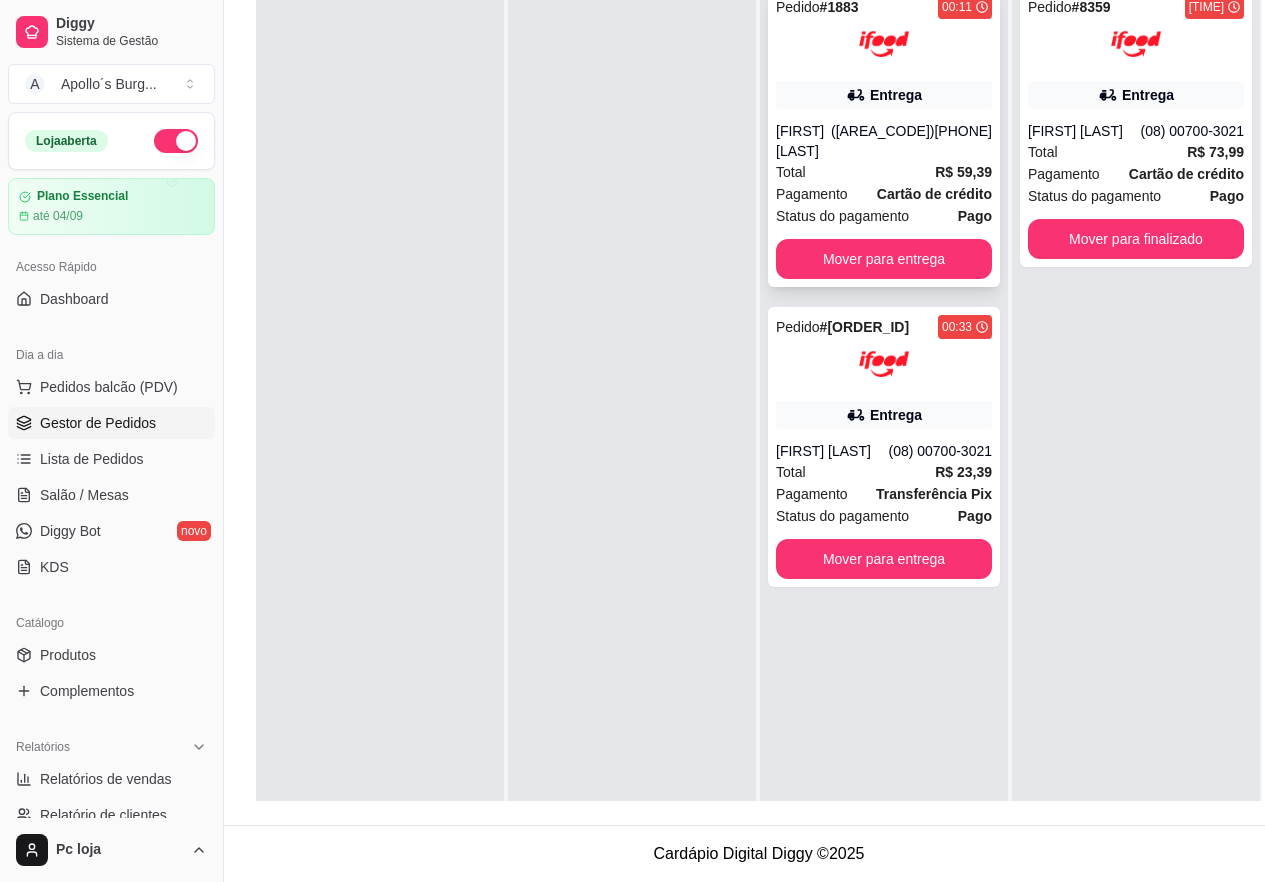 click on "([AREA_CODE])[PHONE]" at bounding box center [911, 141] 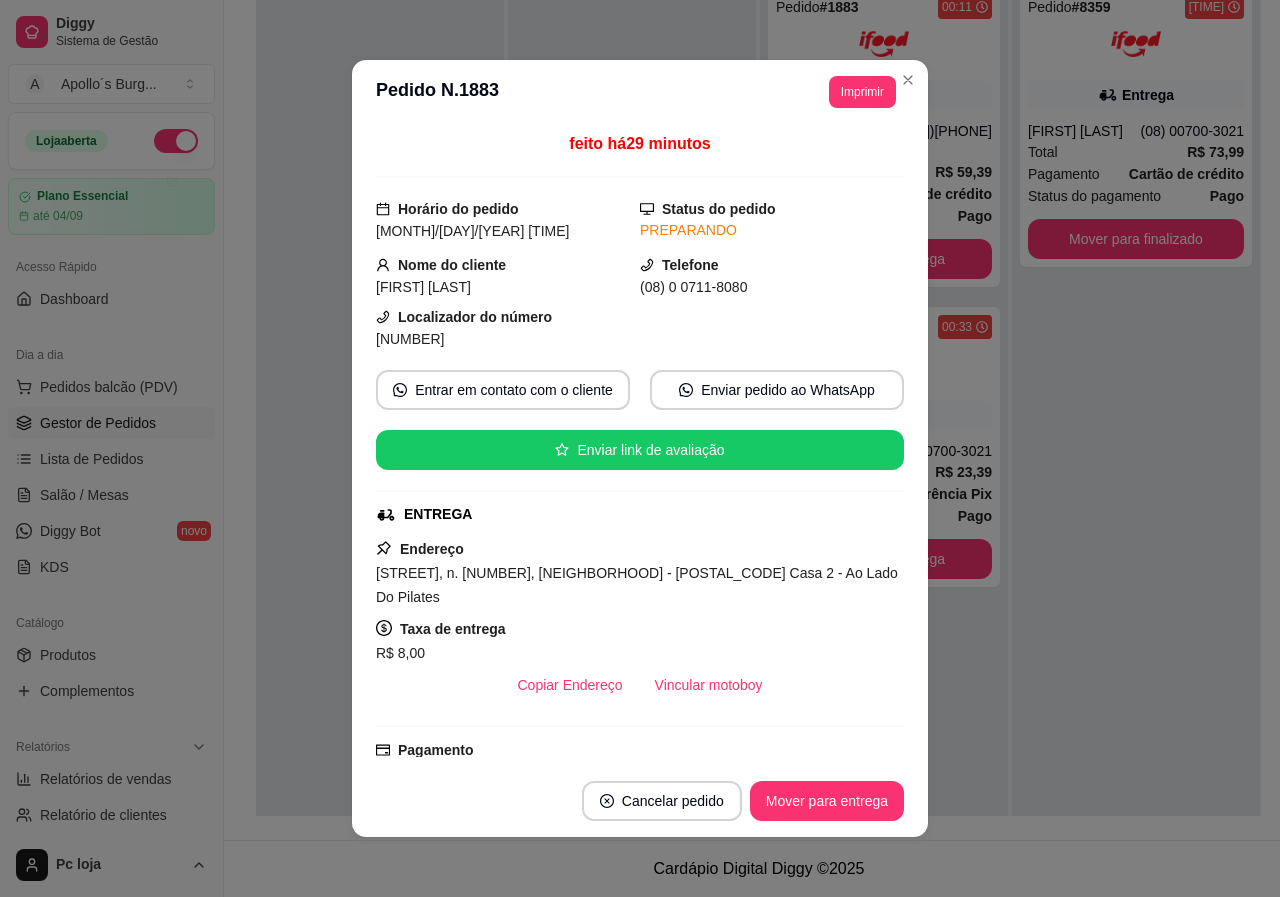 scroll, scrollTop: 100, scrollLeft: 0, axis: vertical 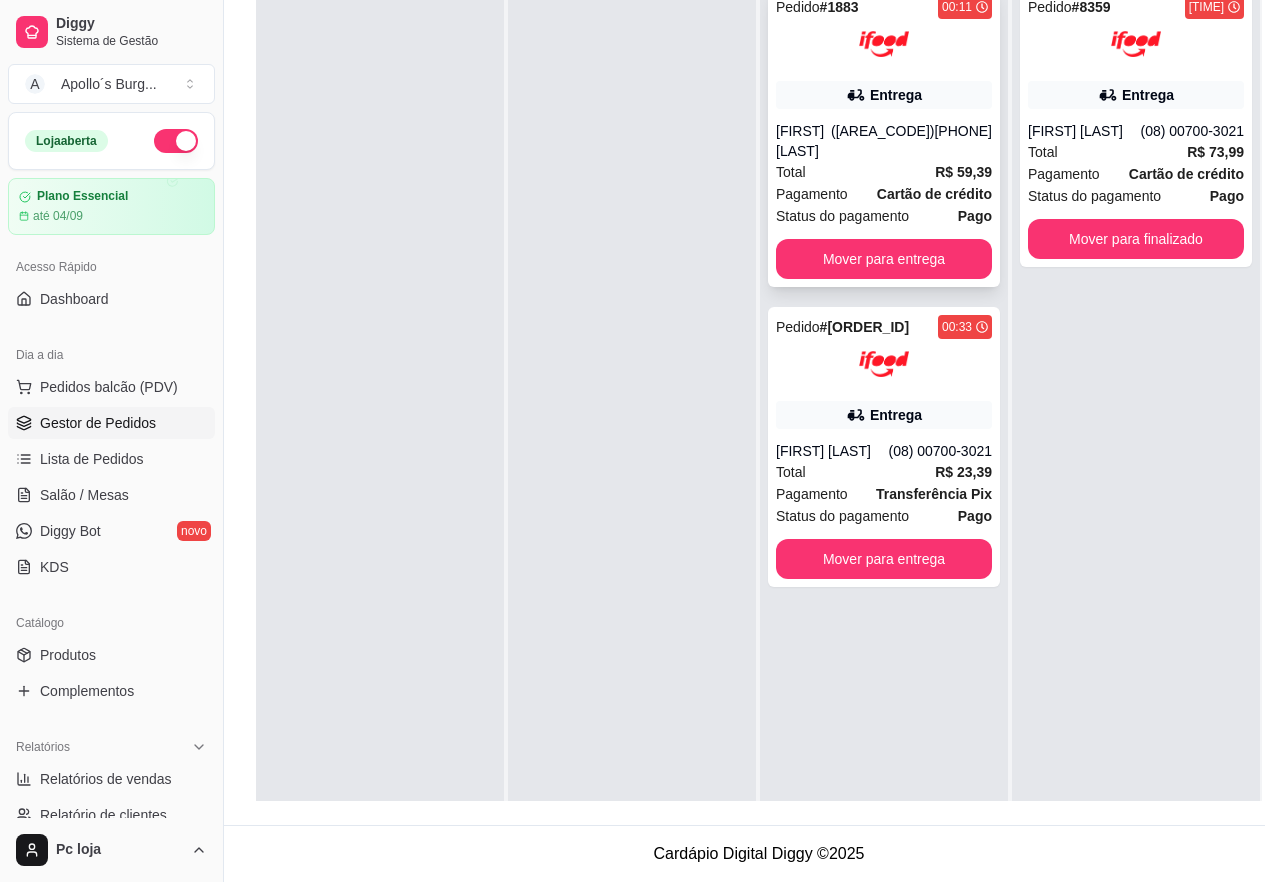 click on "Pedido  # [ORDER_ID] [TIME] Entrega [FIRST] [LAST] ([AREA_CODE])[PHONE] Total R$ 59,39 Pagamento Cartão de crédito Status do pagamento Pago Mover para entrega" at bounding box center [884, 137] 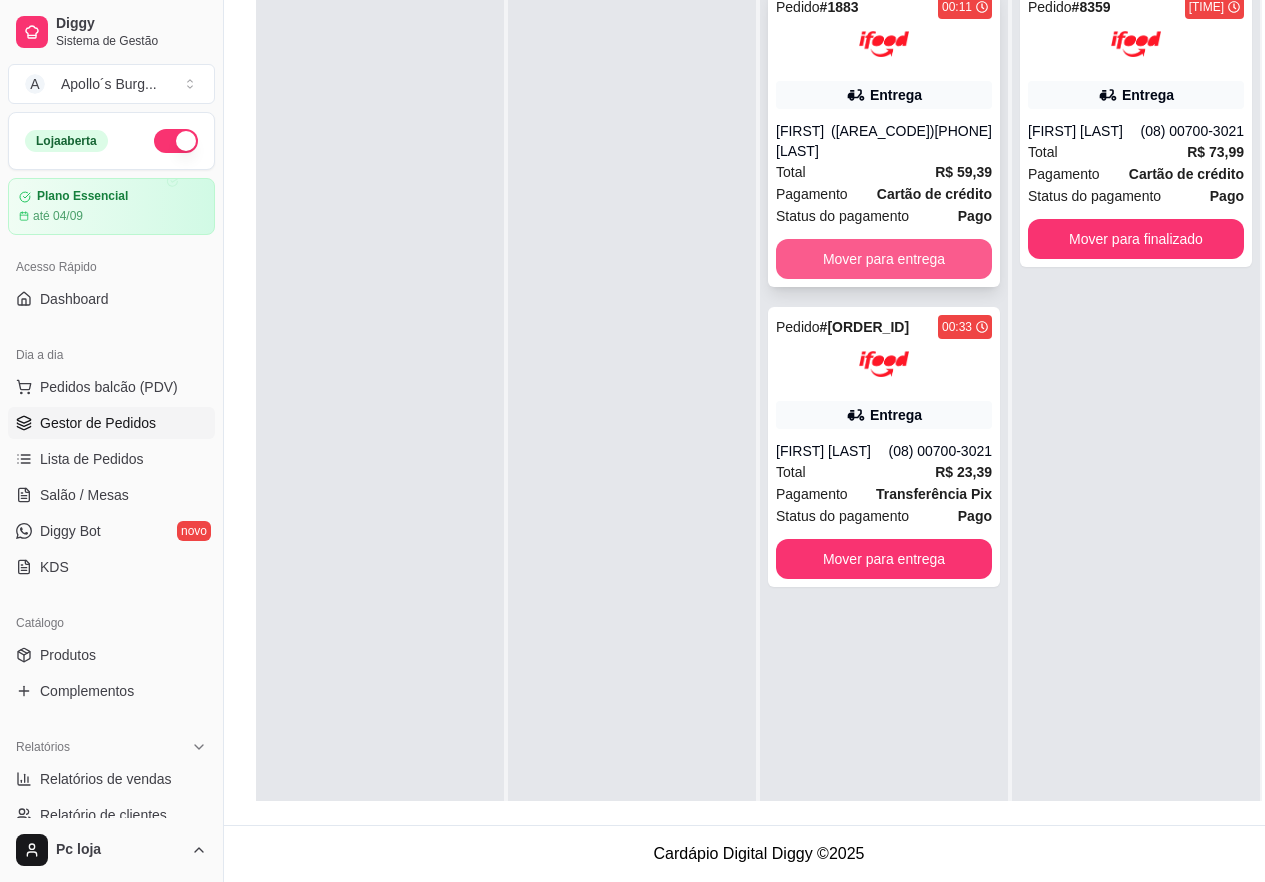 click on "Mover para entrega" at bounding box center [884, 259] 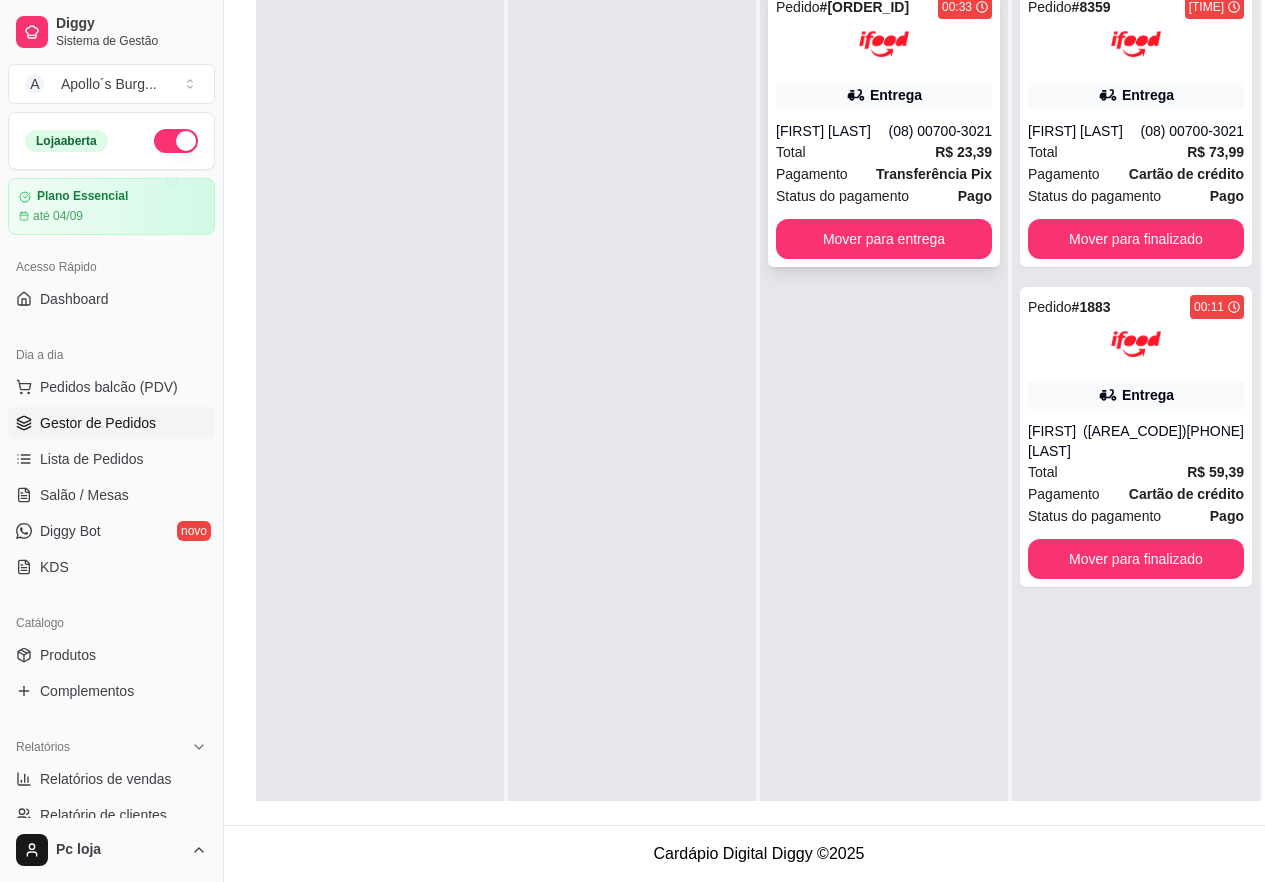 click on "Total R$ 23,39" at bounding box center (884, 152) 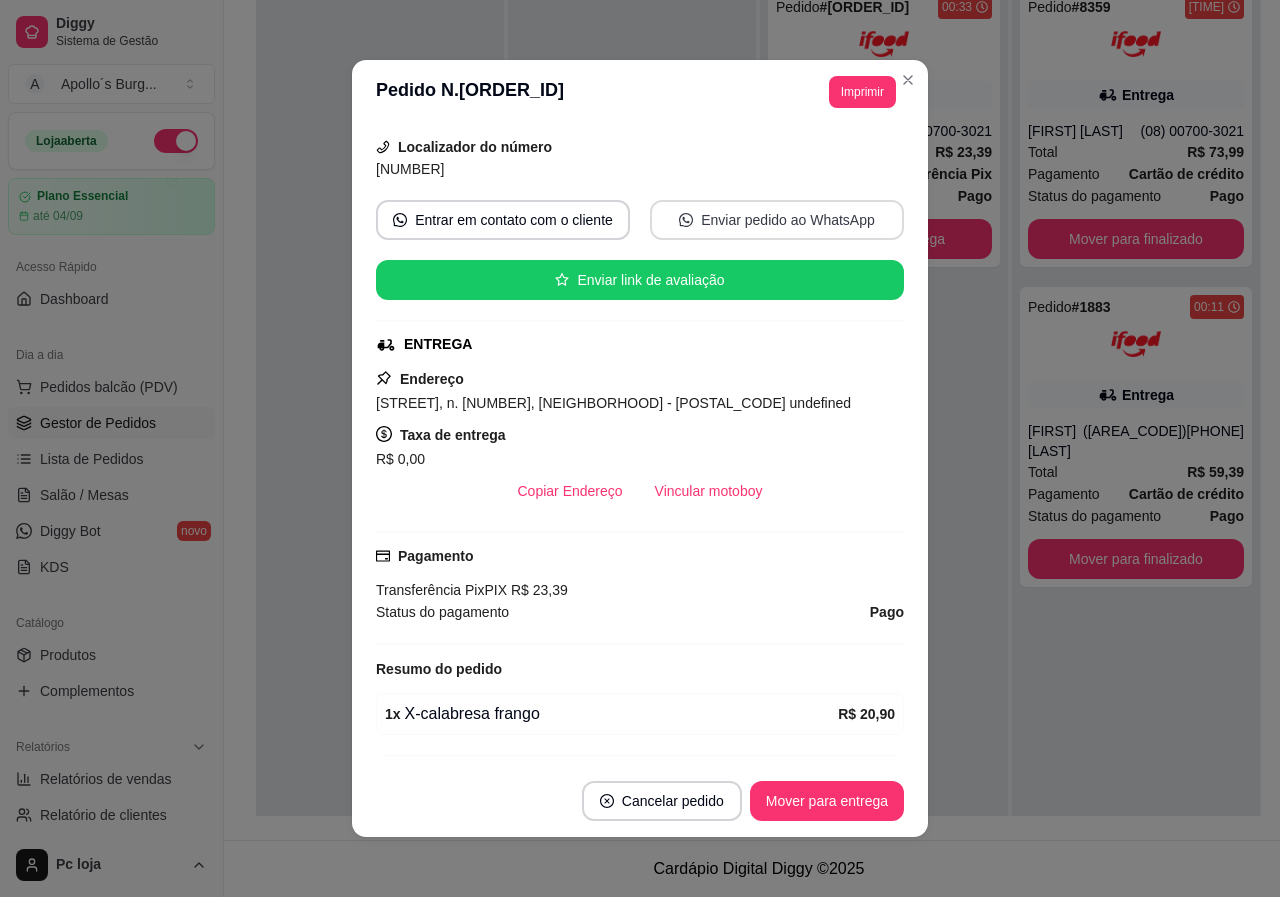 scroll, scrollTop: 200, scrollLeft: 0, axis: vertical 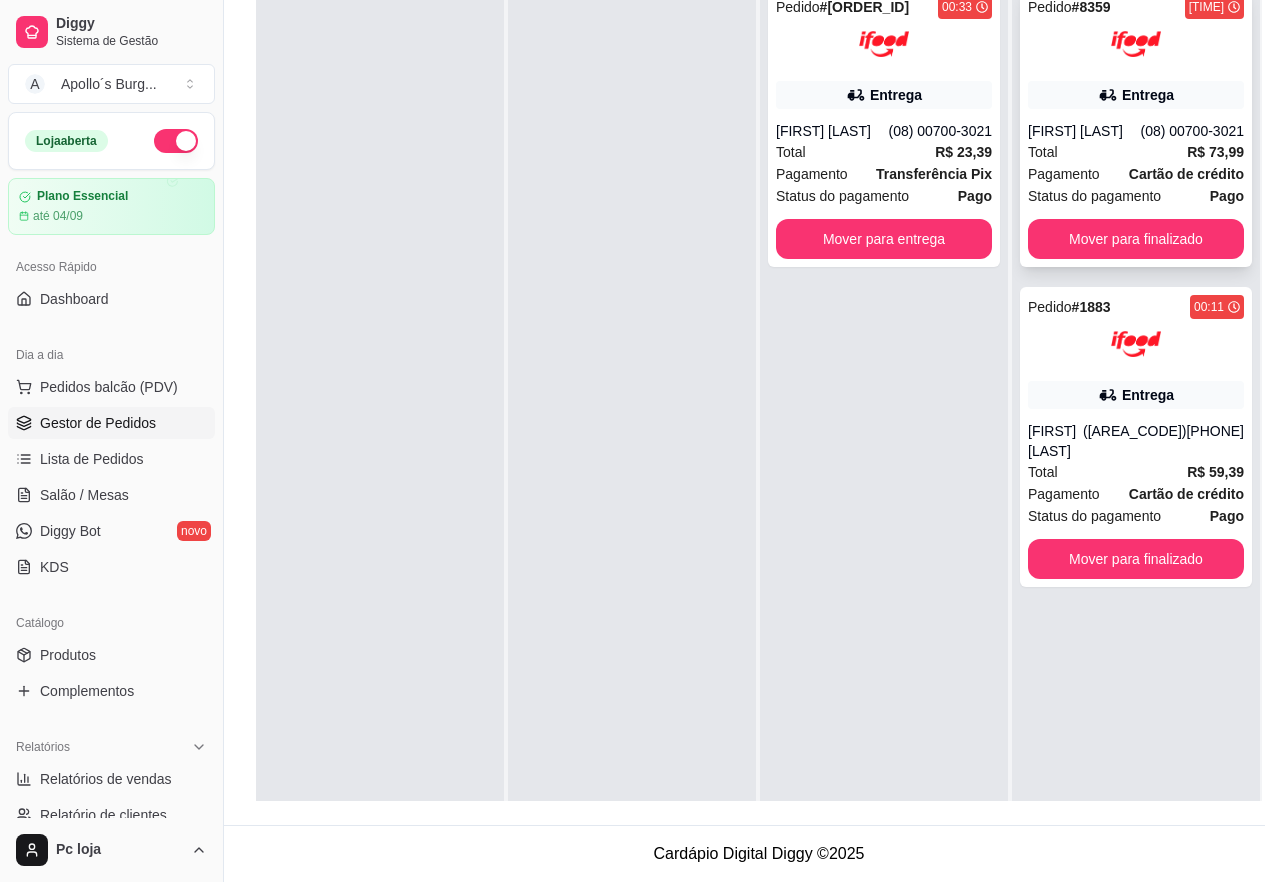 click on "Entrega" at bounding box center [1148, 95] 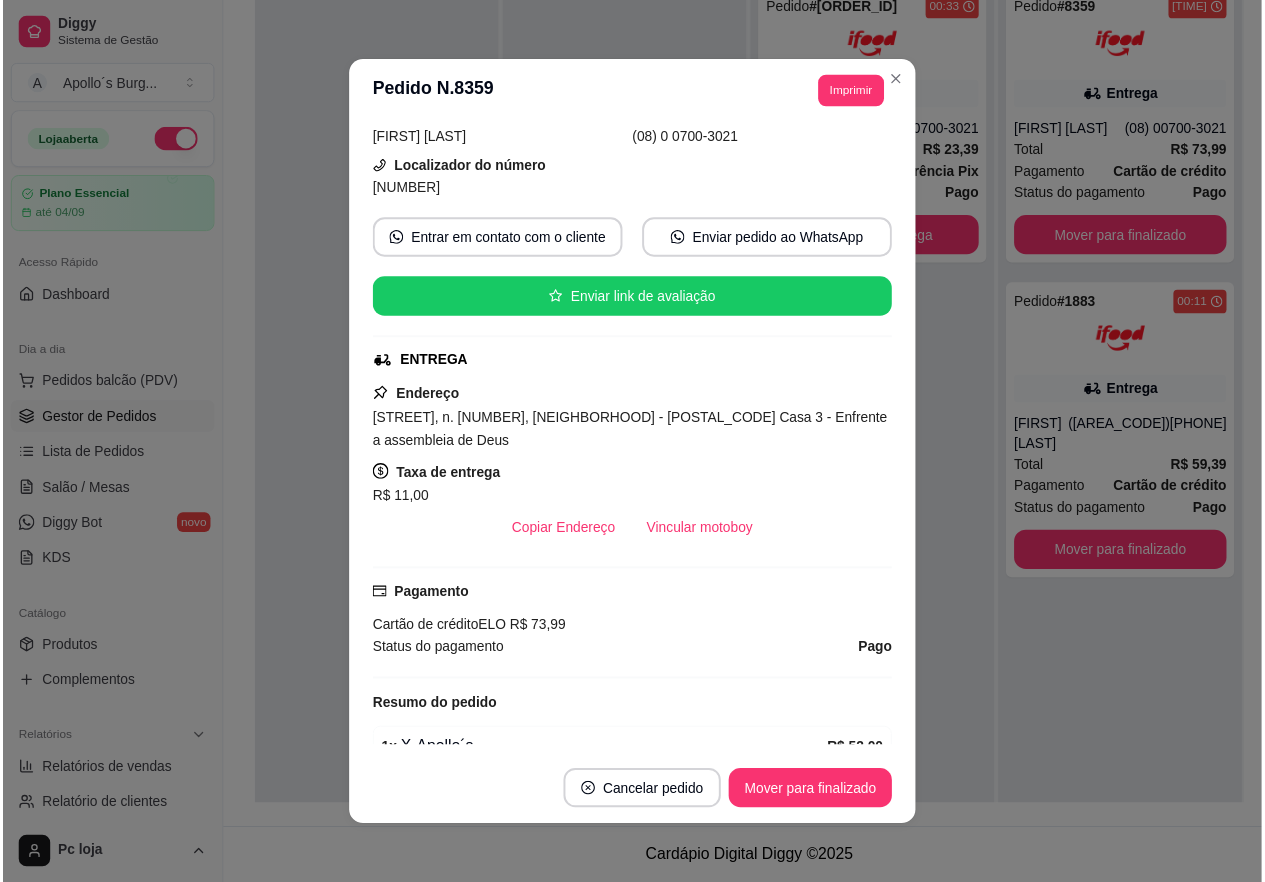 scroll, scrollTop: 200, scrollLeft: 0, axis: vertical 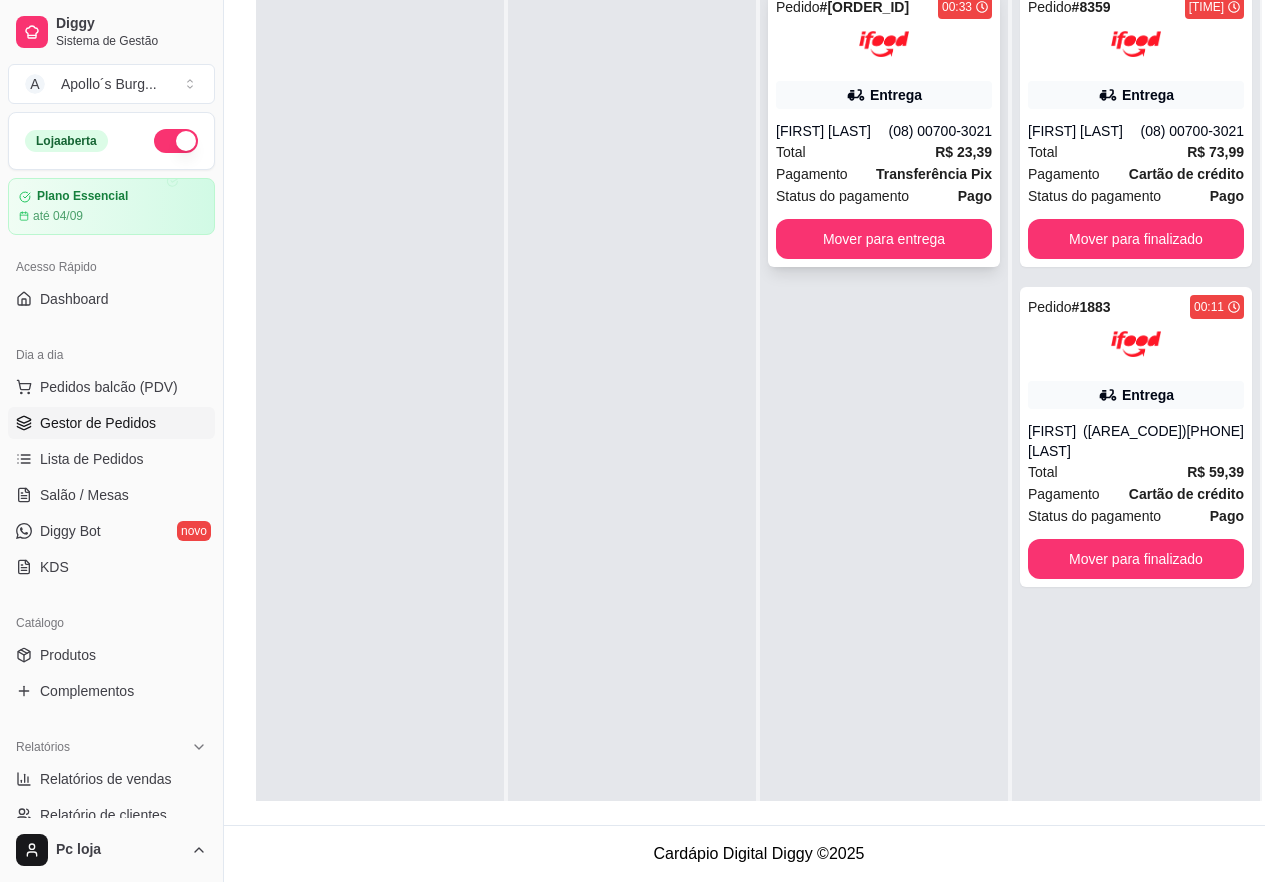 click on "Total R$ 23,39" at bounding box center [884, 152] 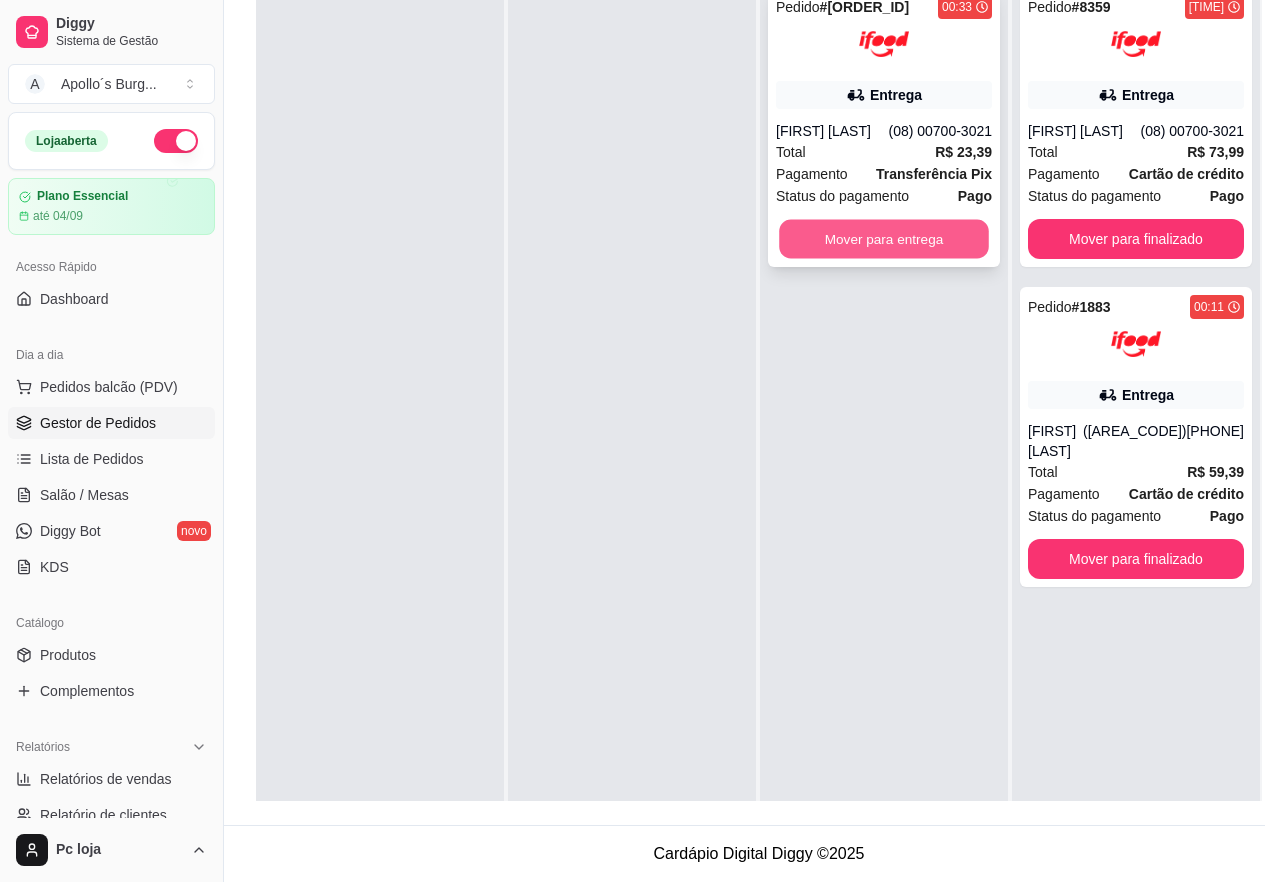 click on "Mover para entrega" at bounding box center [884, 239] 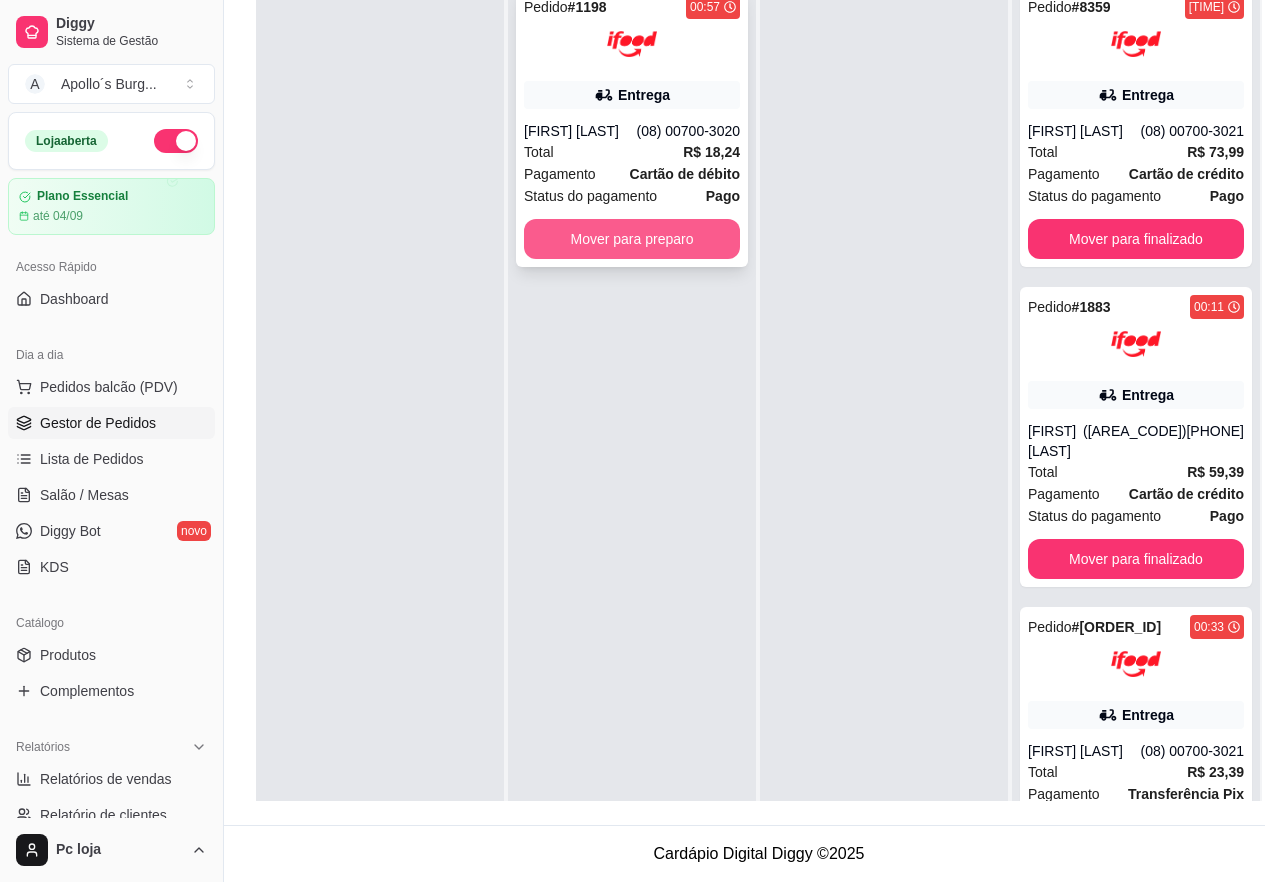 click on "Mover para preparo" at bounding box center (632, 239) 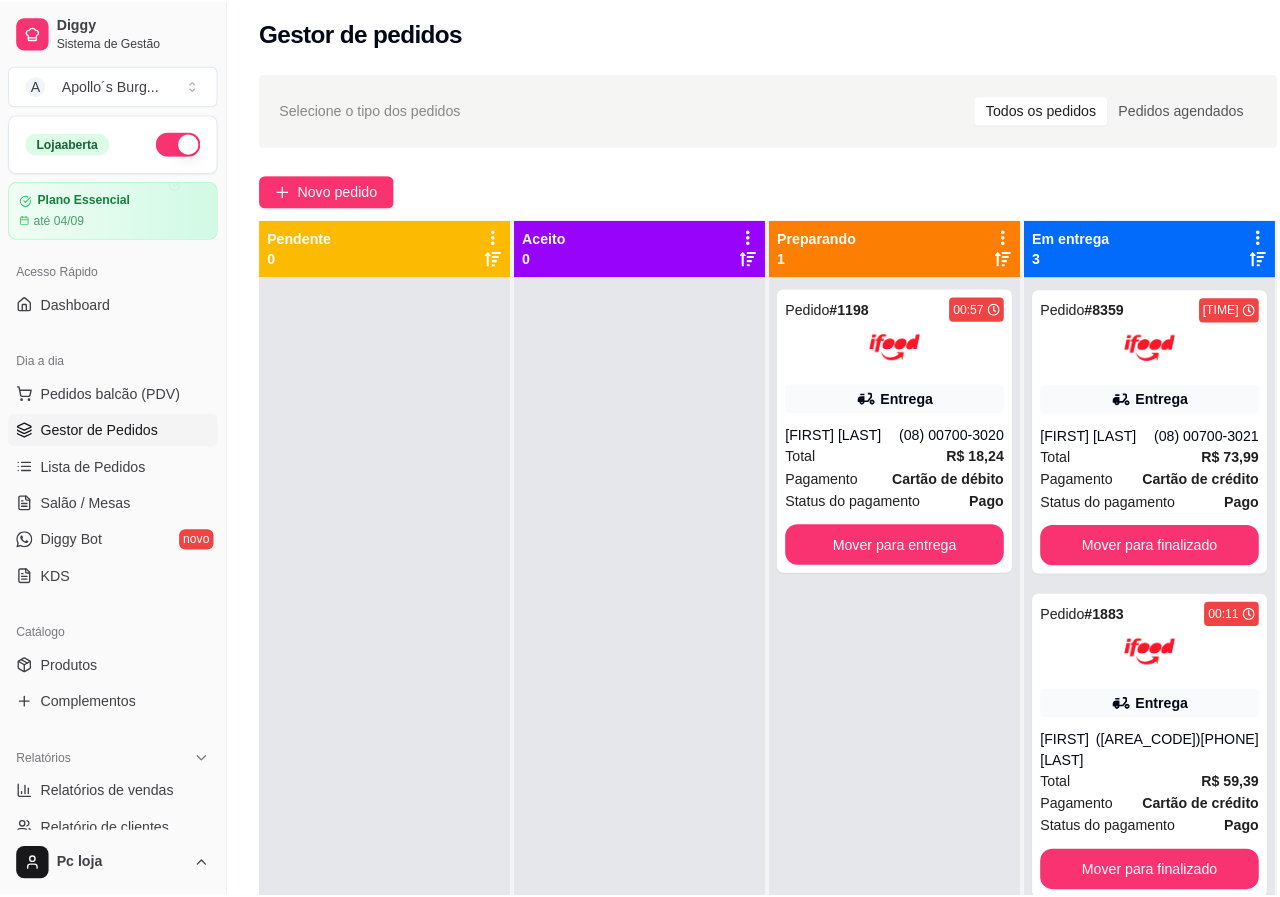 scroll, scrollTop: 5, scrollLeft: 0, axis: vertical 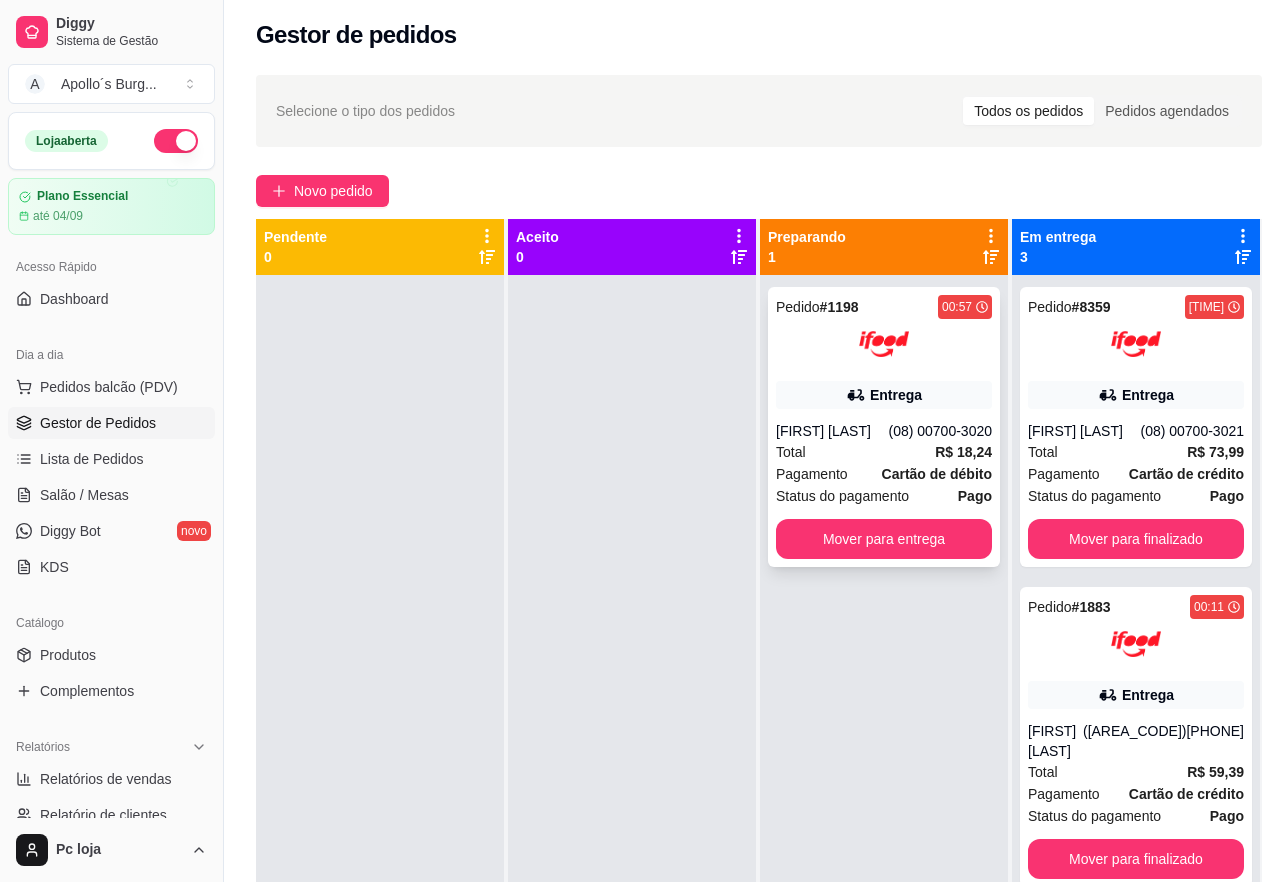 click on "(08) 00700-3020" at bounding box center [940, 431] 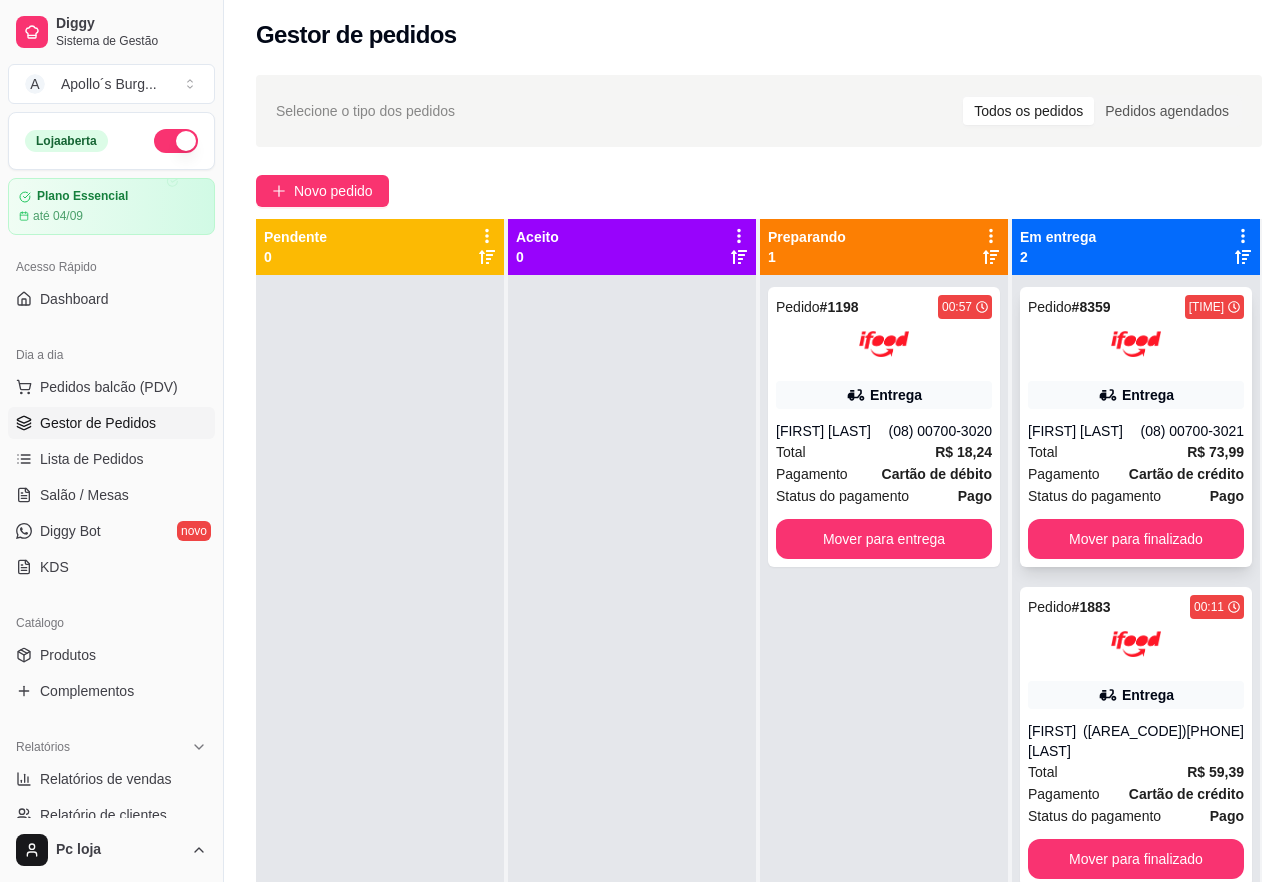 click on "[FIRST] [LAST]" at bounding box center (1084, 431) 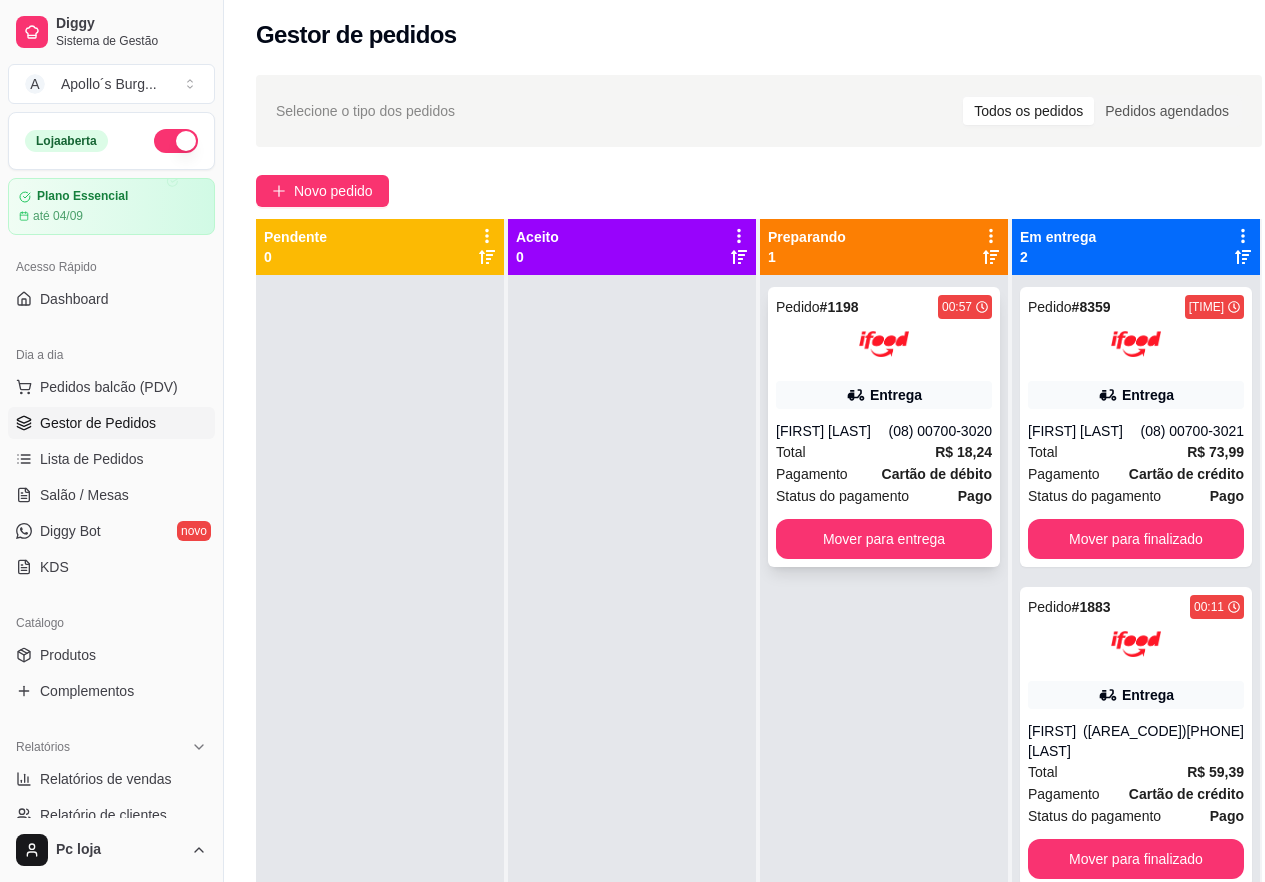 click on "[FIRST] [LAST]" at bounding box center [832, 431] 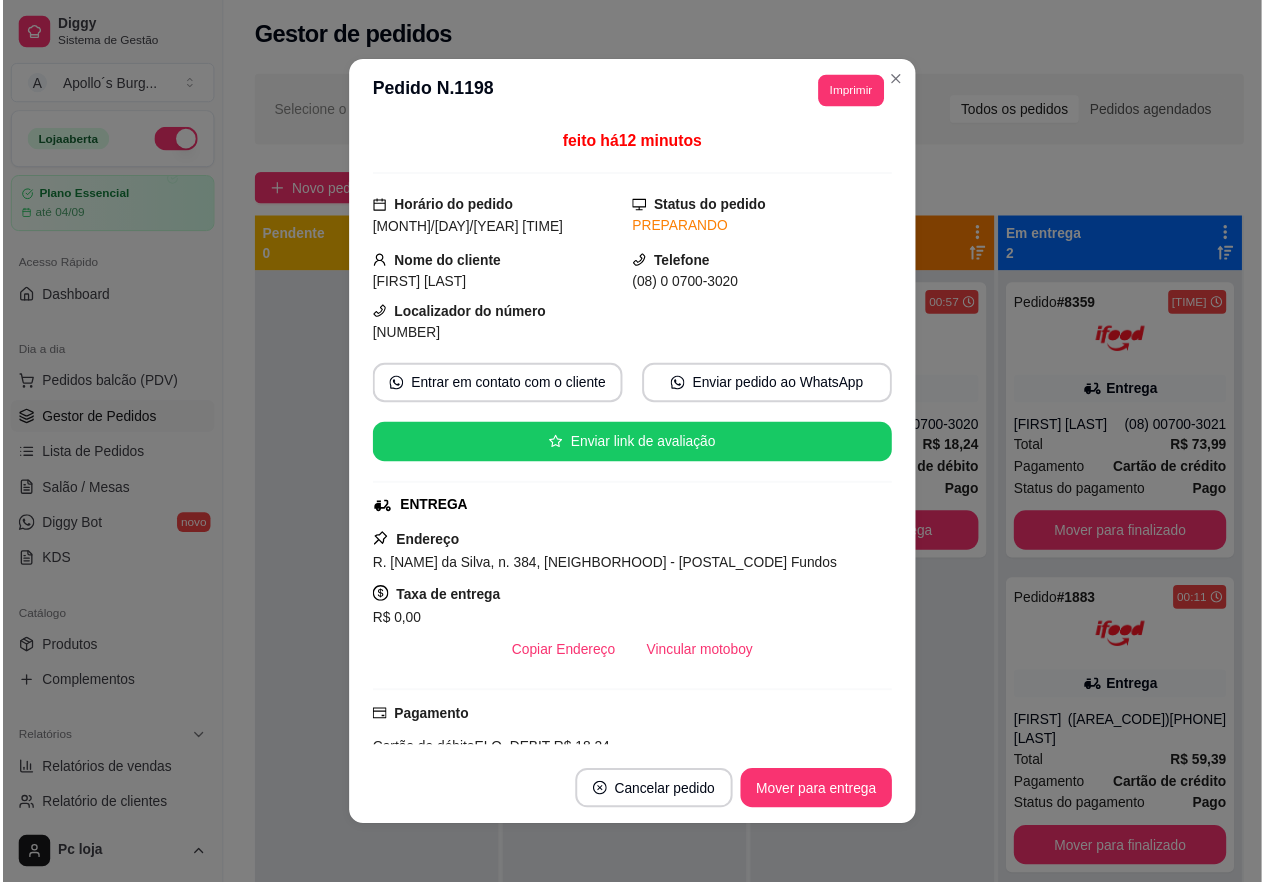 scroll, scrollTop: 0, scrollLeft: 0, axis: both 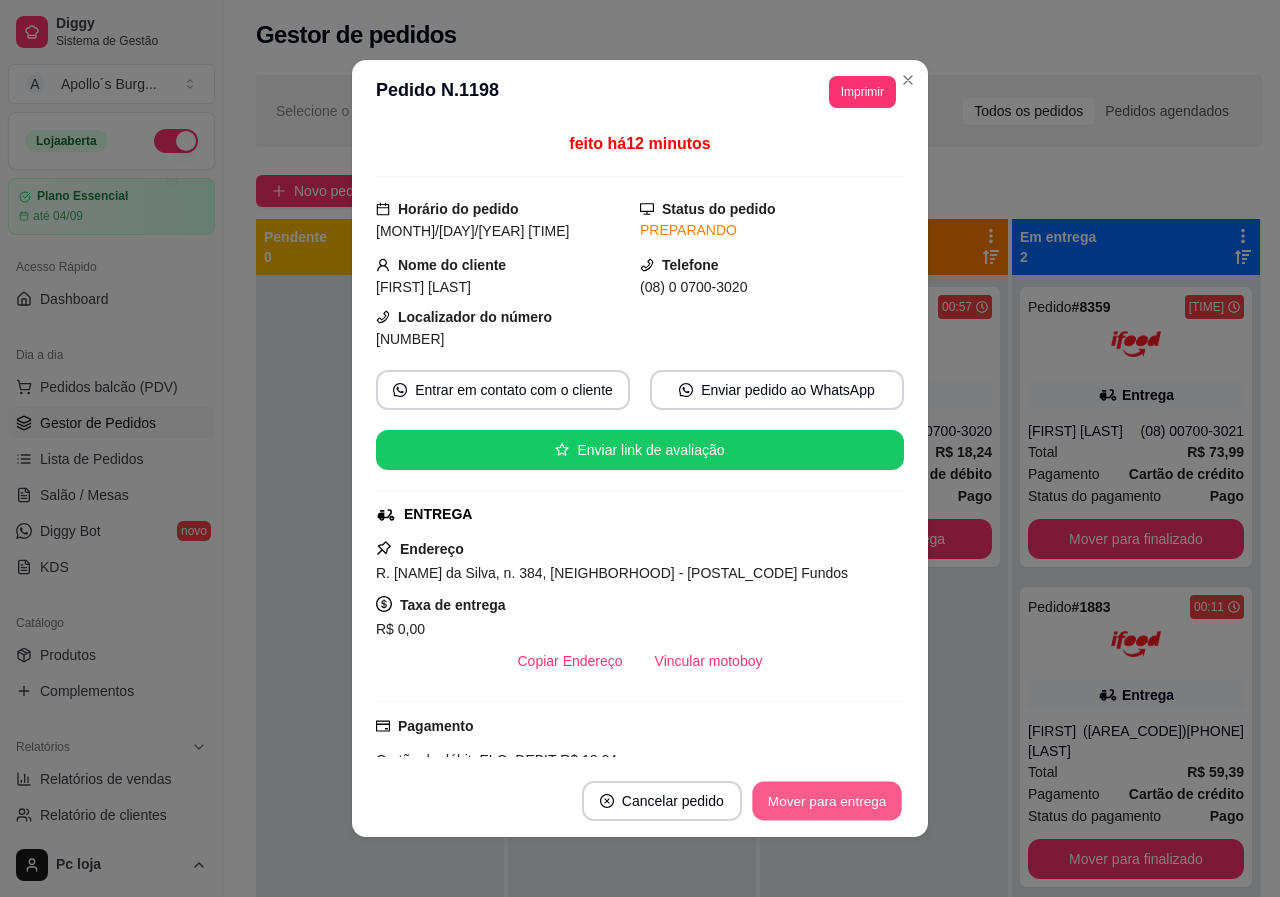 click on "Mover para entrega" at bounding box center [827, 801] 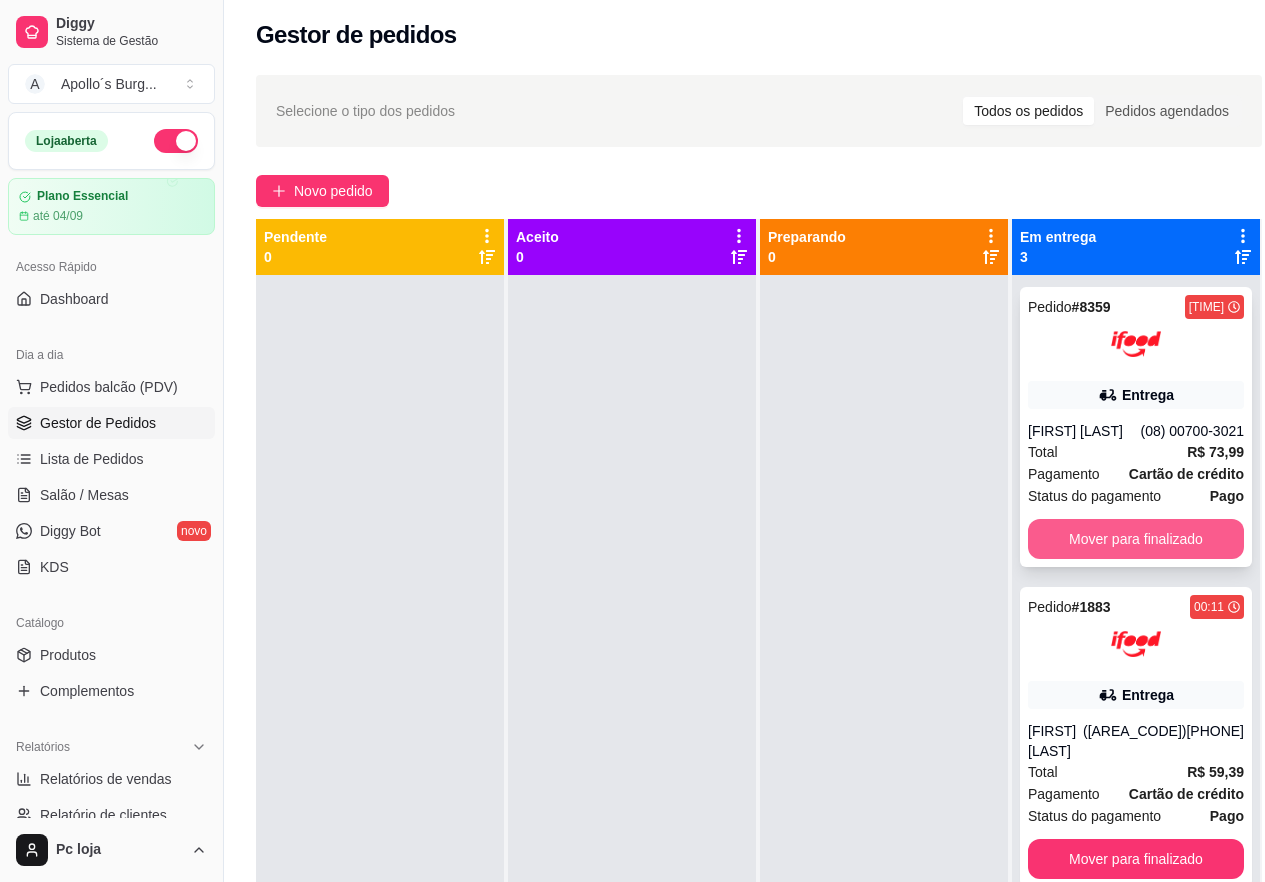click on "Mover para finalizado" at bounding box center [1136, 539] 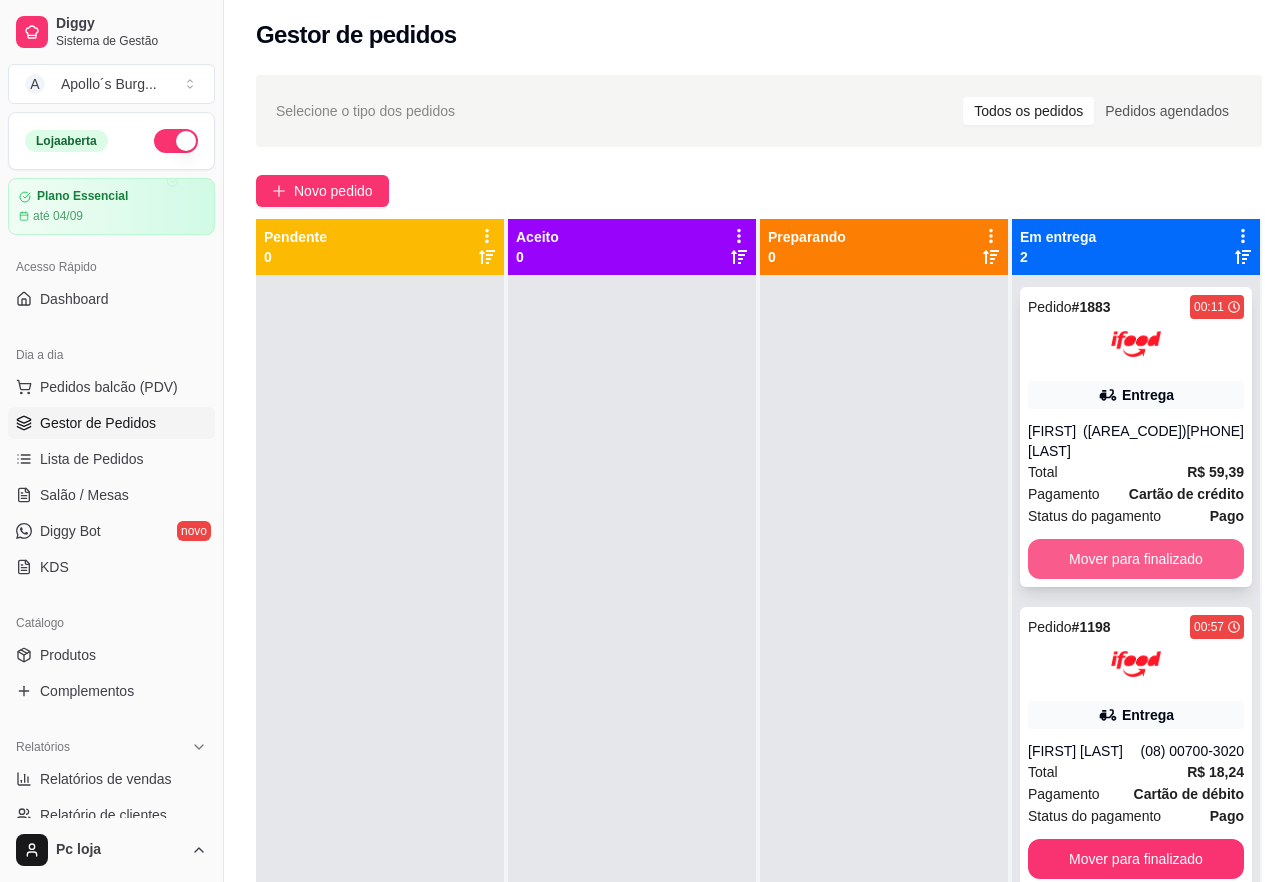 click on "Mover para finalizado" at bounding box center [1136, 559] 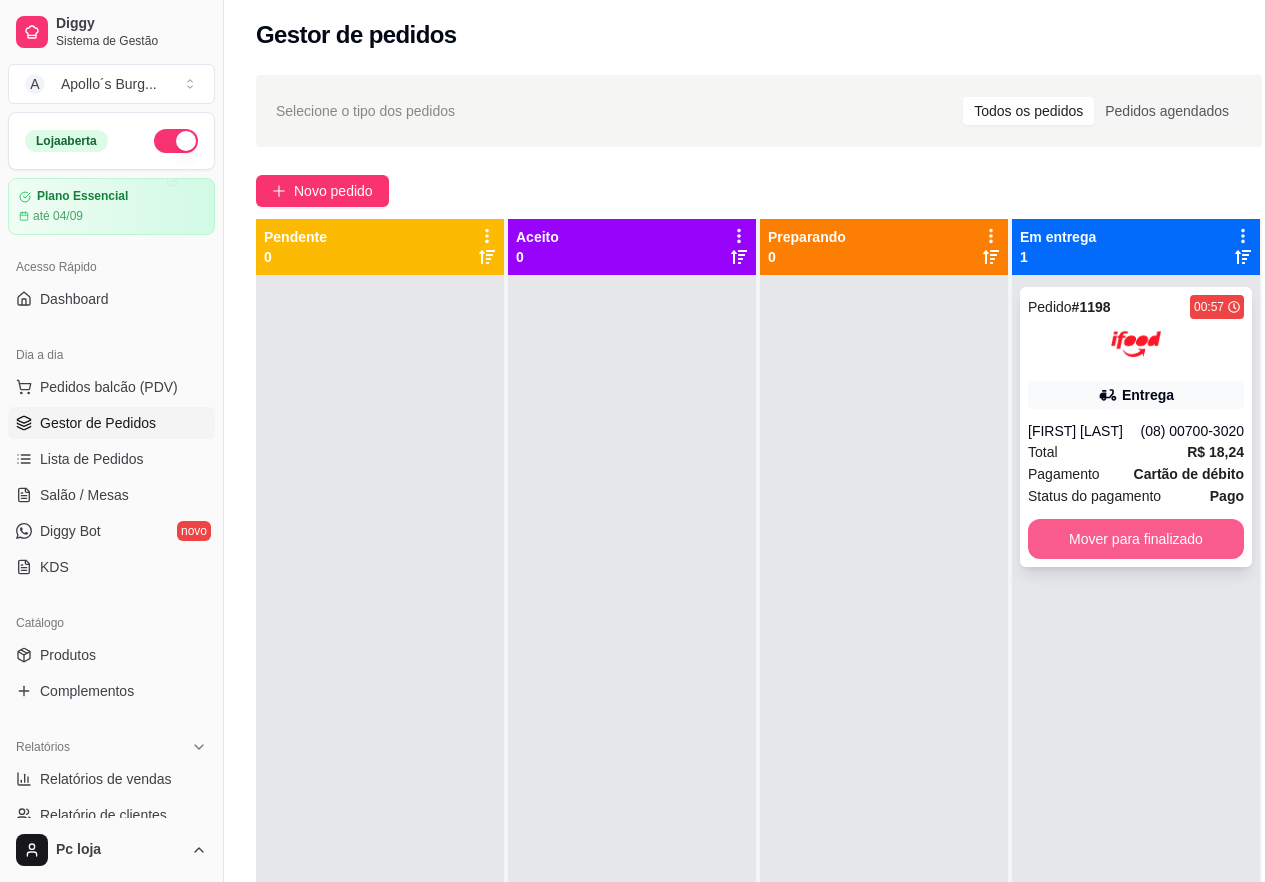 click on "Mover para finalizado" at bounding box center [1136, 539] 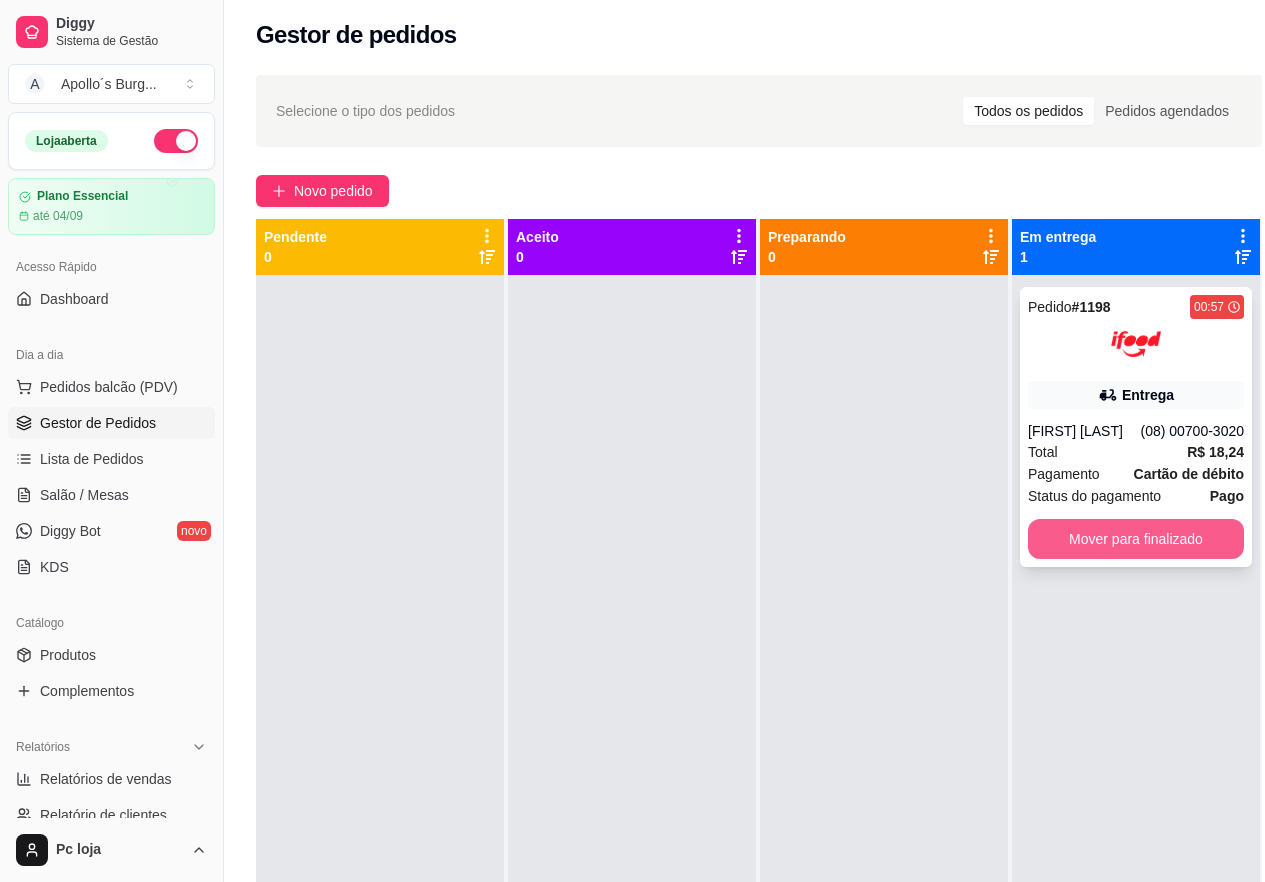 click on "Mover para finalizado" at bounding box center [1136, 539] 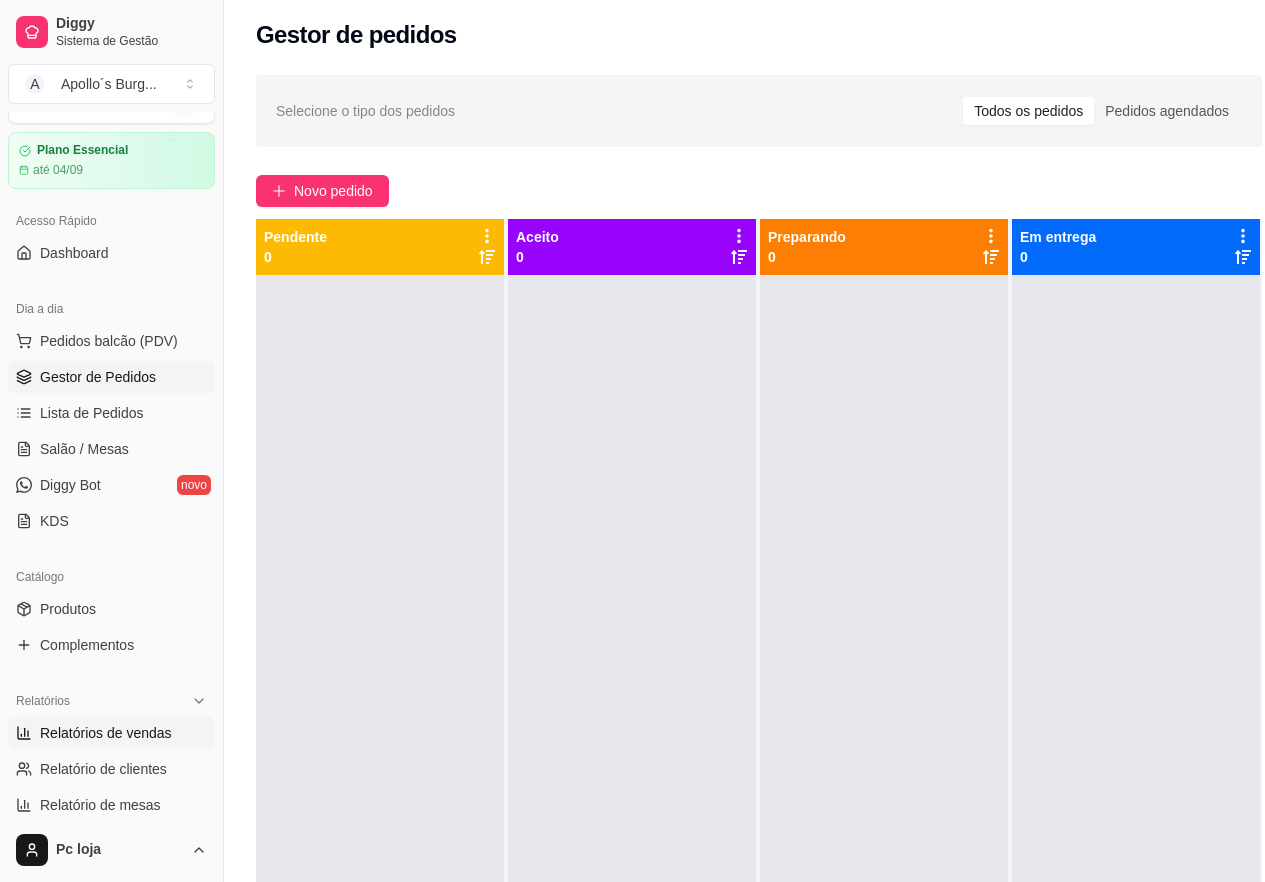 scroll, scrollTop: 200, scrollLeft: 0, axis: vertical 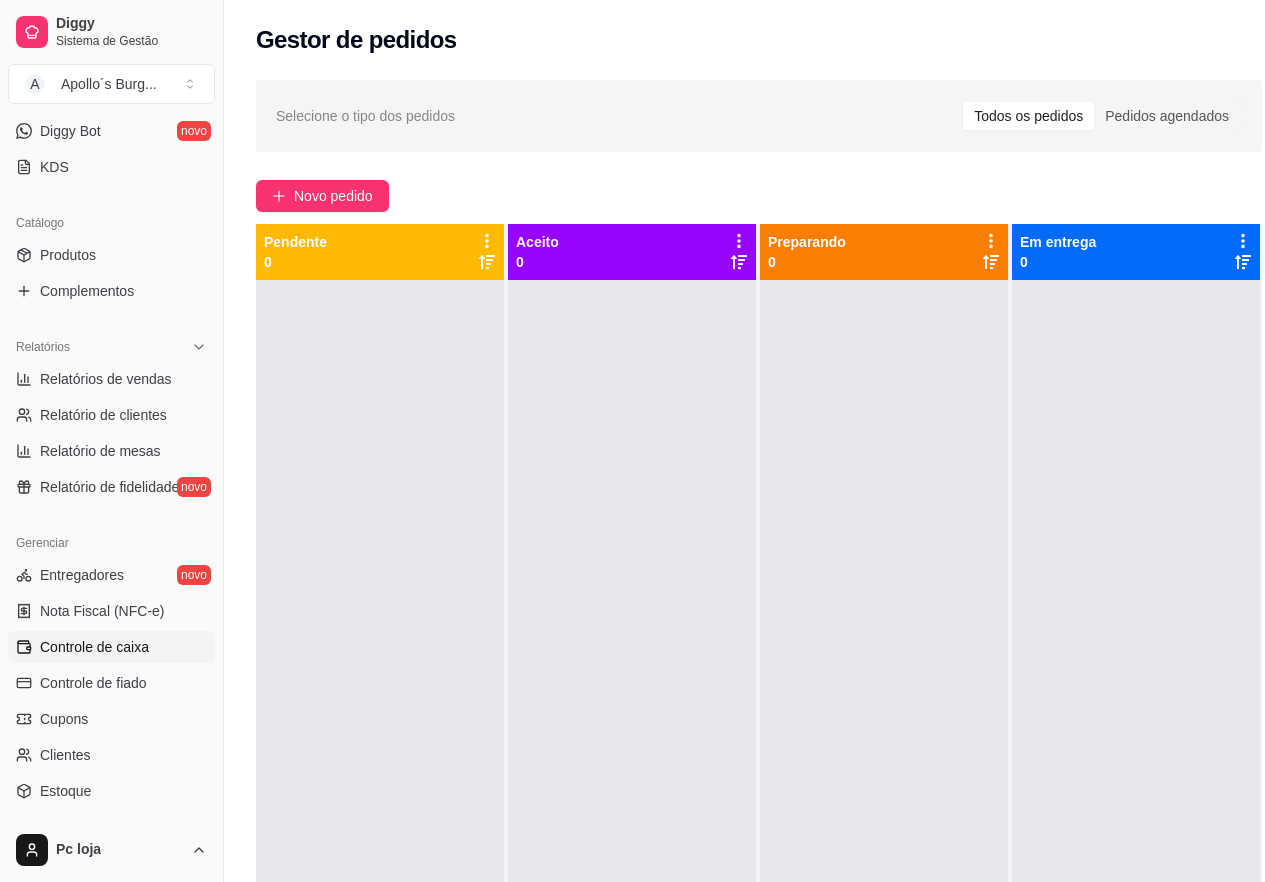click on "Controle de caixa" at bounding box center (94, 647) 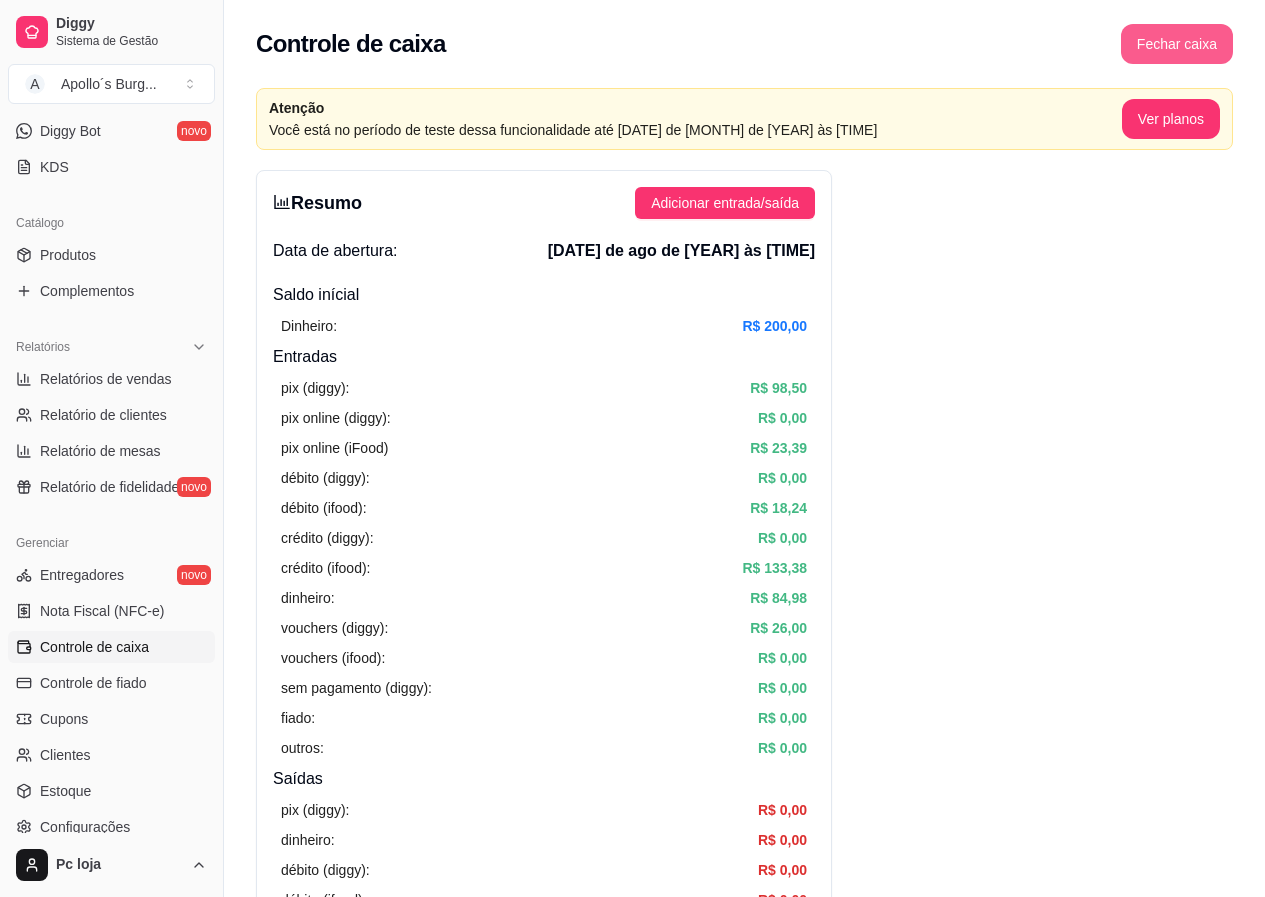 click on "Fechar caixa" at bounding box center (1177, 44) 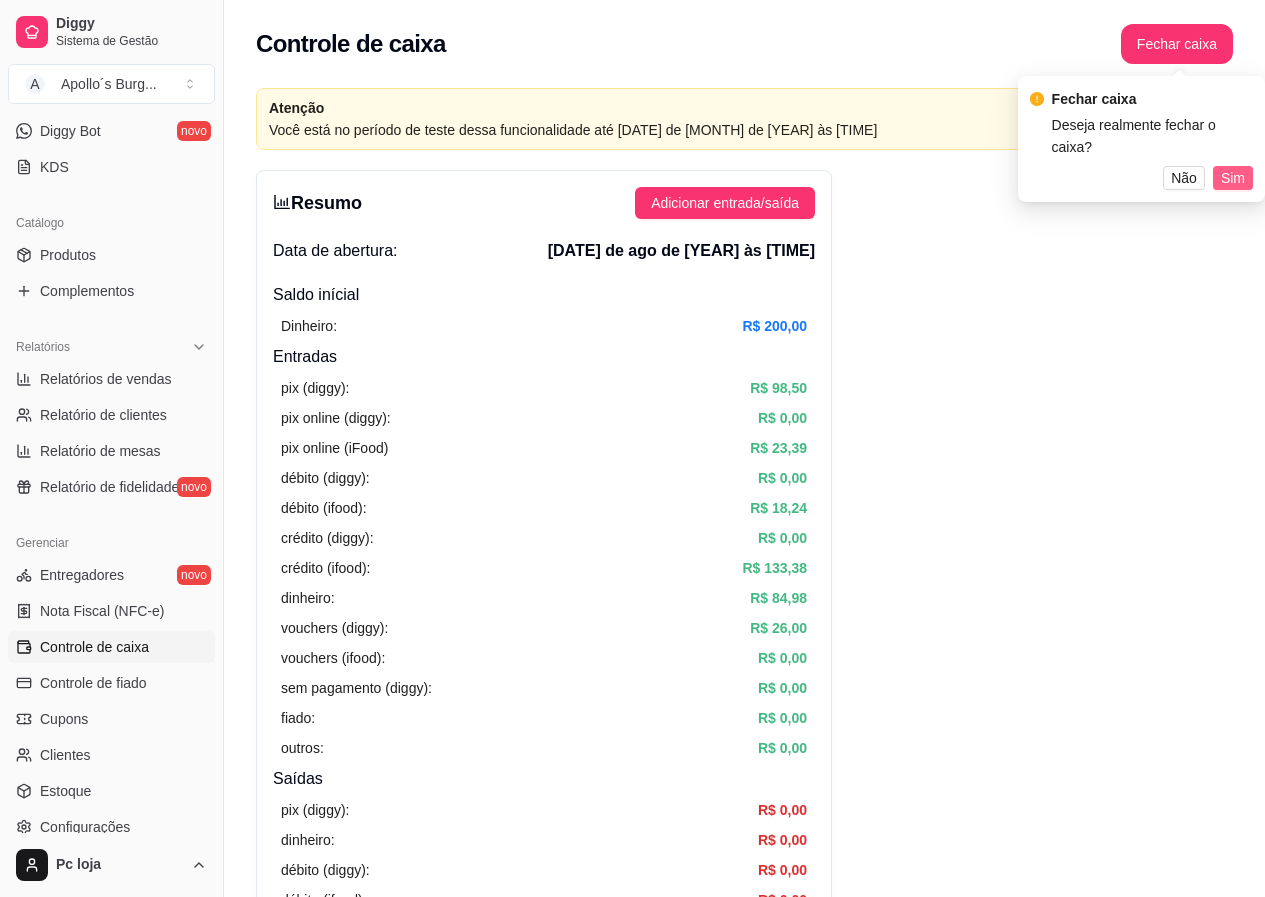 click on "Sim" at bounding box center [1233, 178] 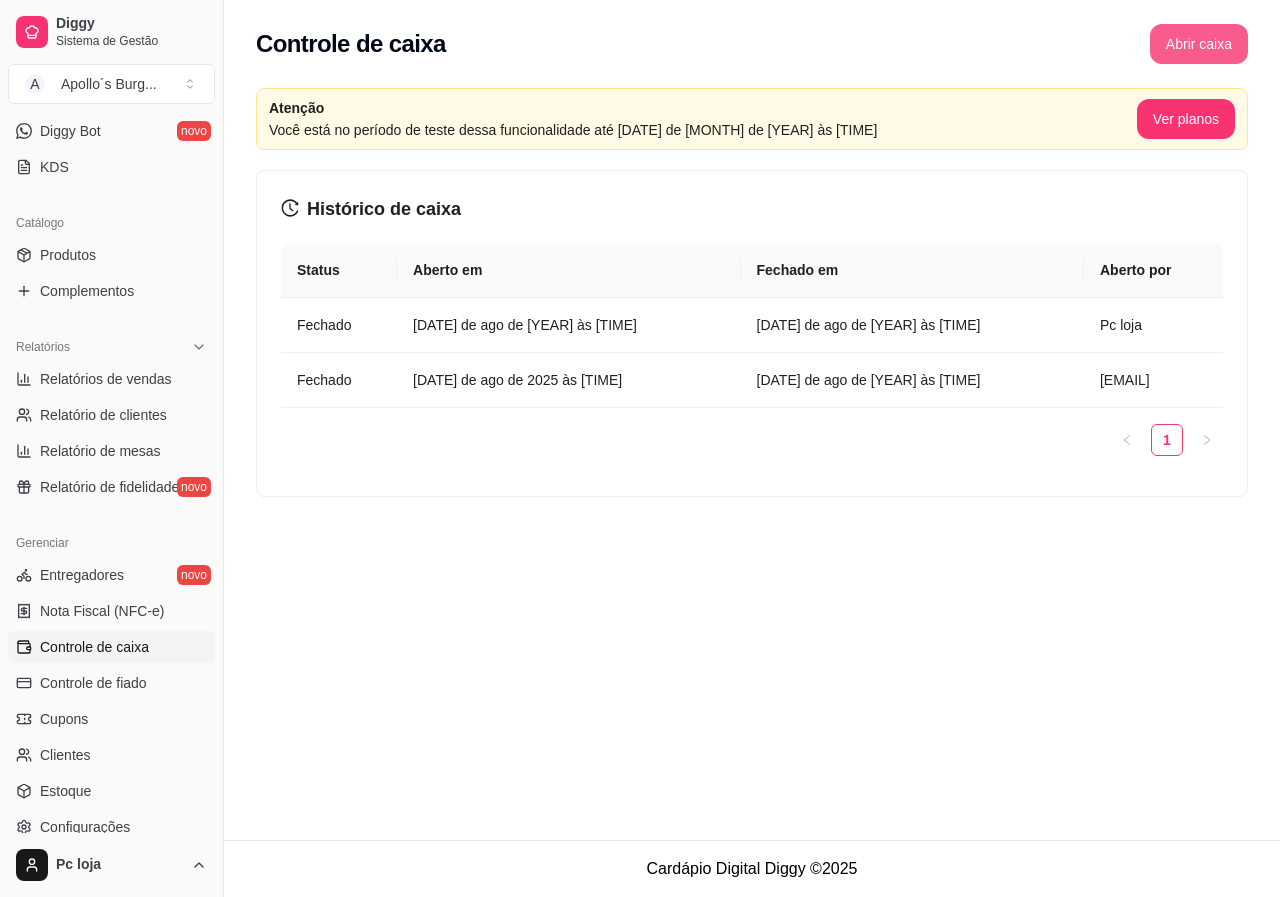 click on "Abrir caixa" at bounding box center [1199, 44] 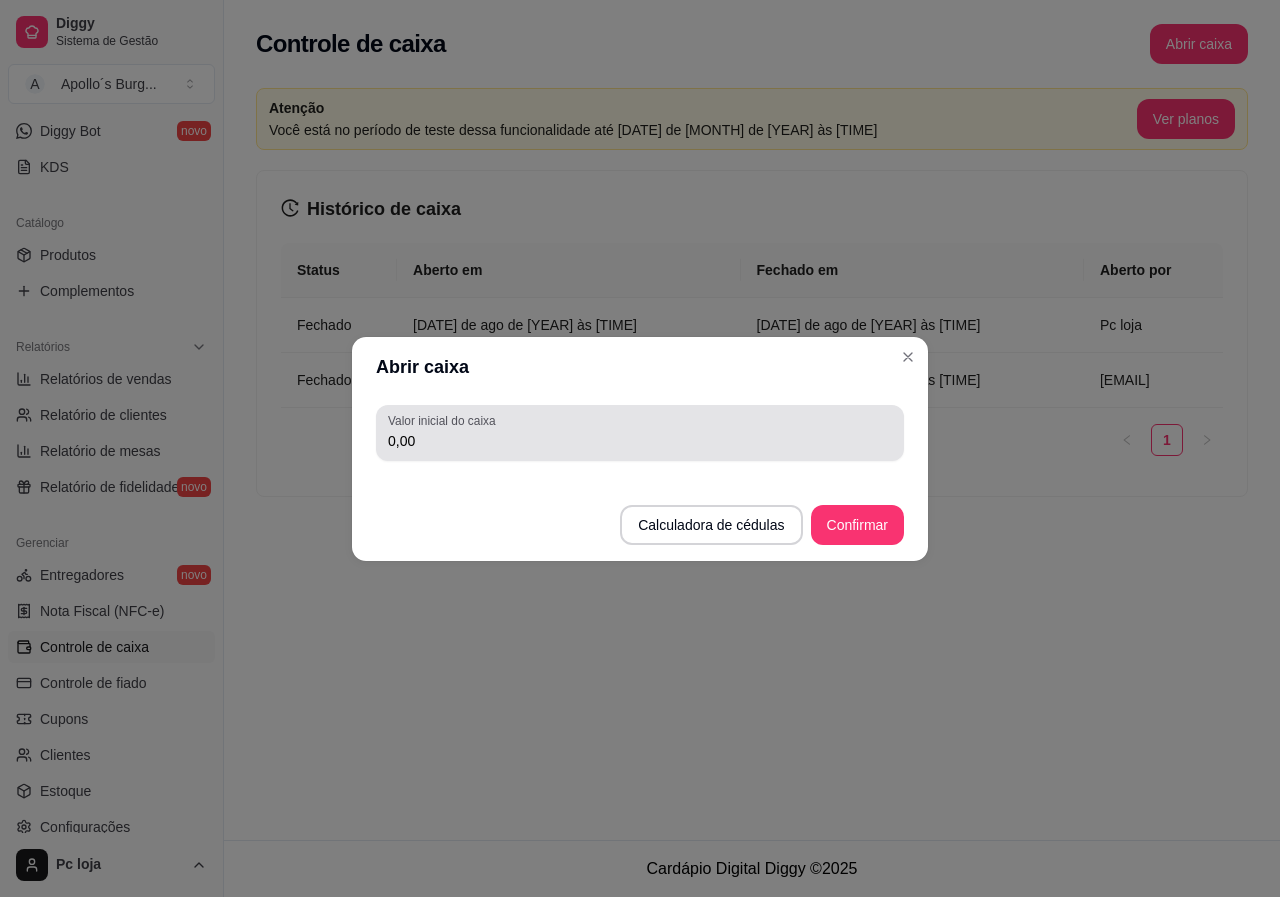 click on "0,00" at bounding box center [640, 441] 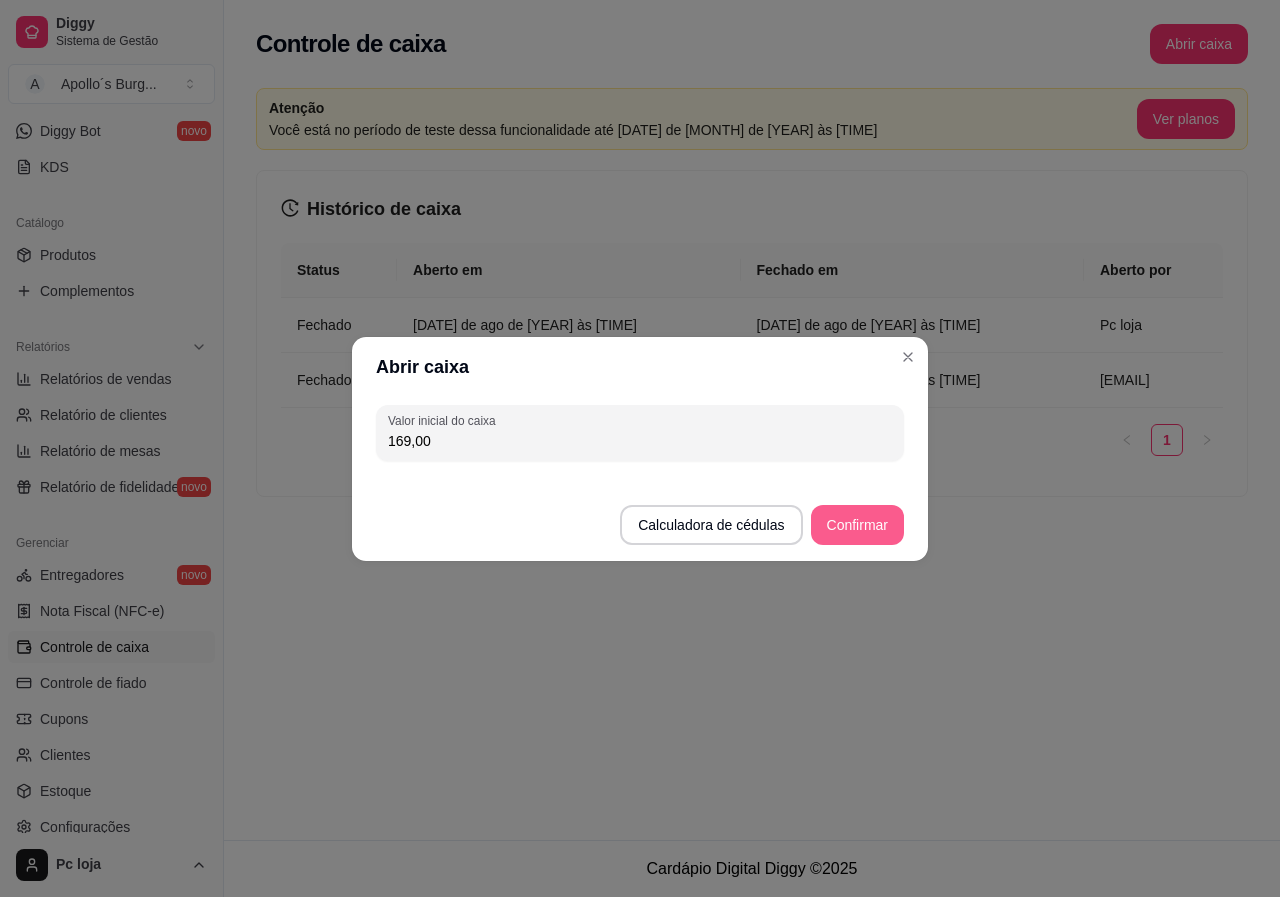 type on "169,00" 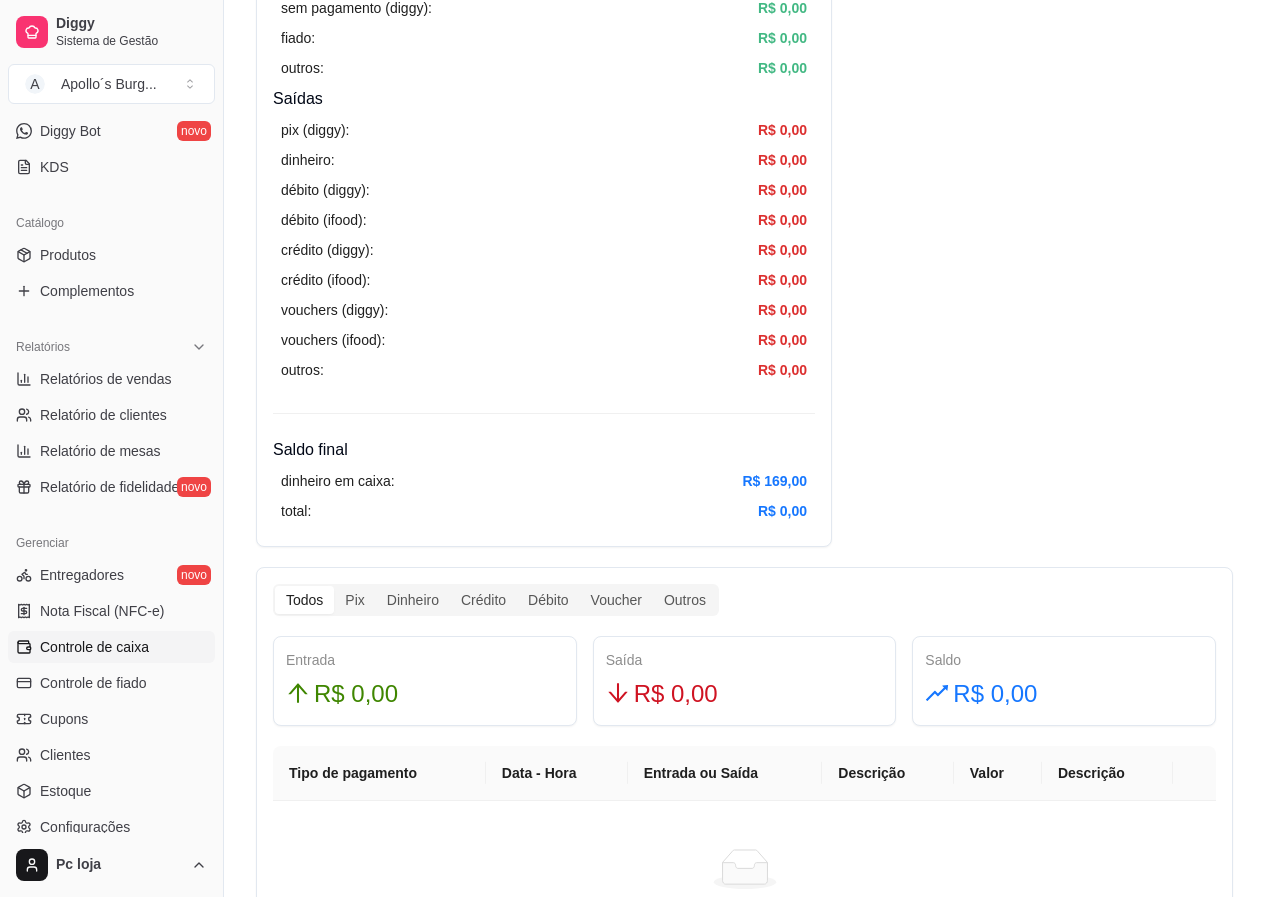 scroll, scrollTop: 700, scrollLeft: 0, axis: vertical 